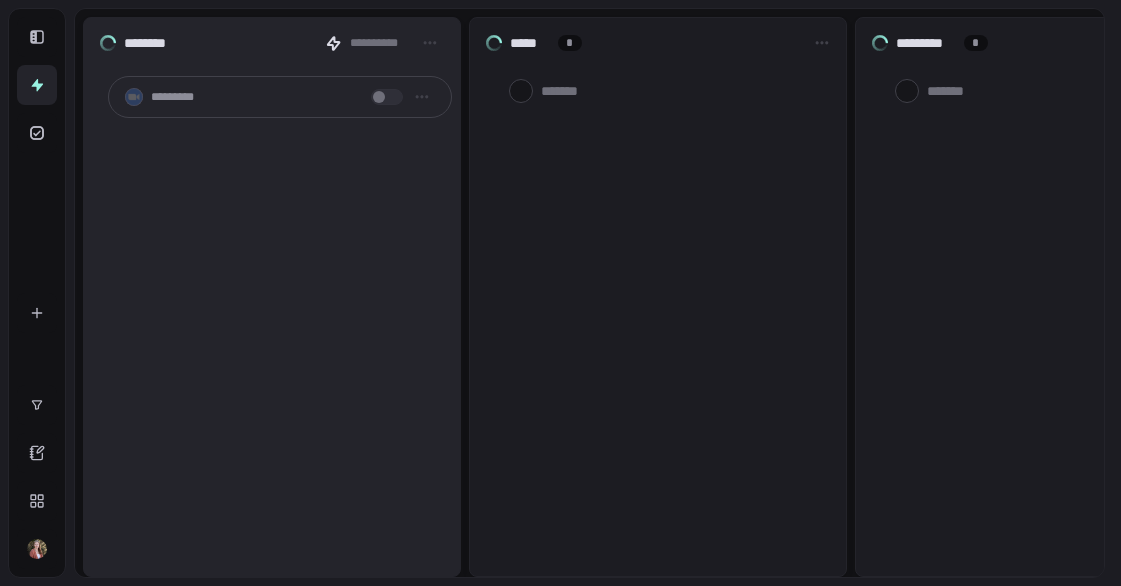 scroll, scrollTop: 0, scrollLeft: 0, axis: both 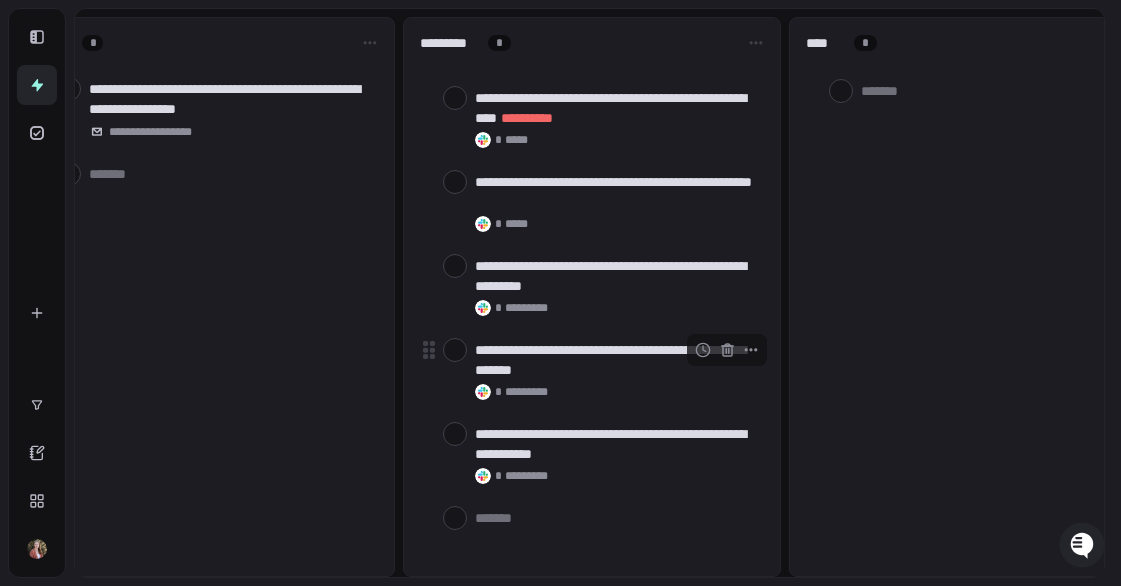click at bounding box center (455, 350) 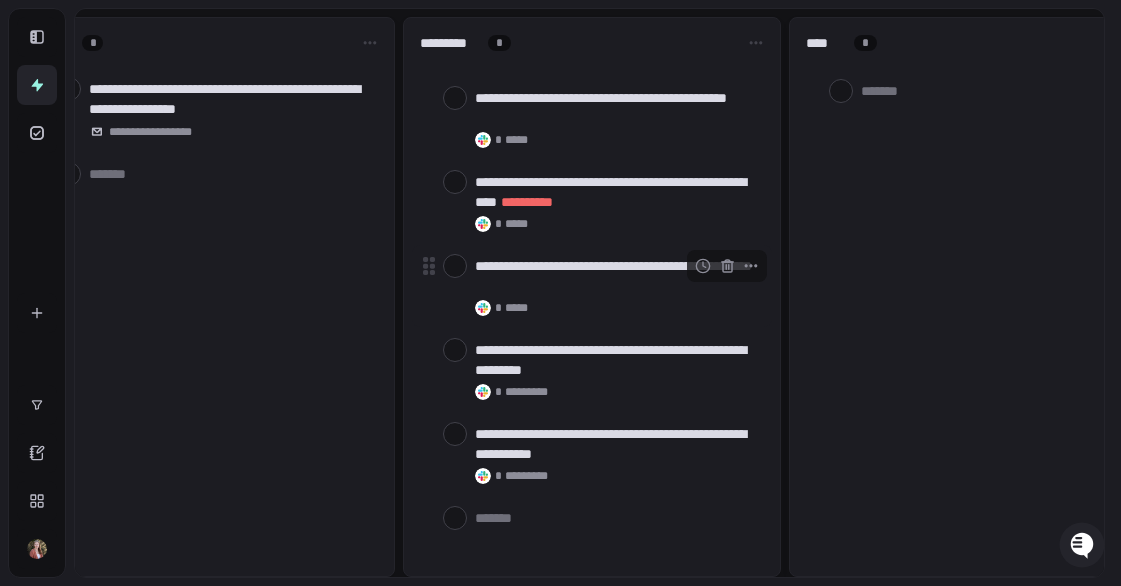 scroll, scrollTop: 159, scrollLeft: 0, axis: vertical 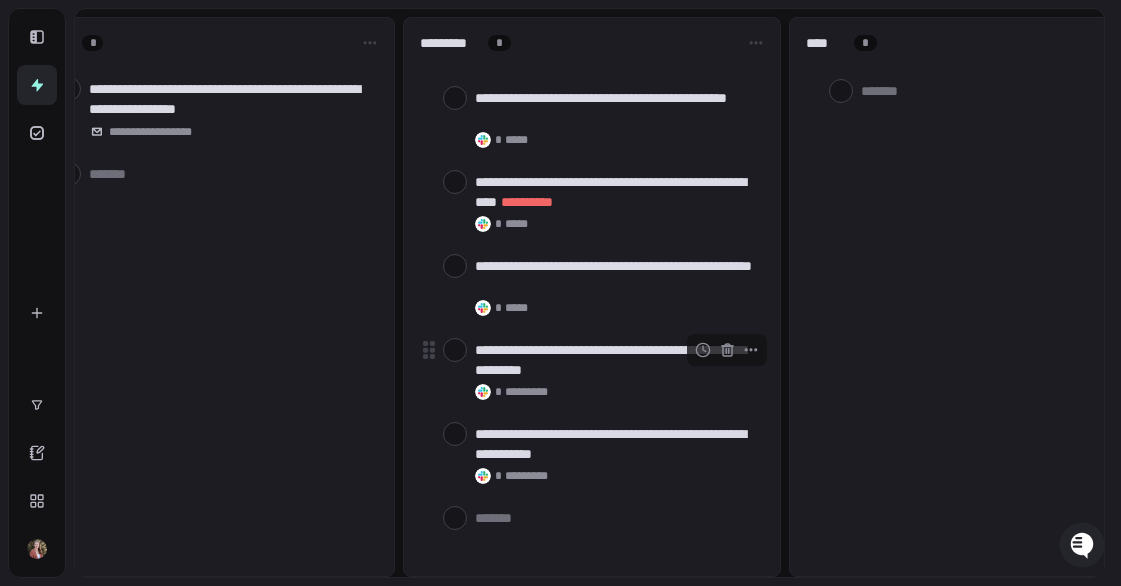 click at bounding box center [455, 350] 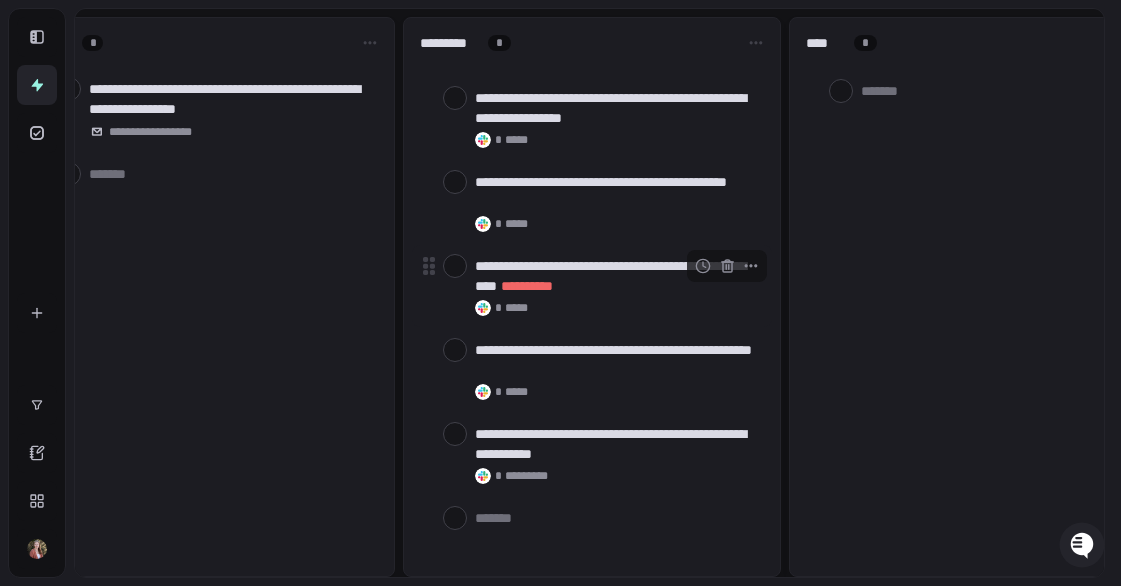 scroll, scrollTop: 75, scrollLeft: 0, axis: vertical 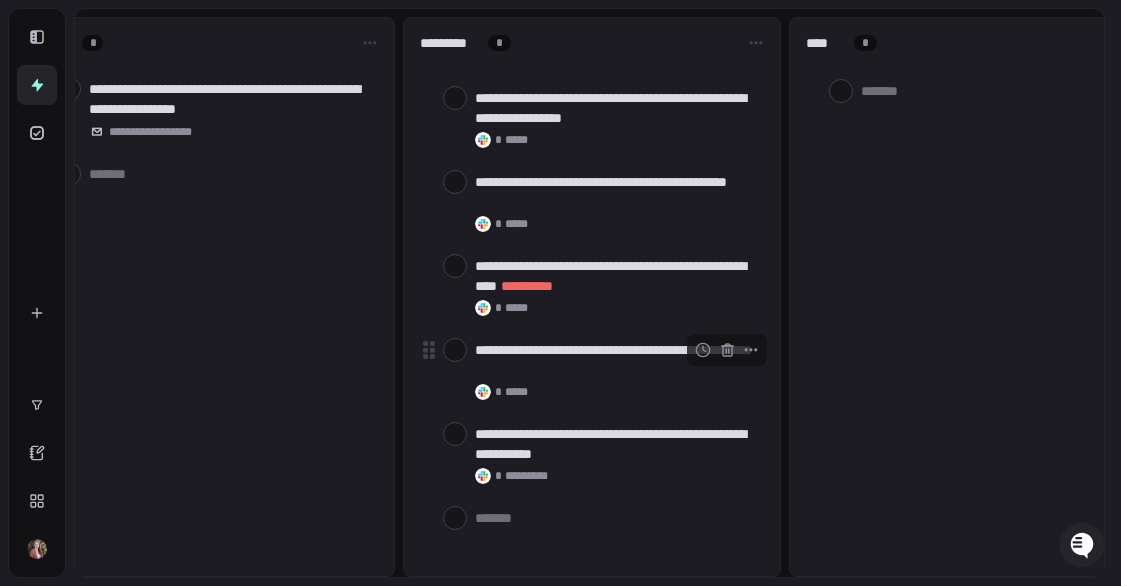 click at bounding box center (455, 350) 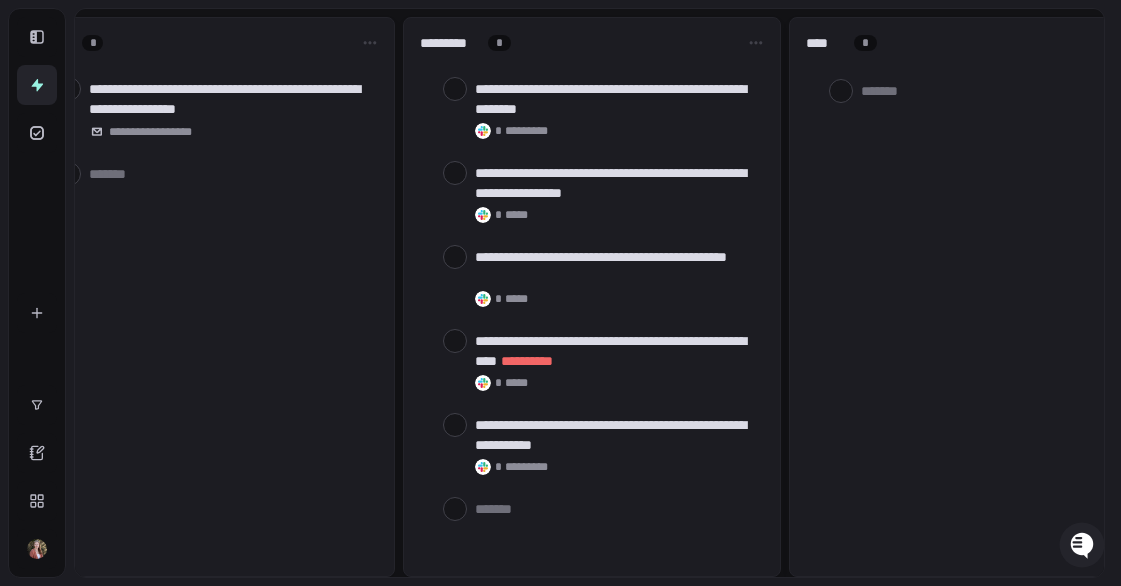 scroll, scrollTop: 0, scrollLeft: 0, axis: both 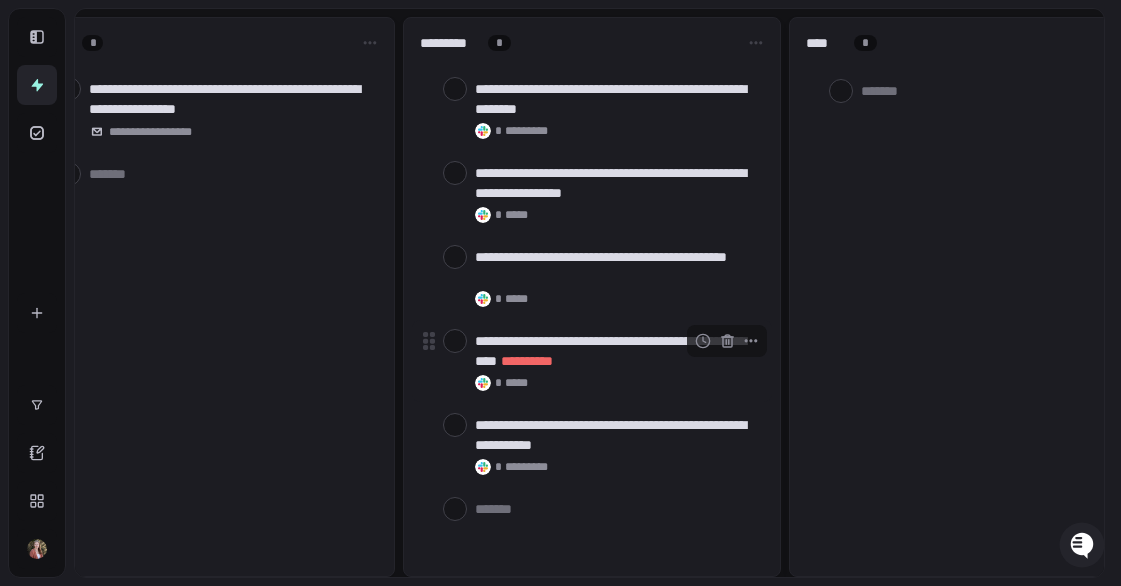 click at bounding box center [455, 341] 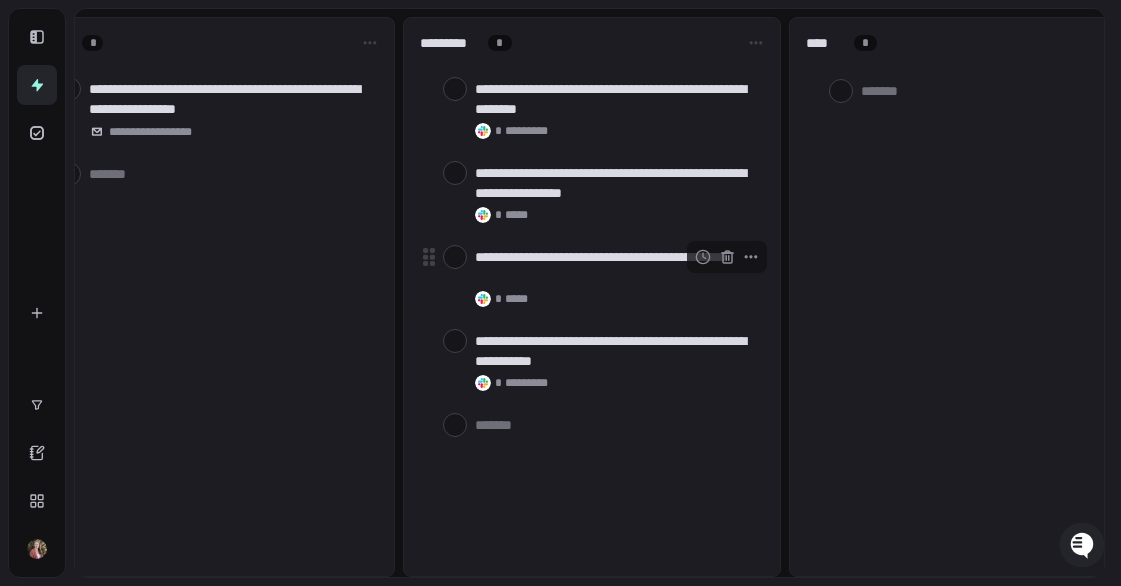 click at bounding box center [455, 257] 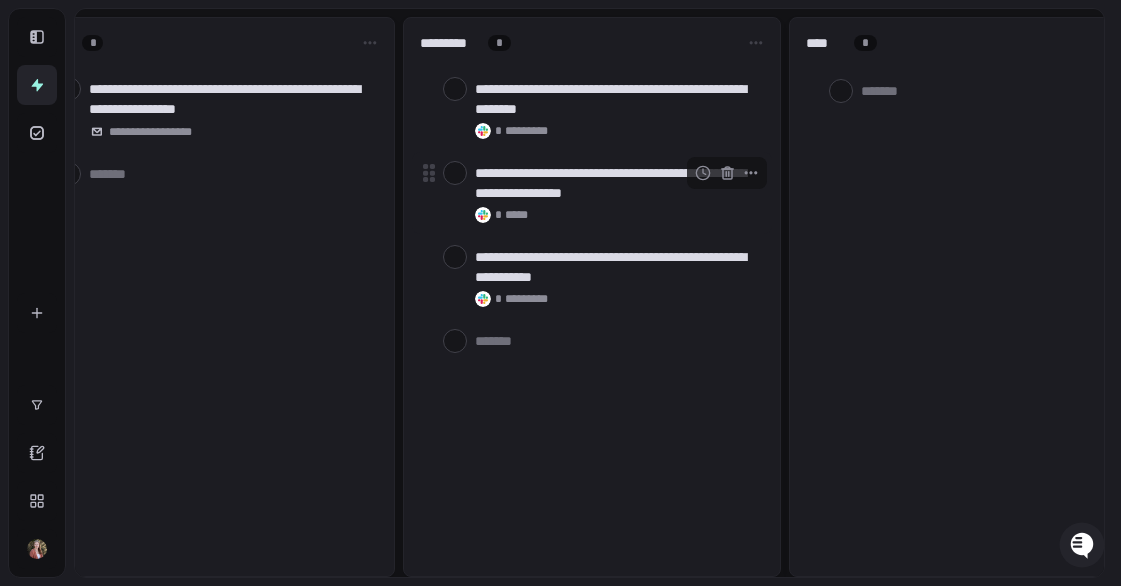click at bounding box center (455, 173) 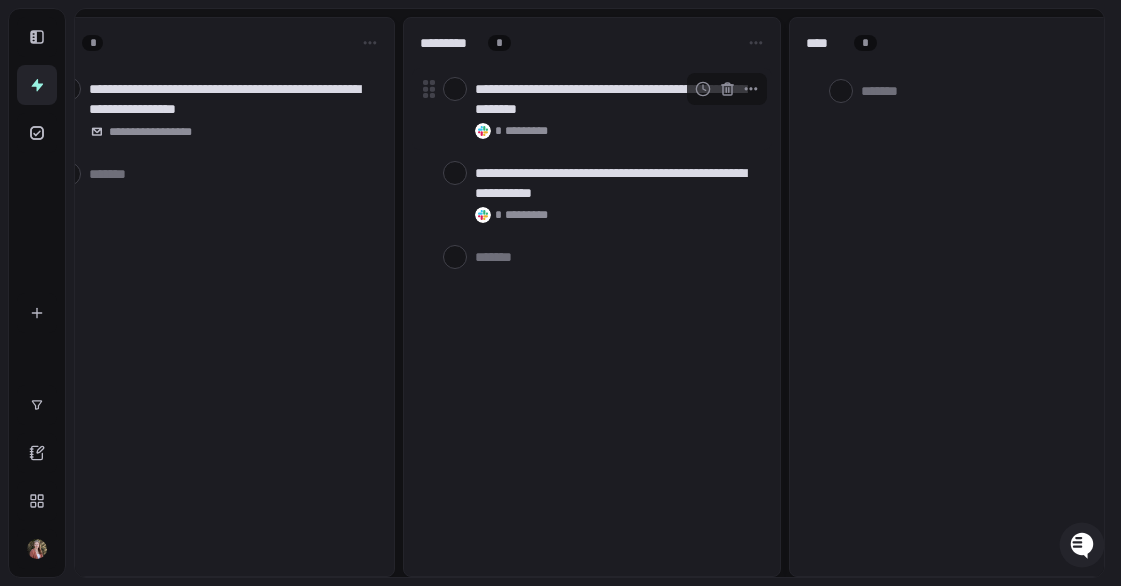 click at bounding box center [455, 89] 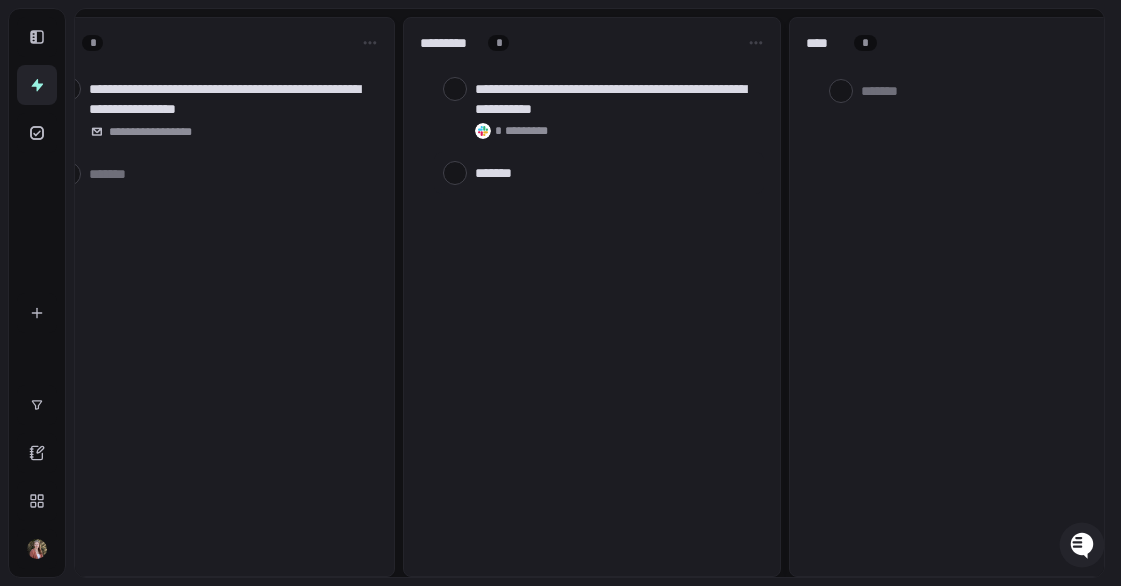 type on "*" 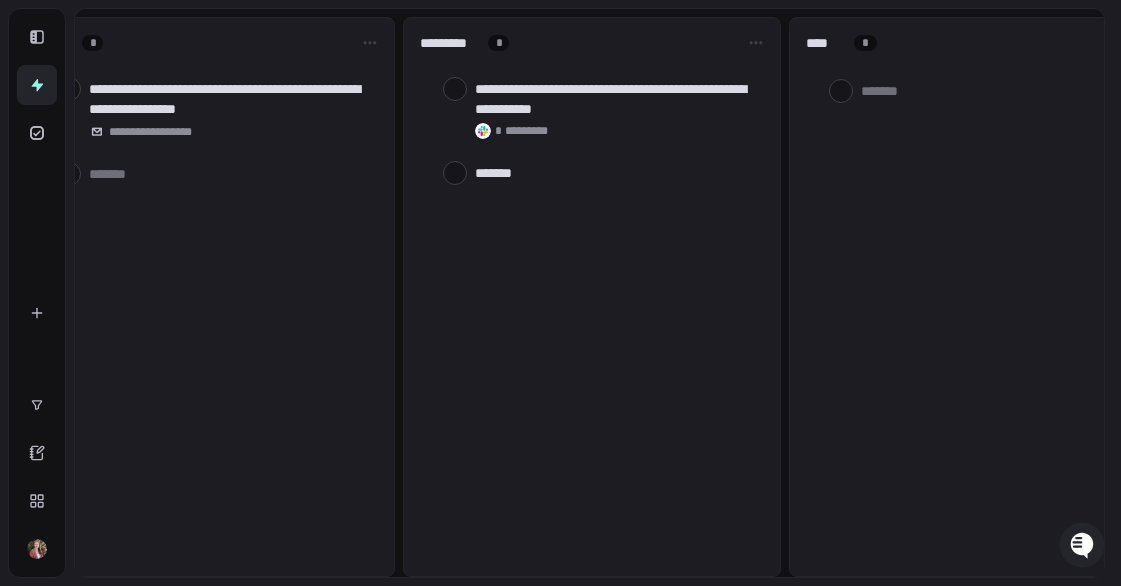 type on "*" 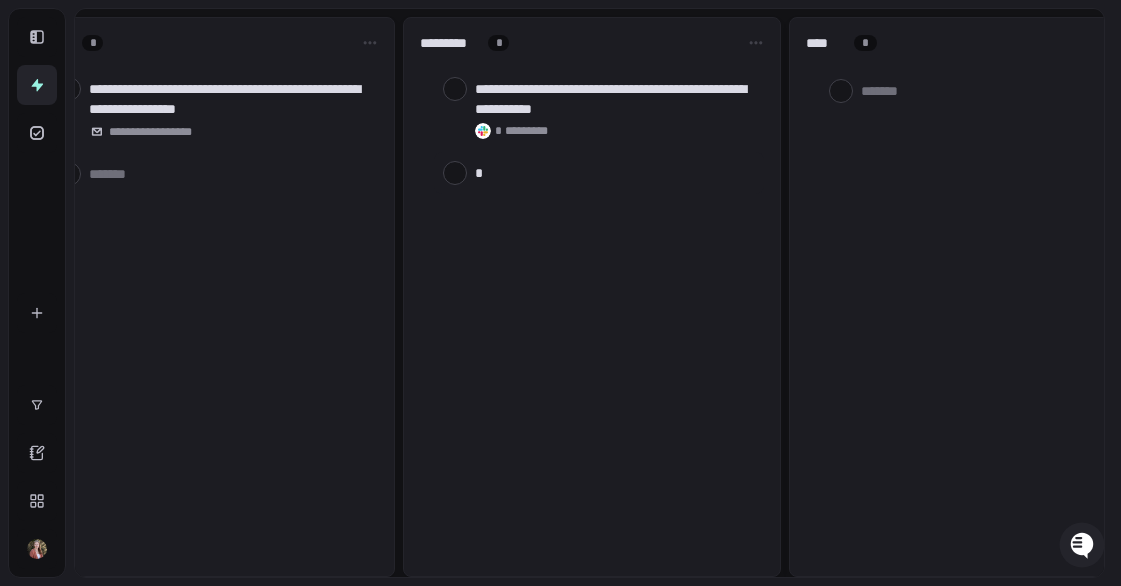 type on "*" 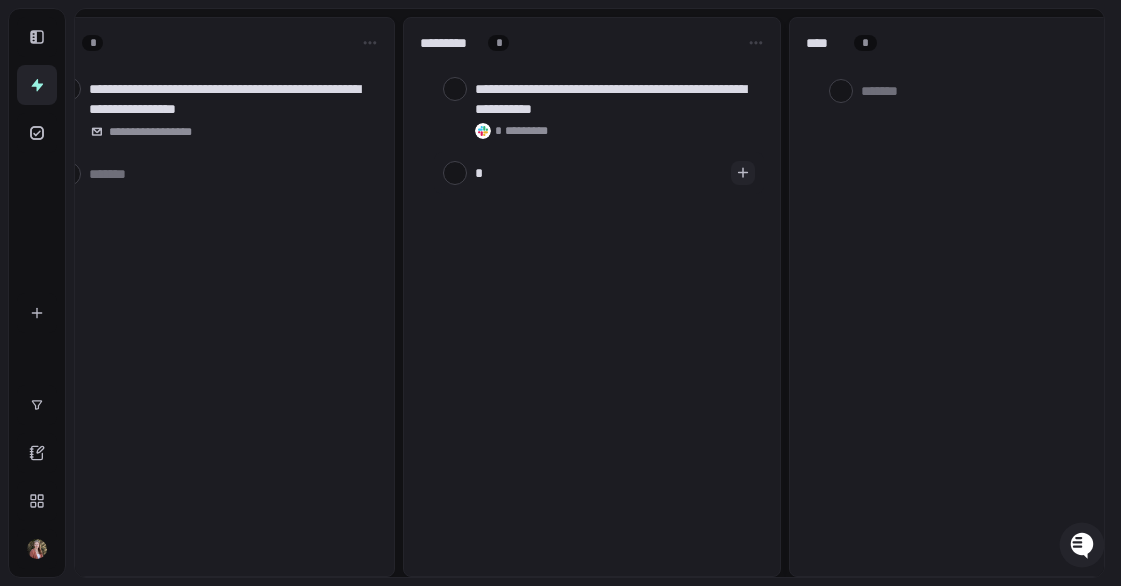 type on "**" 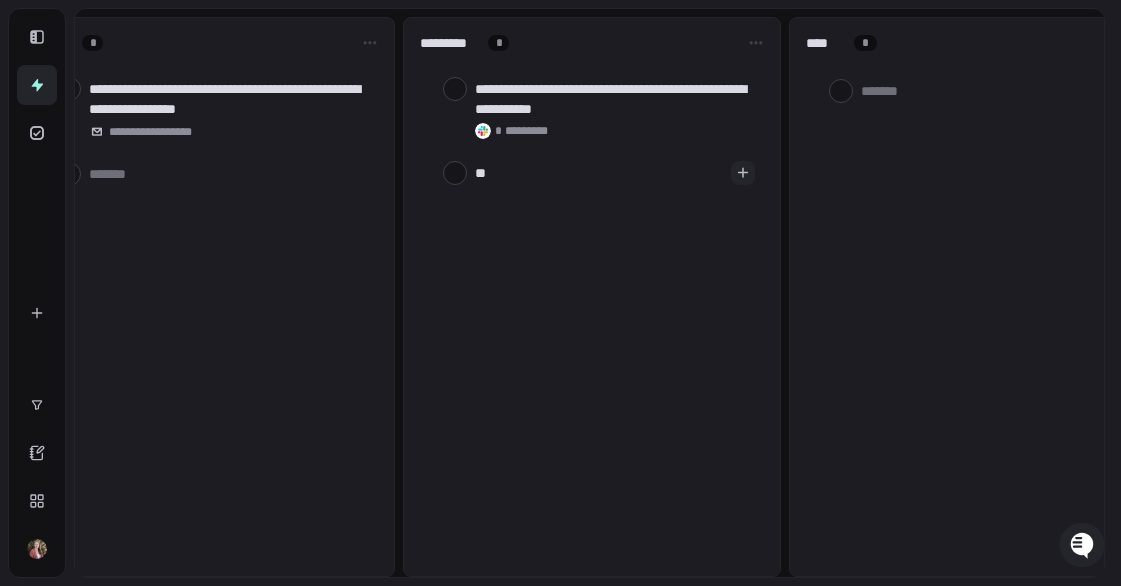 type on "***" 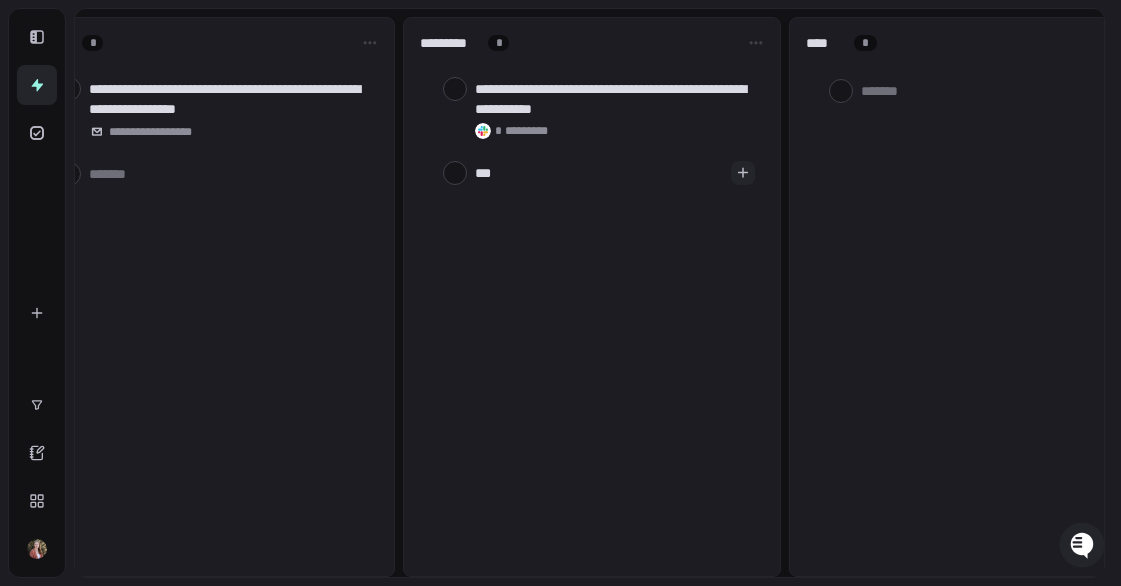 type on "****" 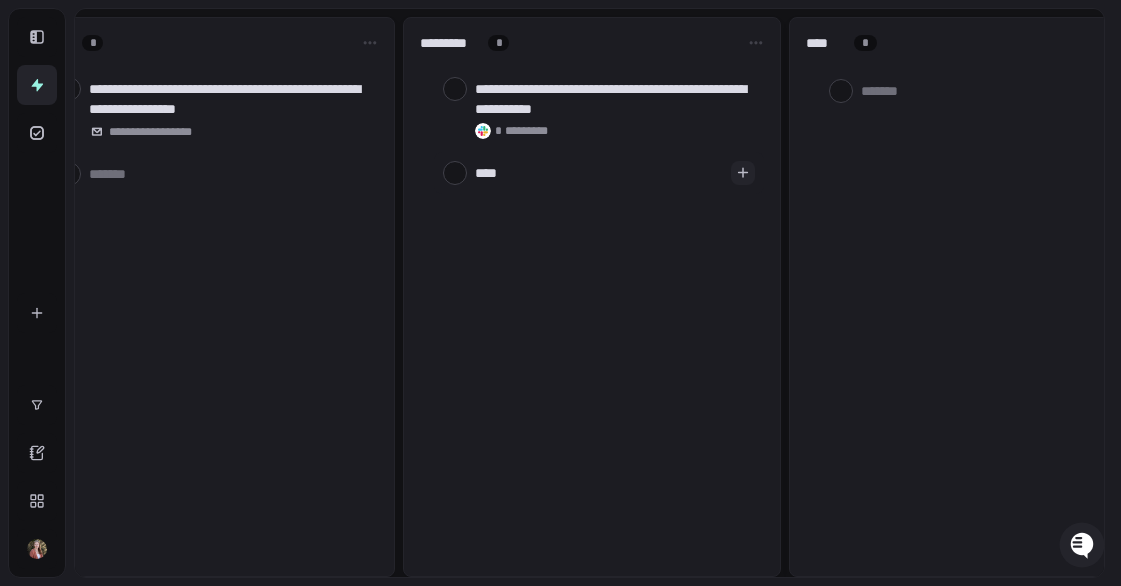 type on "****" 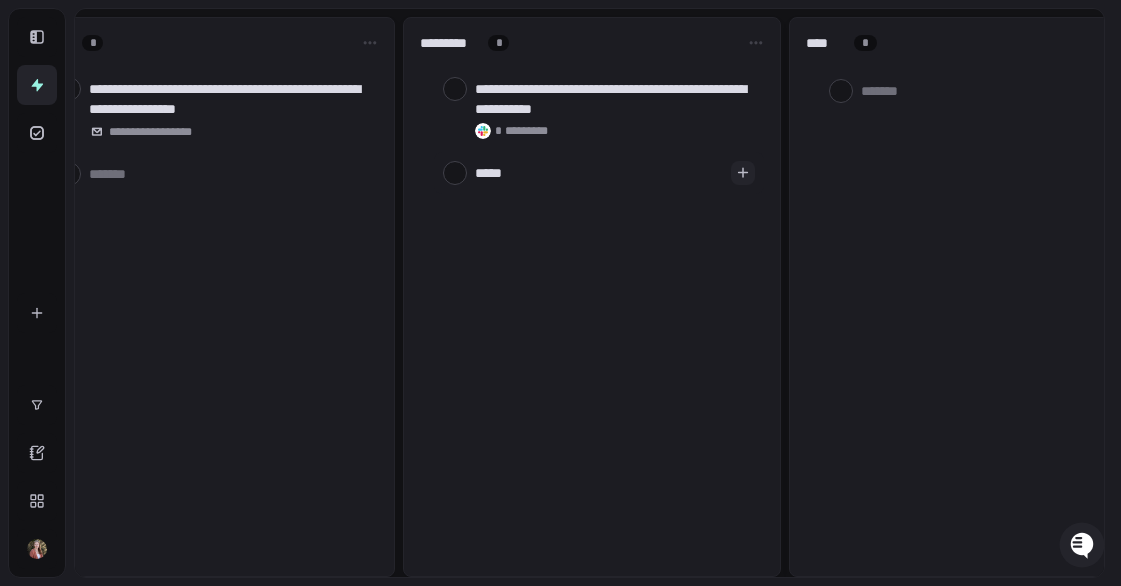 type on "*" 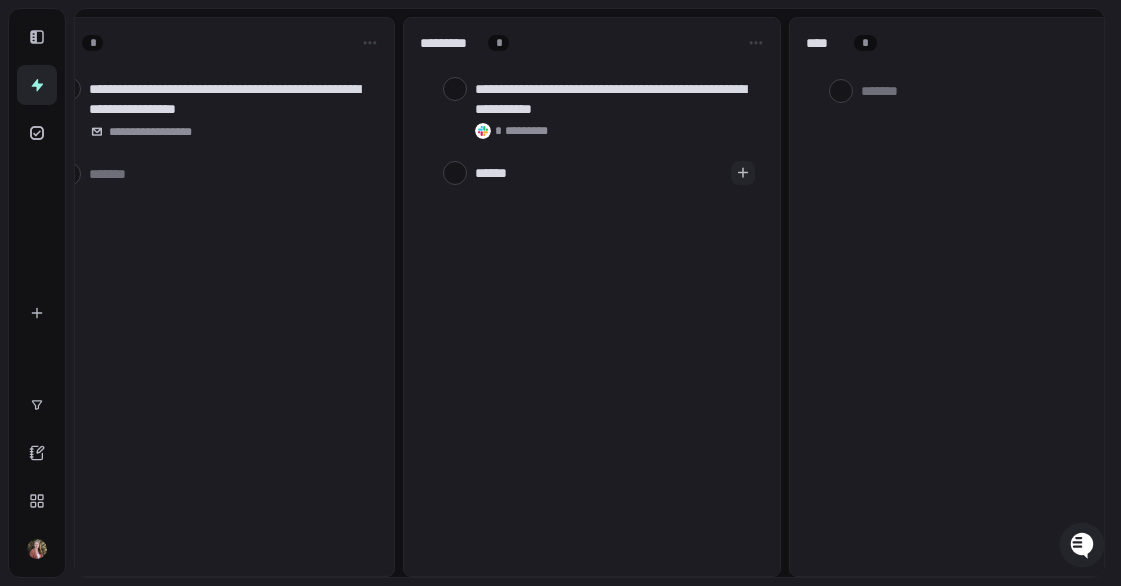 type on "*" 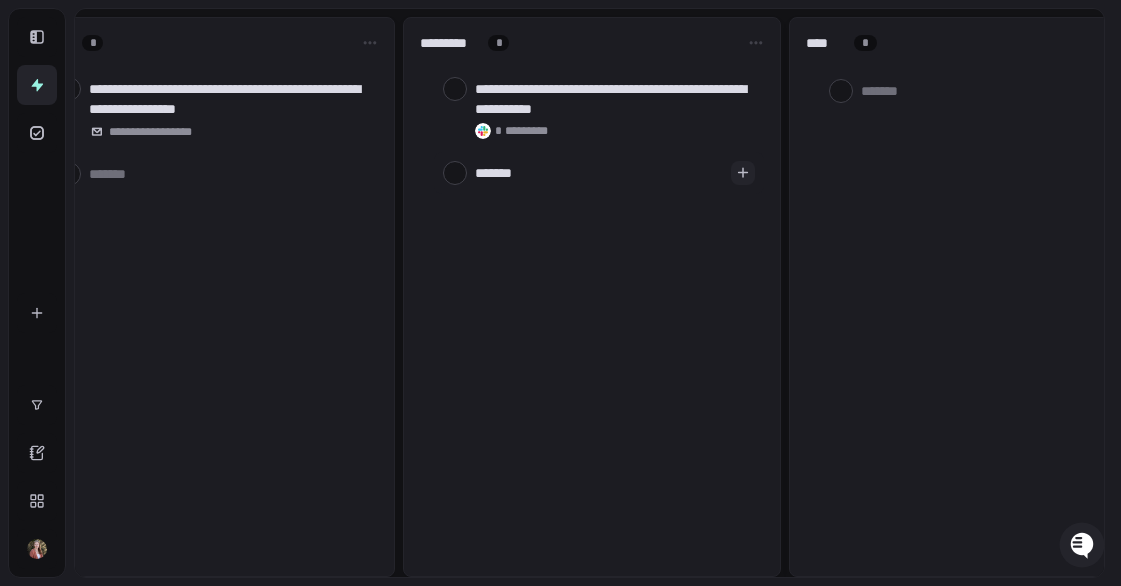 type on "********" 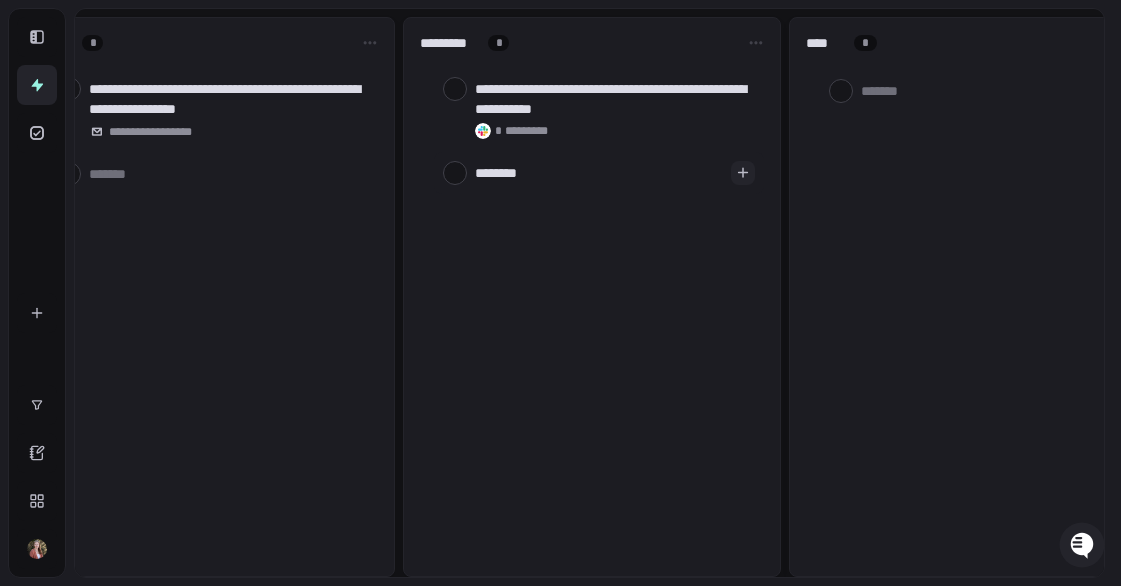 type on "********" 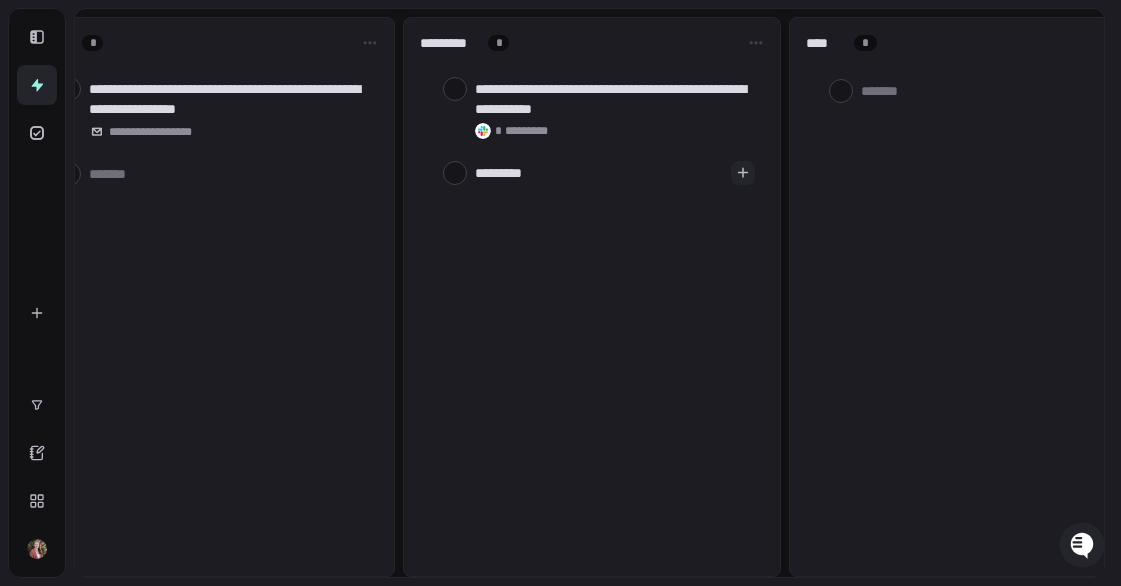 type on "**********" 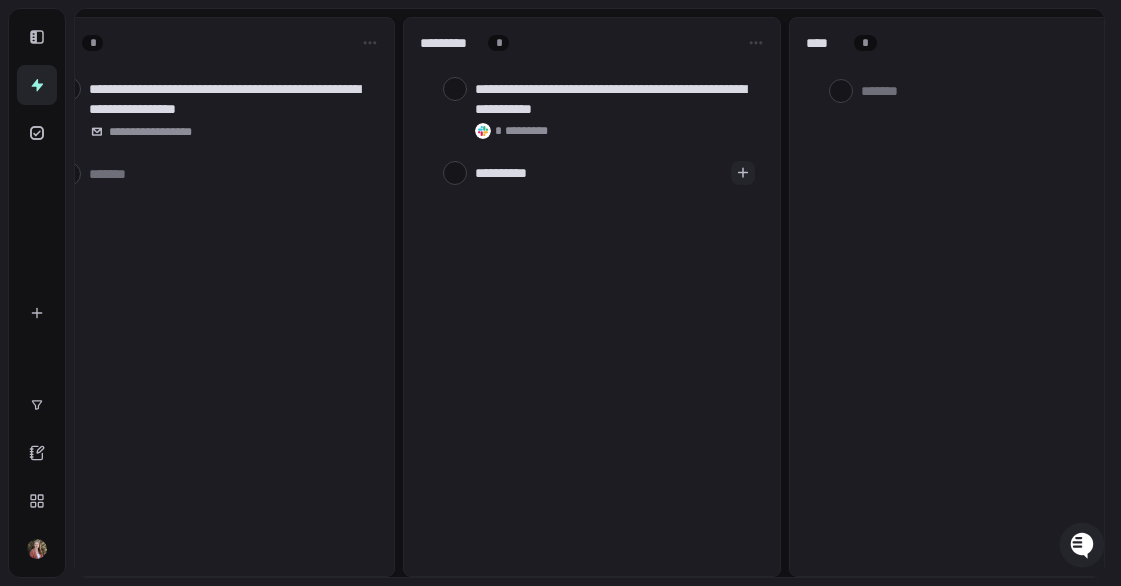 type on "**********" 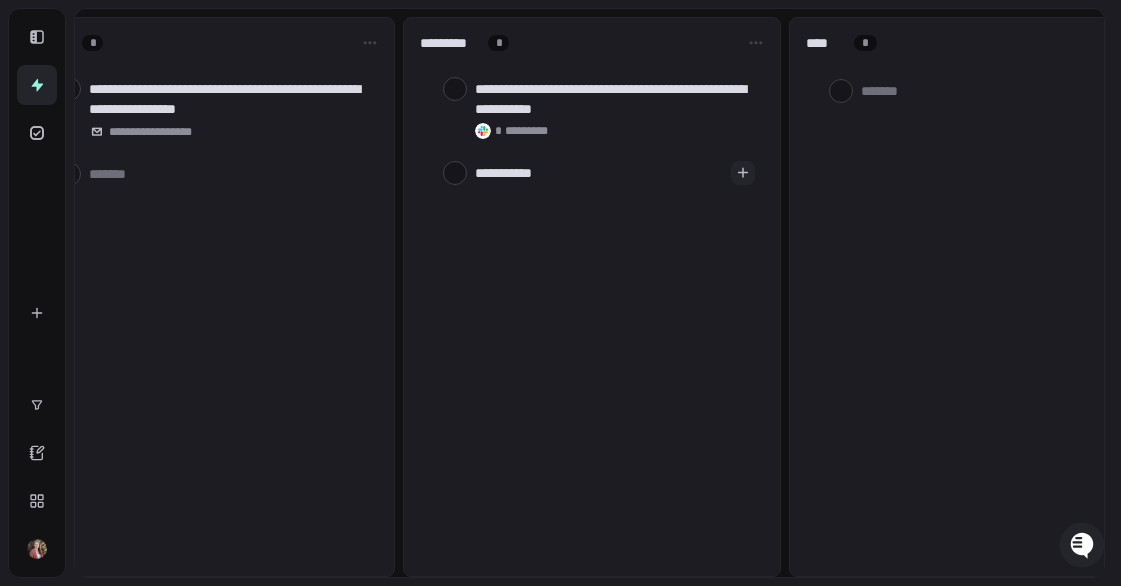 type on "**********" 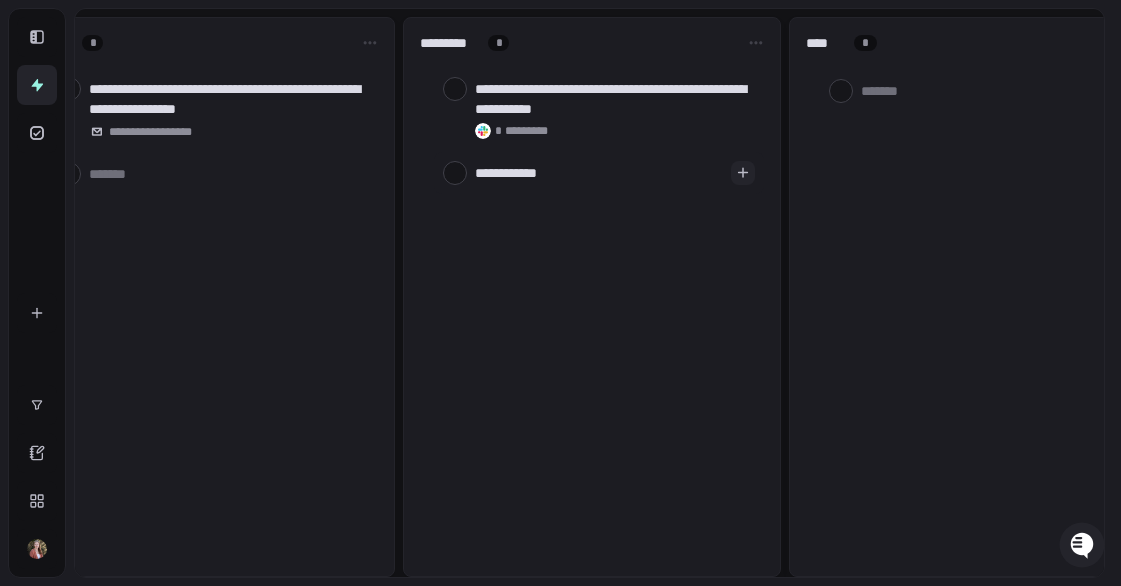type on "**********" 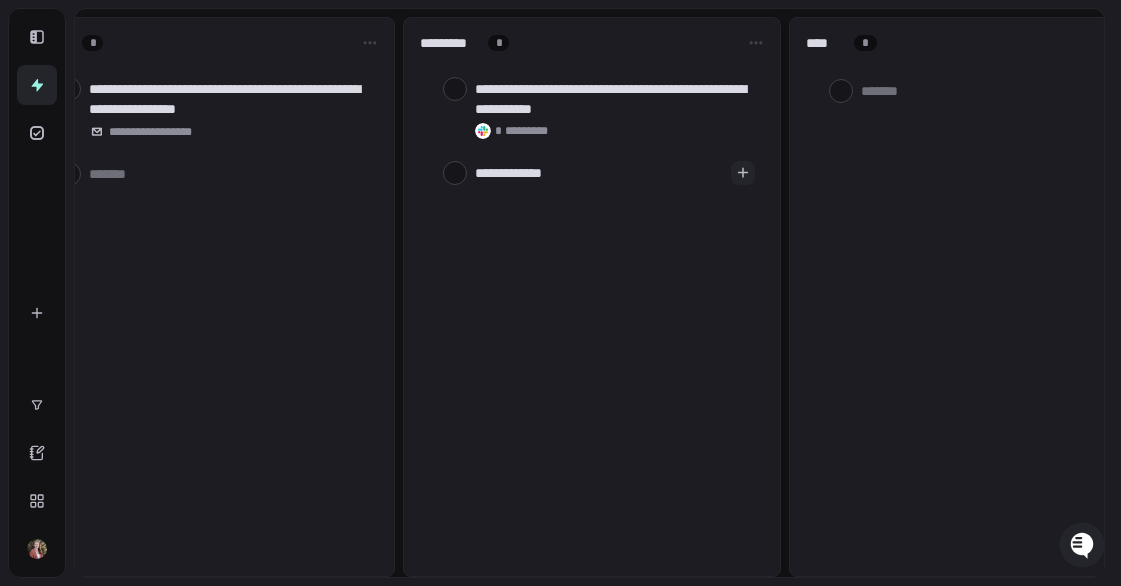 type on "**********" 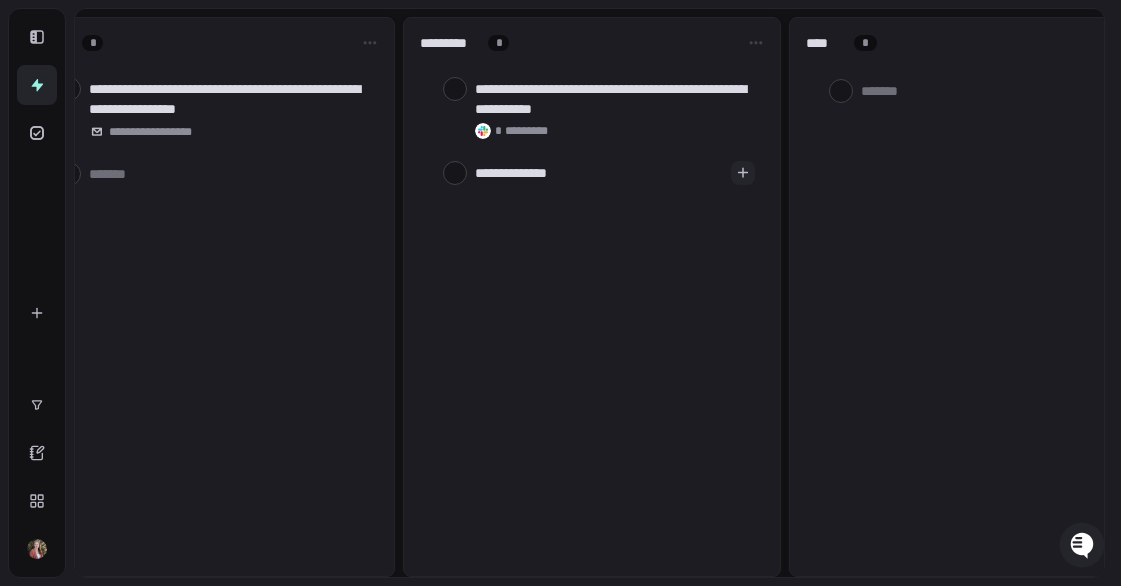 type on "**********" 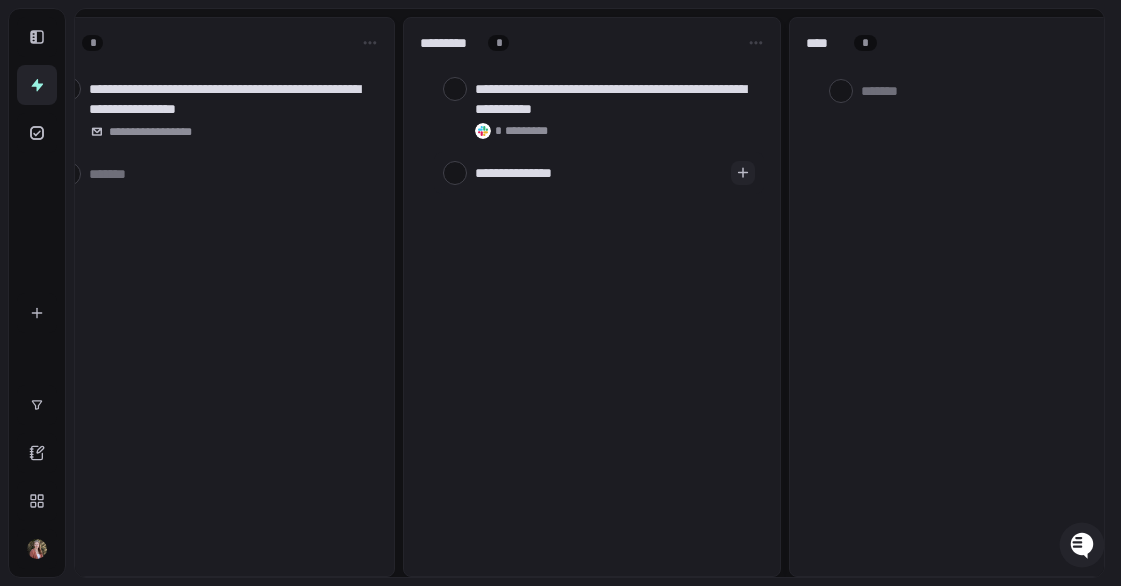 type on "**********" 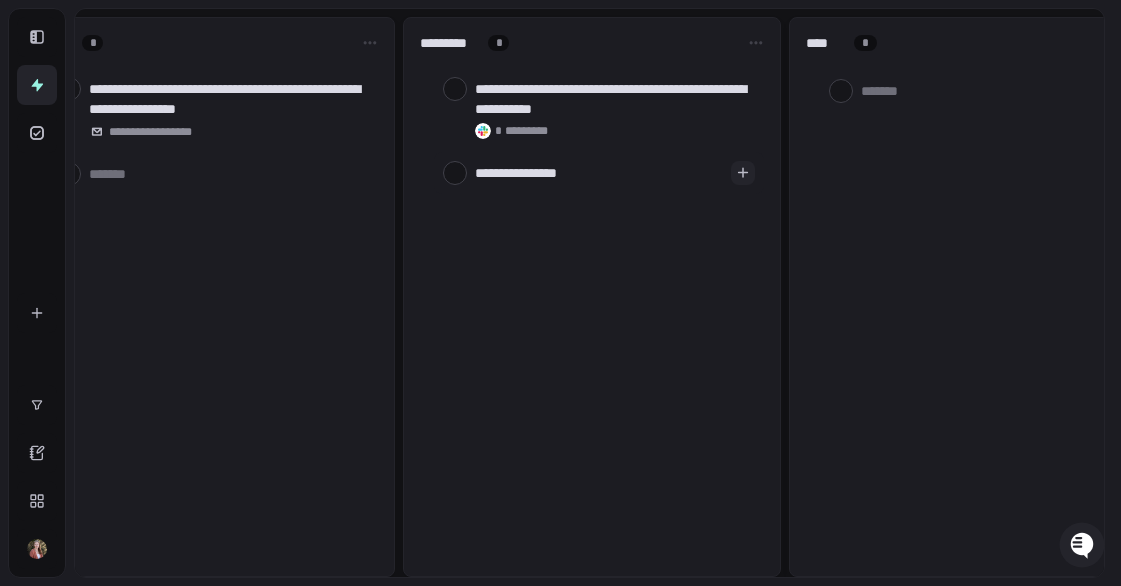 type on "**********" 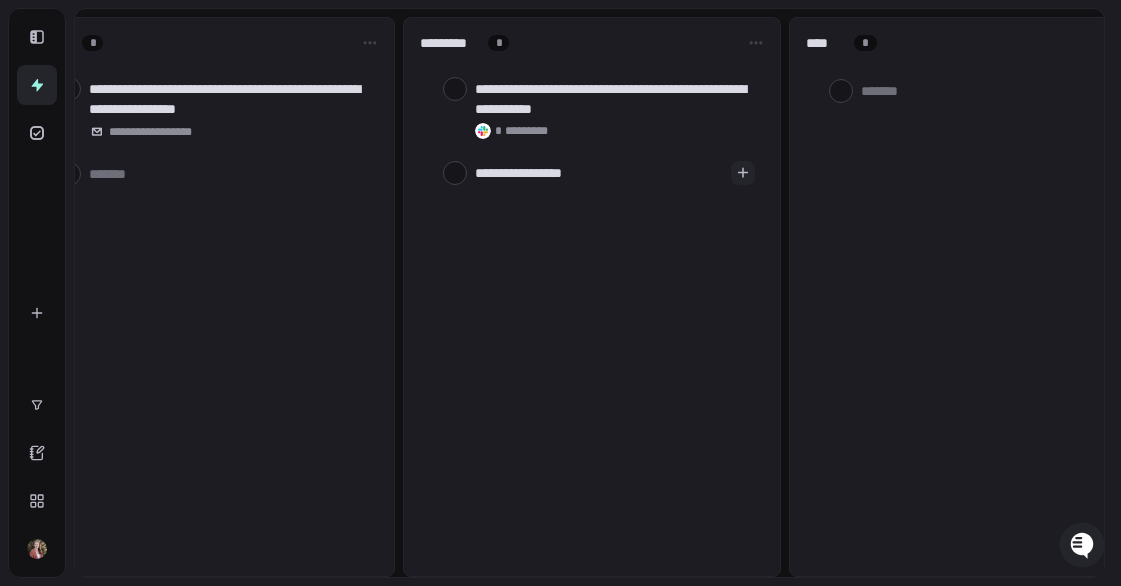 type on "**********" 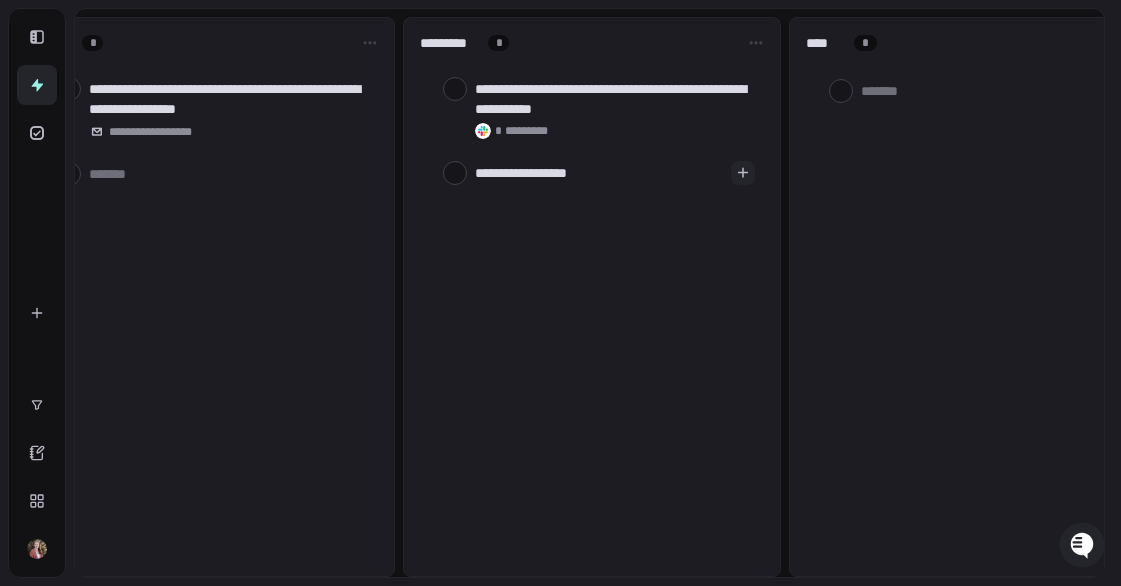 type on "**********" 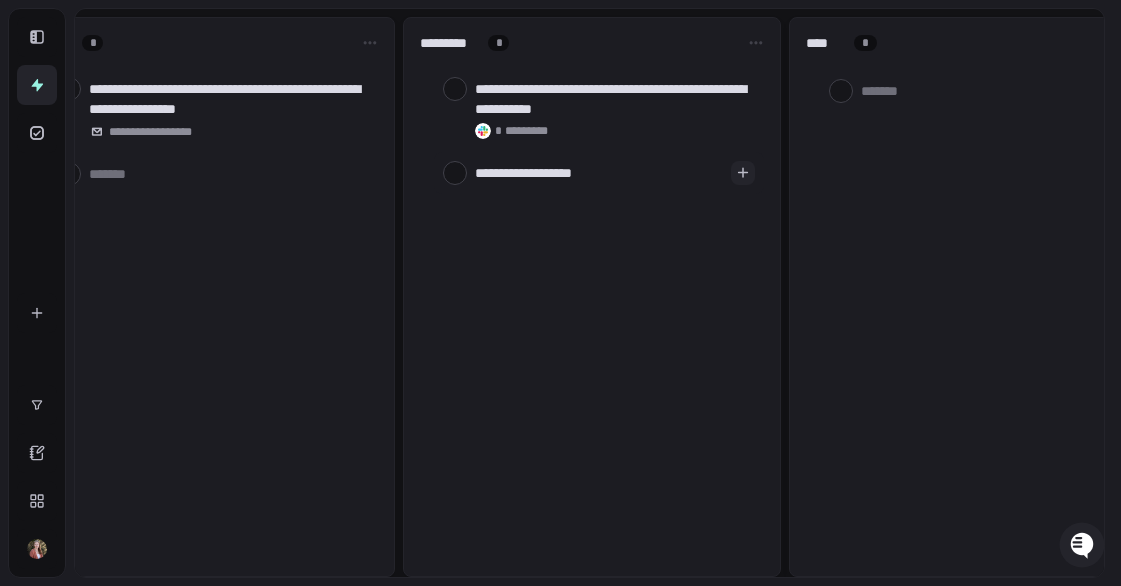 type on "**********" 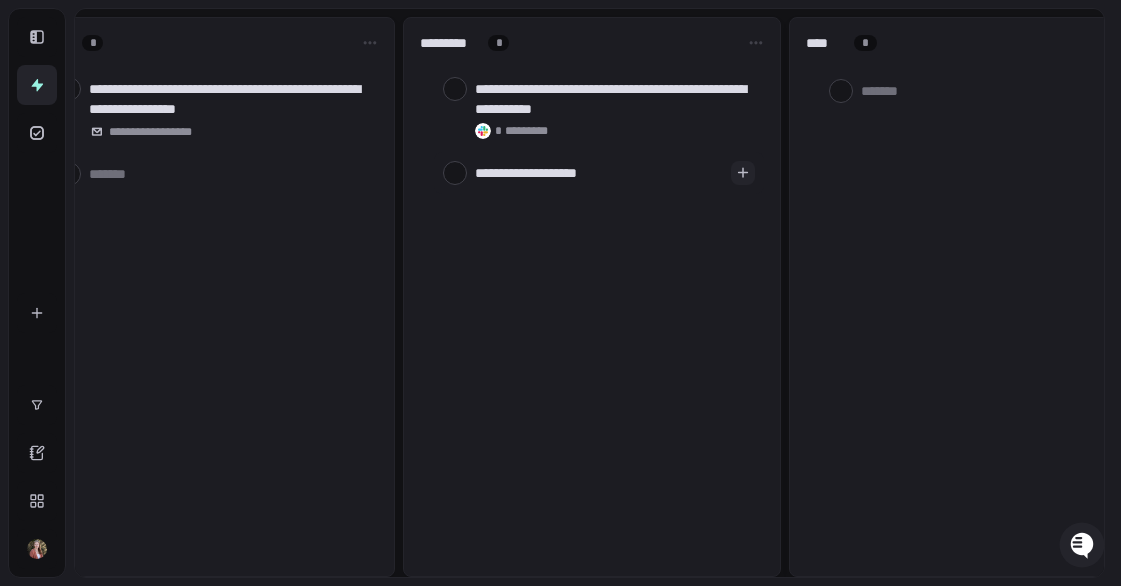 type on "**********" 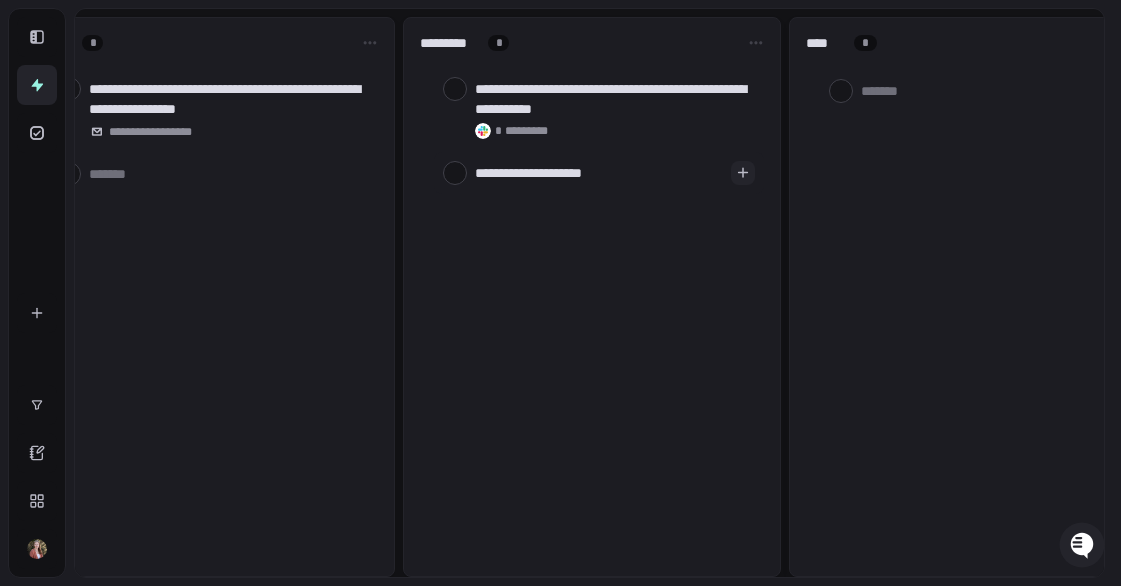 type on "**********" 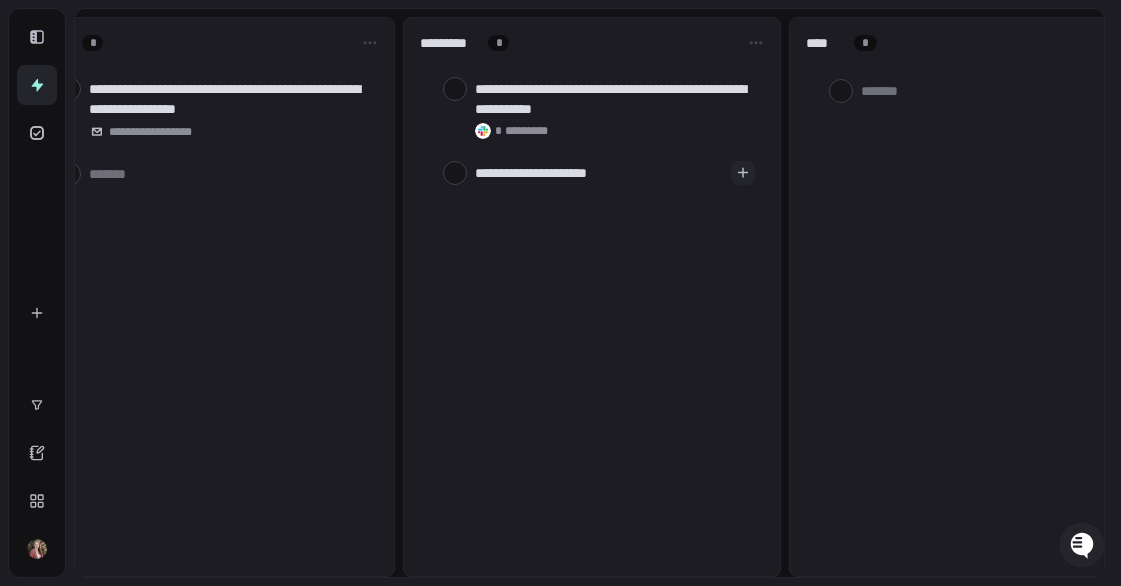 type on "**********" 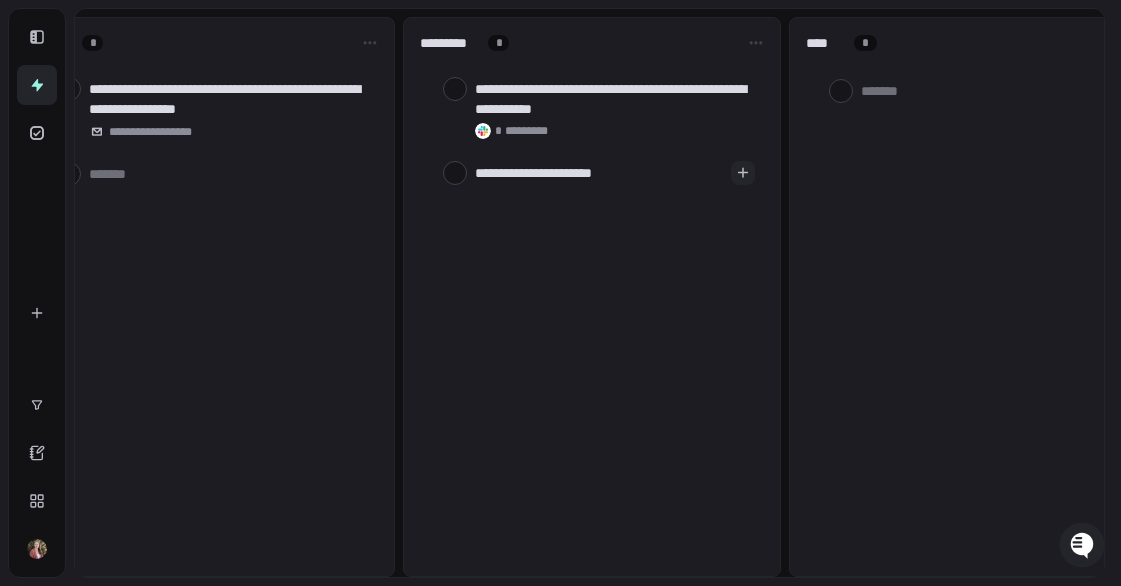 type on "**********" 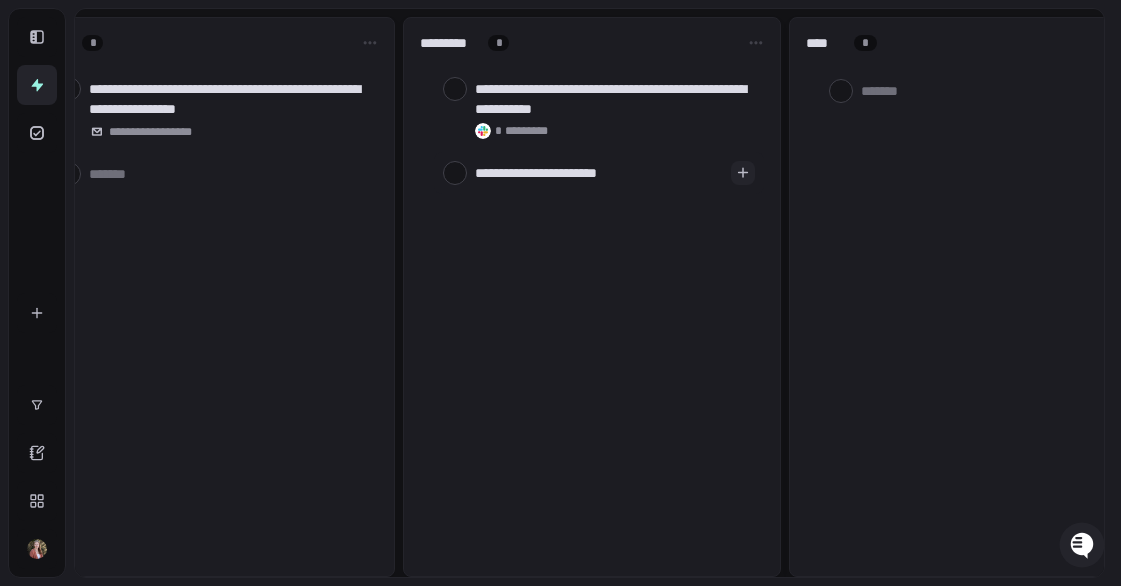 type on "**********" 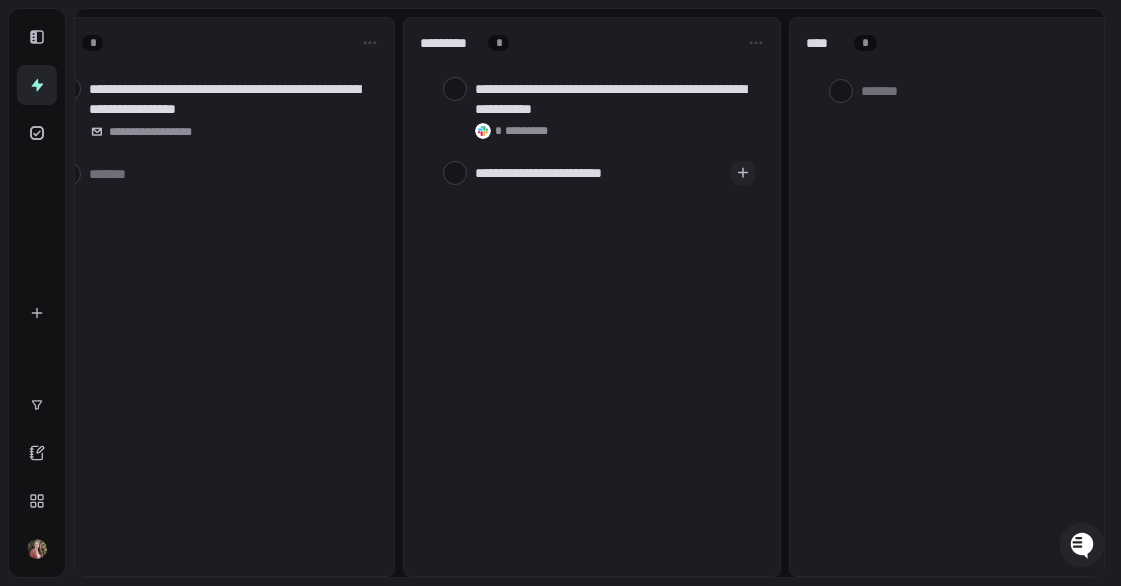 type on "**********" 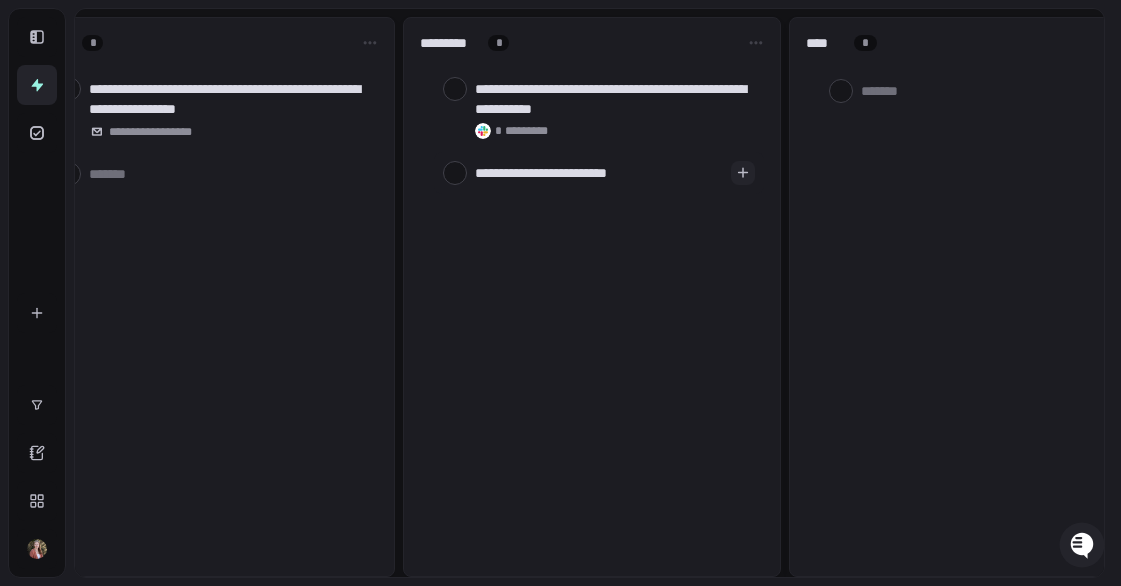 type on "**********" 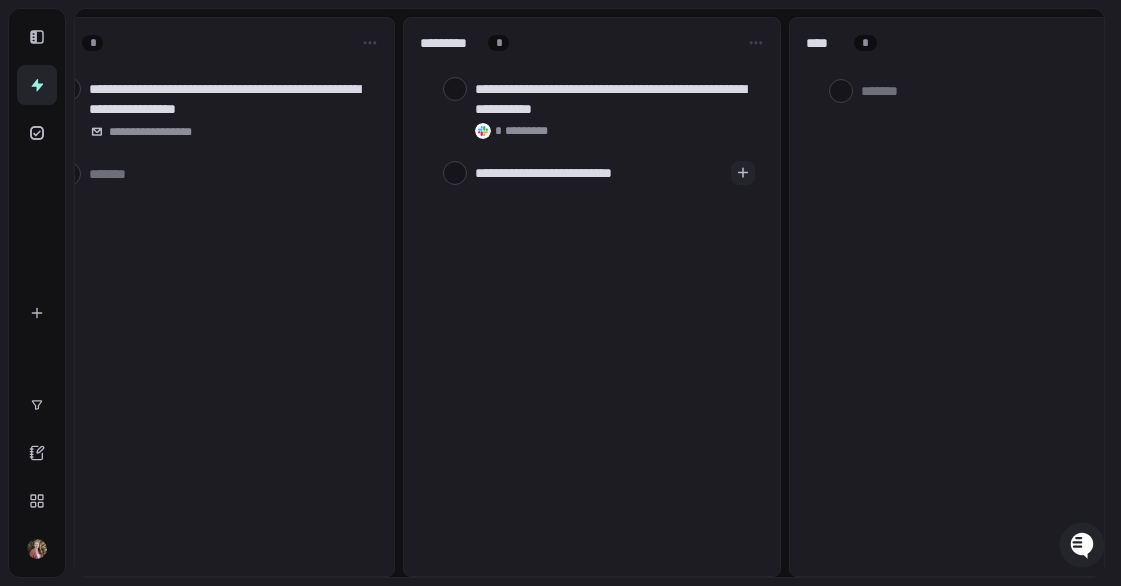 type on "**********" 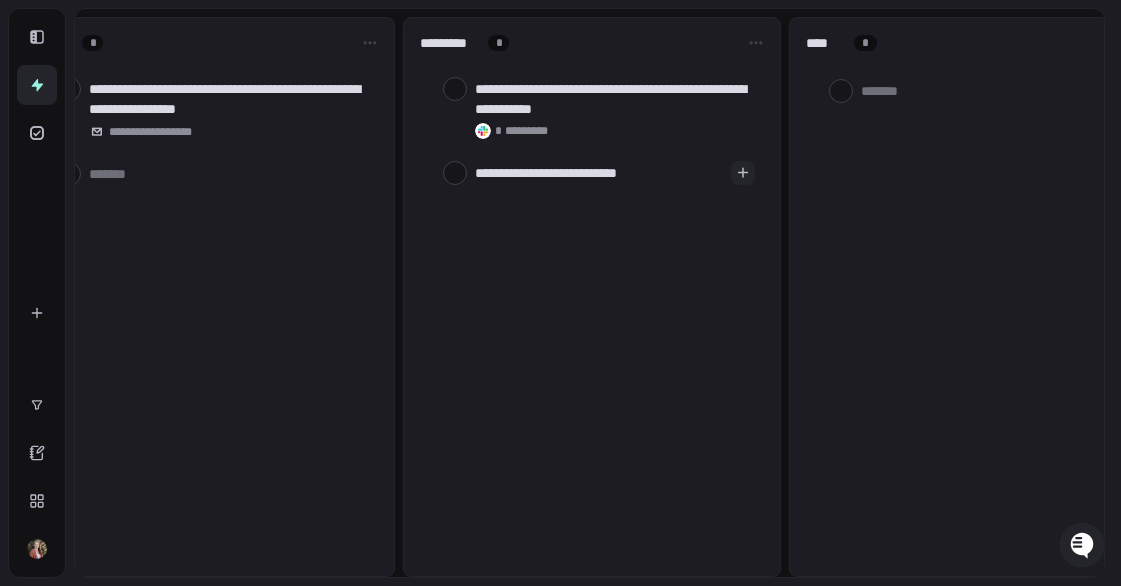 type on "**********" 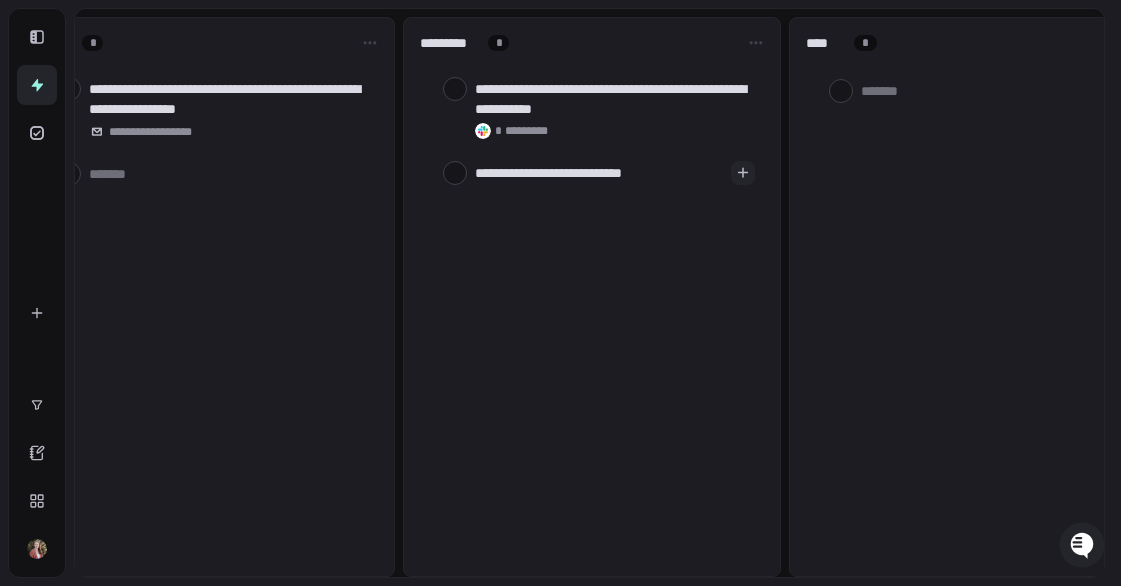 type on "**********" 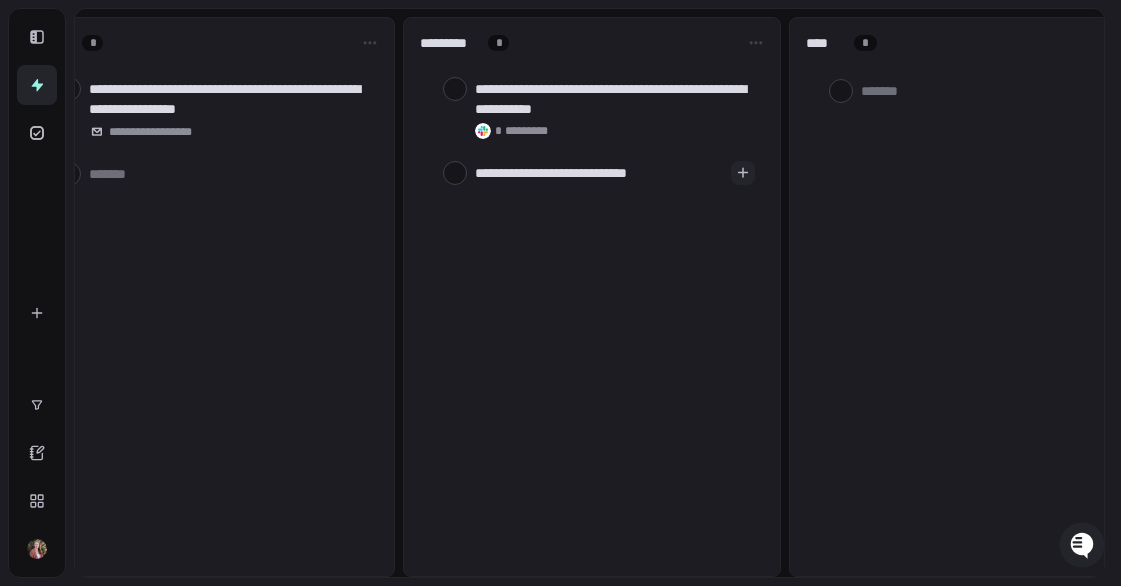 type on "**********" 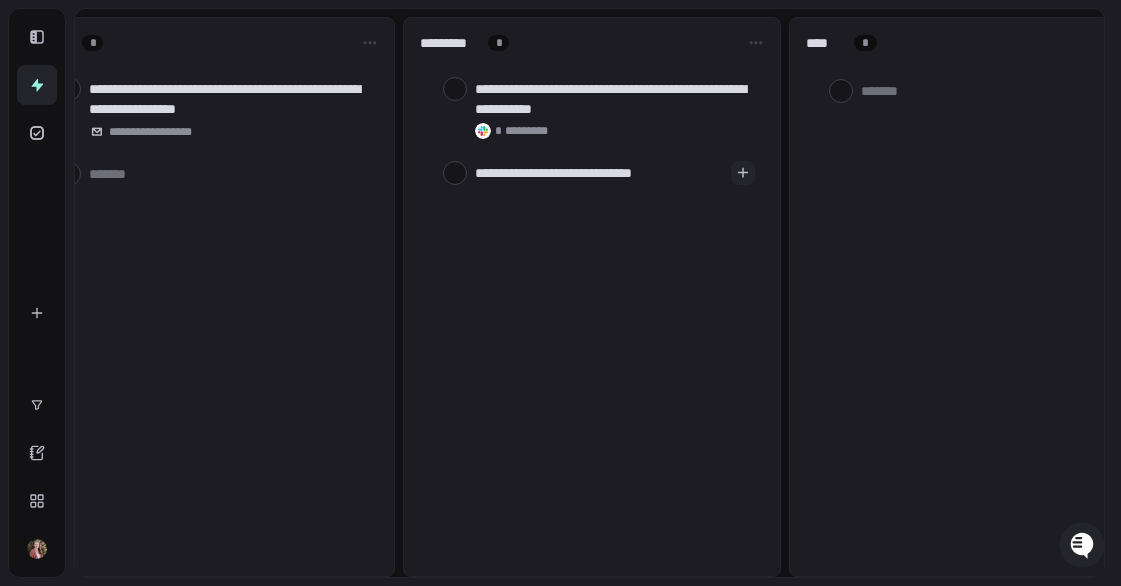 type on "**********" 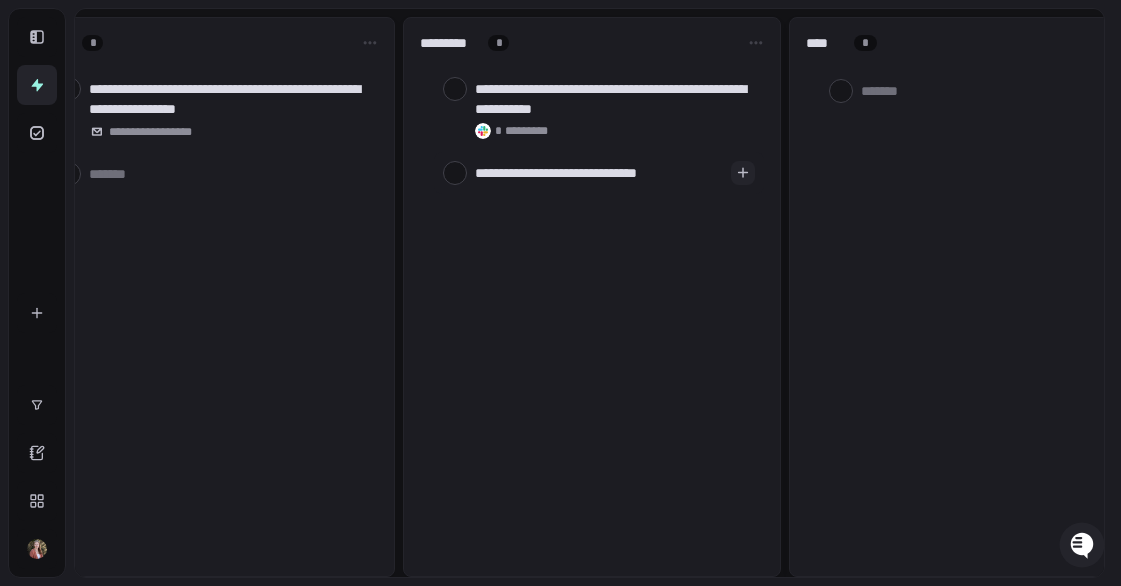 type on "**********" 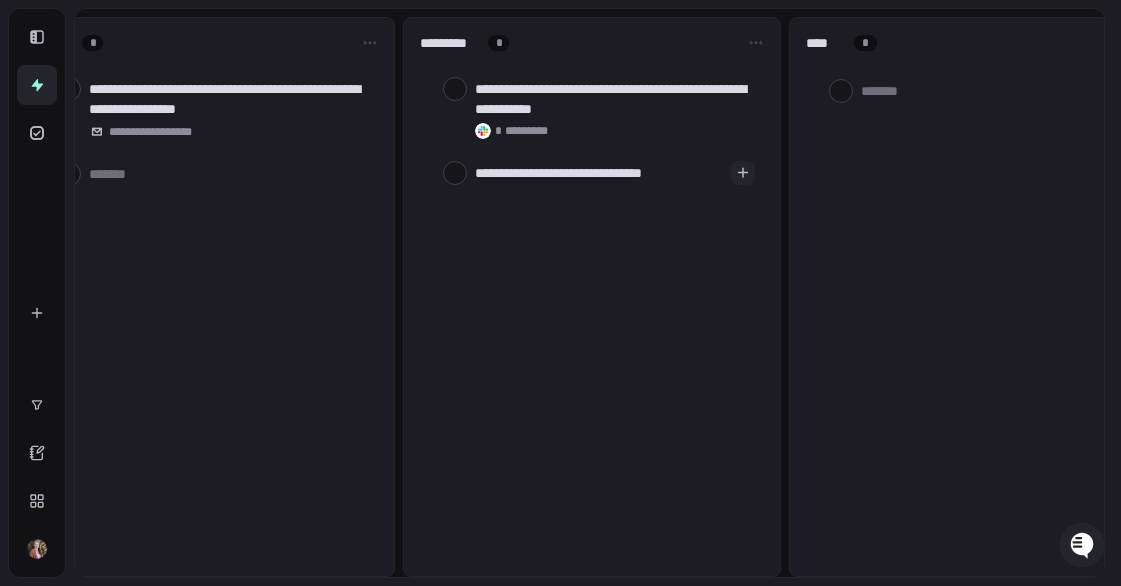 type on "**********" 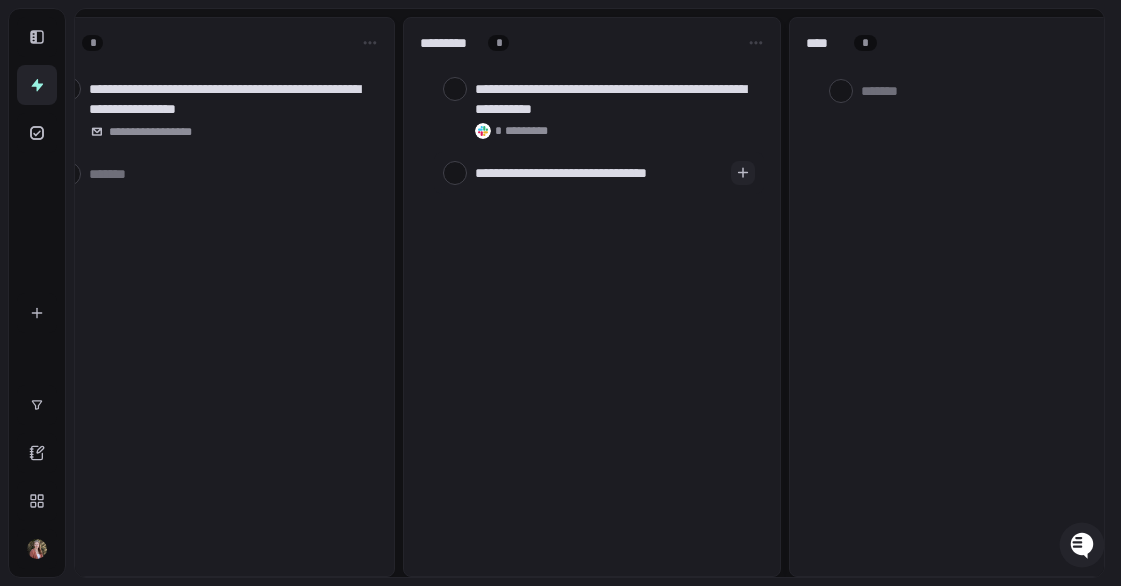 type on "**********" 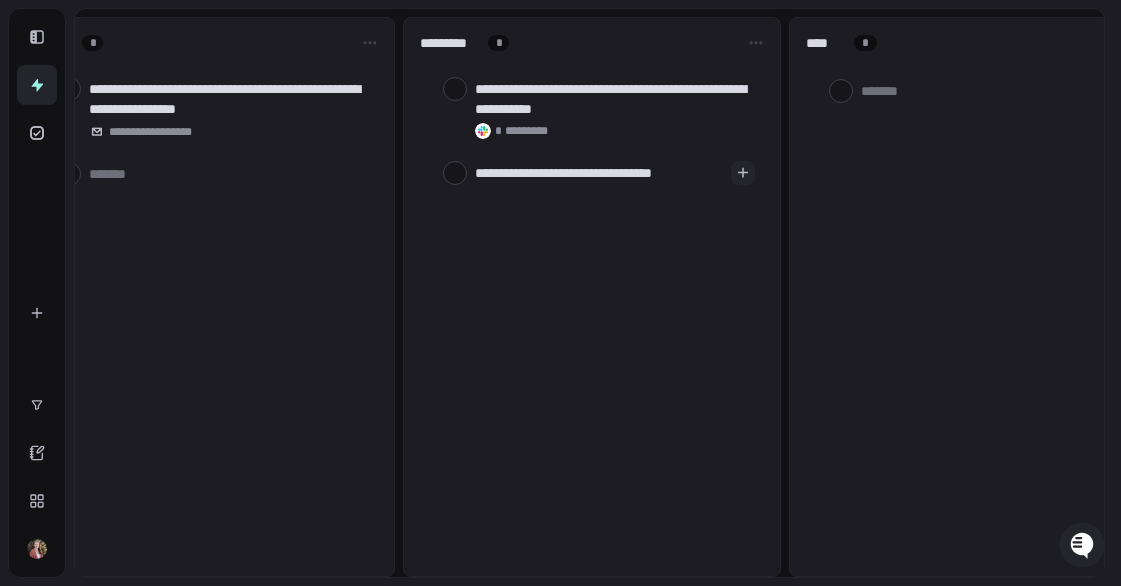 type on "**********" 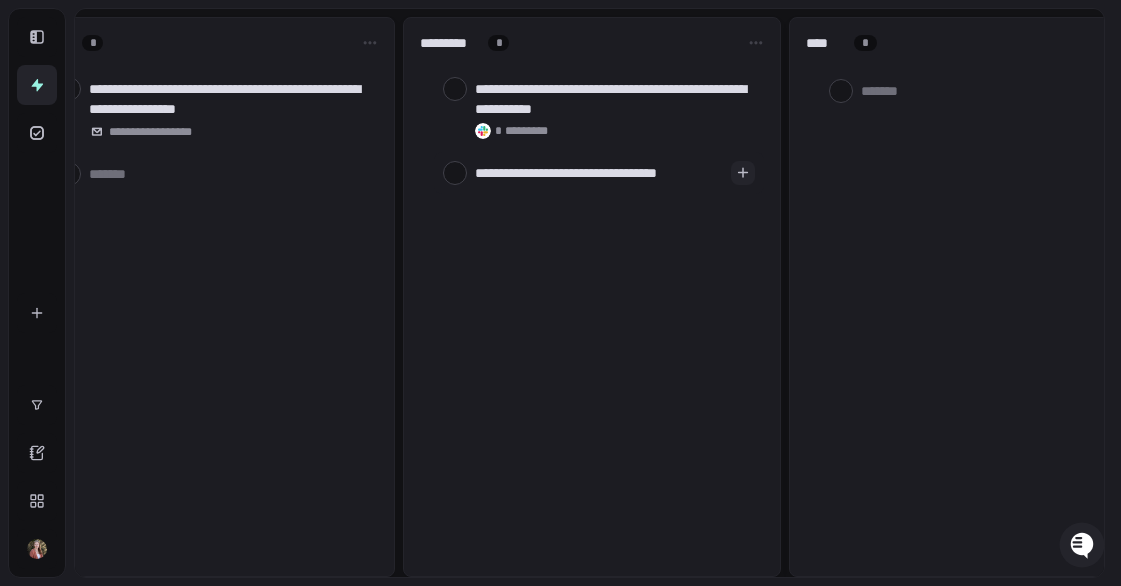 type on "**********" 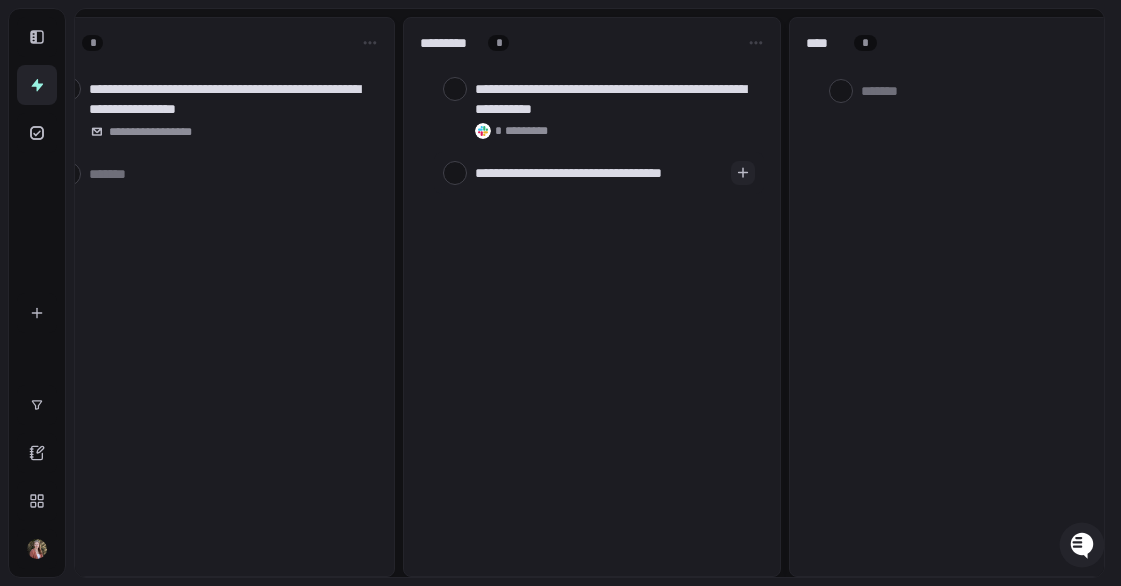 type on "**********" 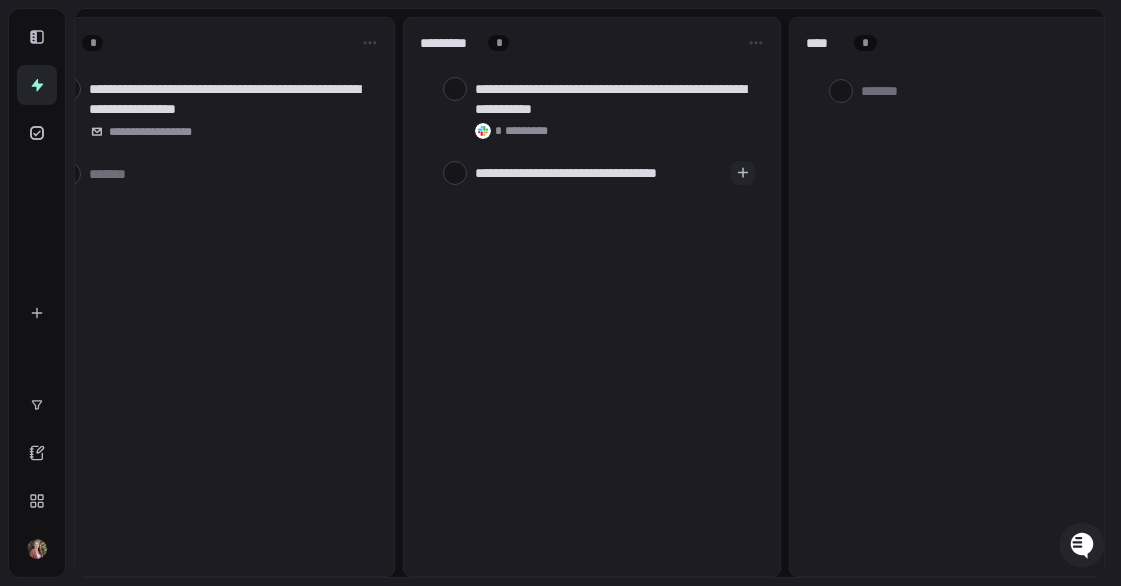 type on "**********" 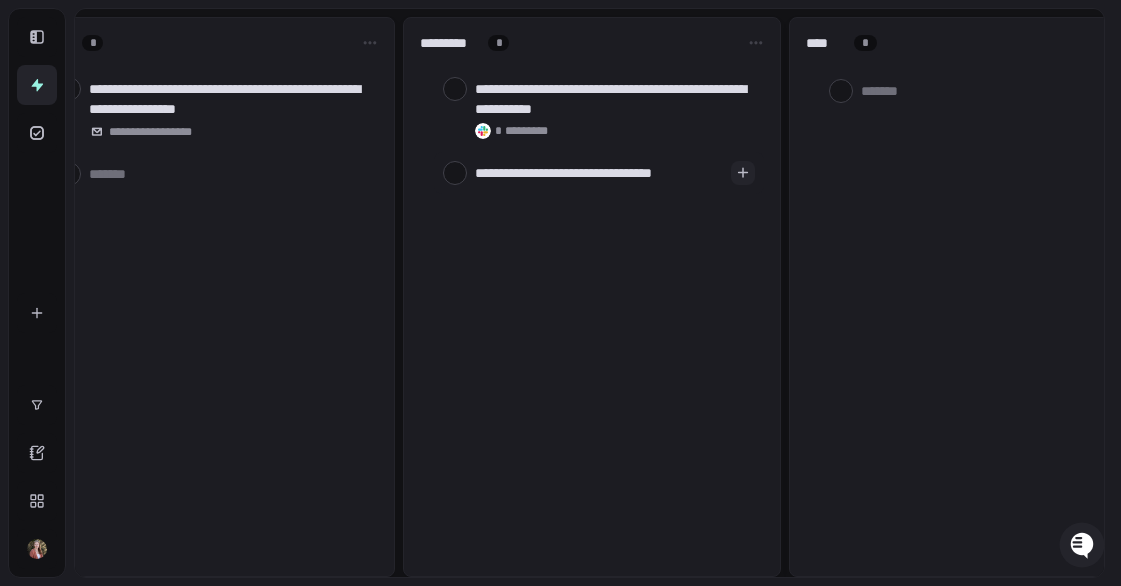 type on "**********" 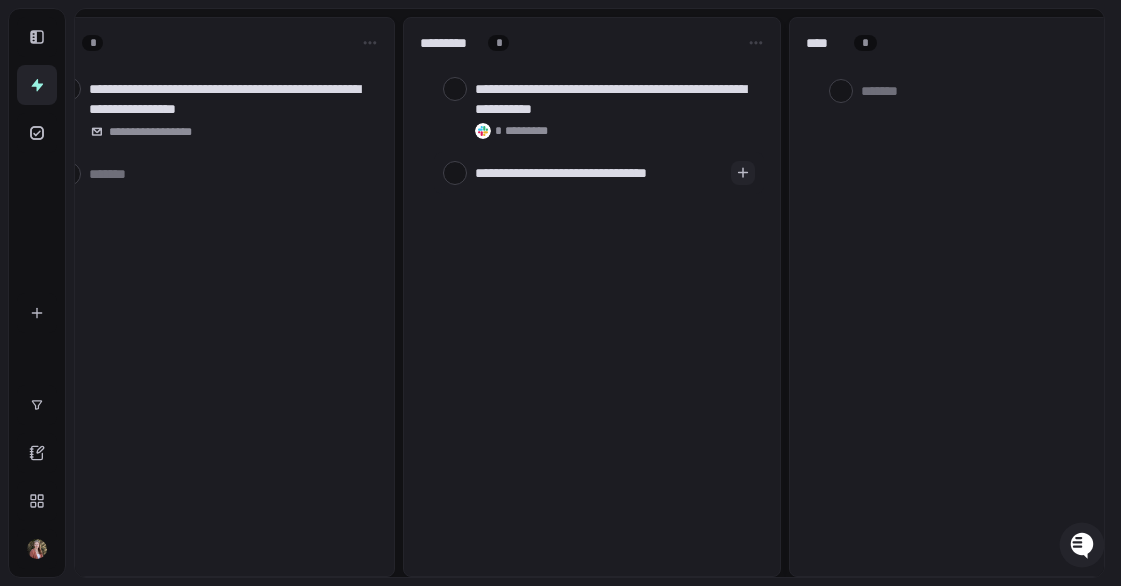 type on "**********" 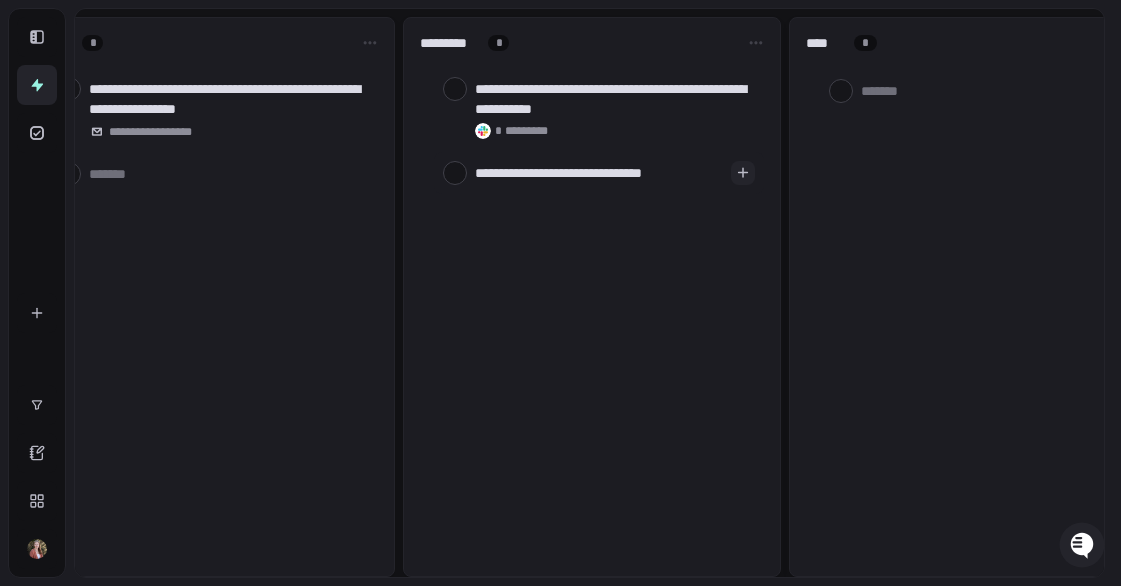 type on "**********" 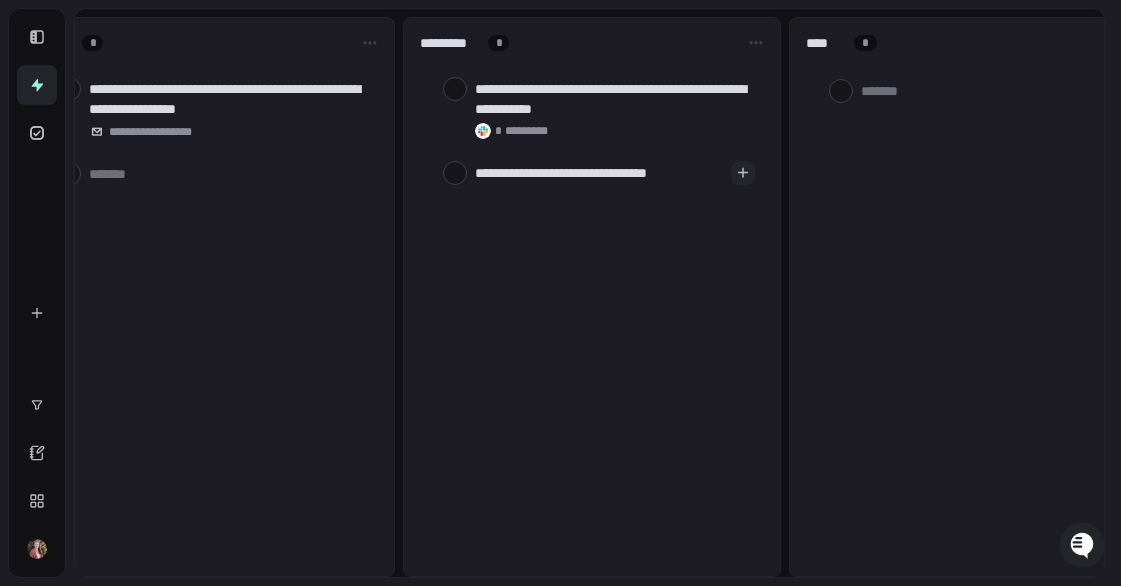 type on "**********" 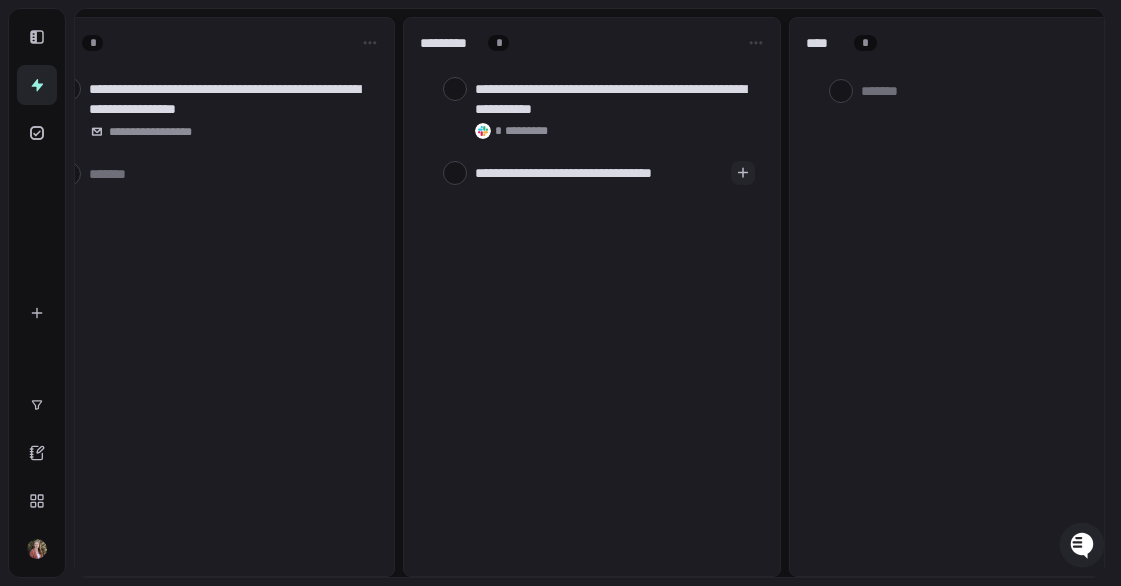 type on "**********" 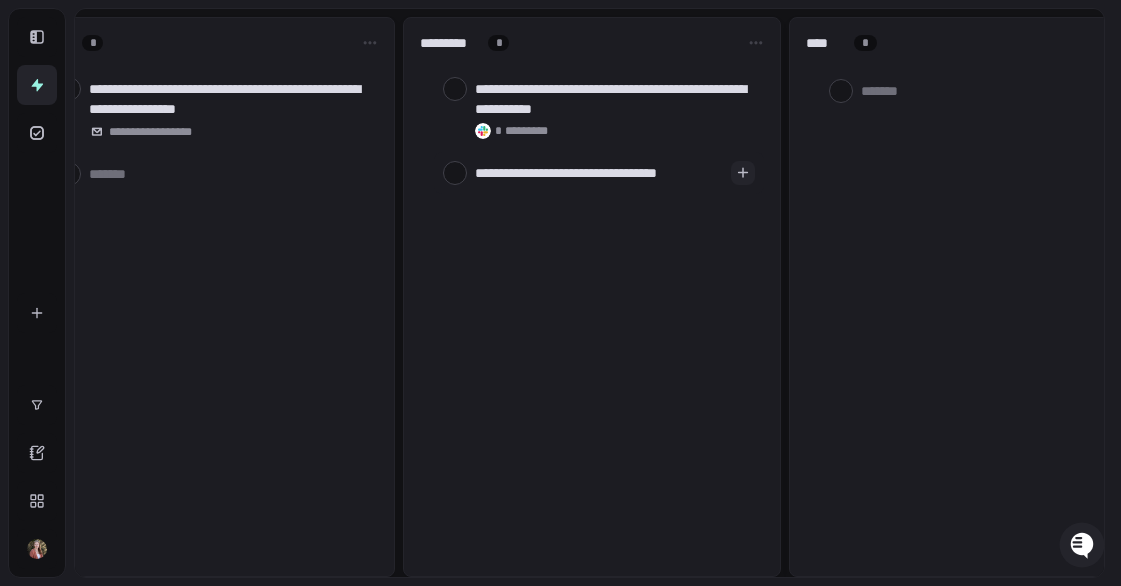 type on "*" 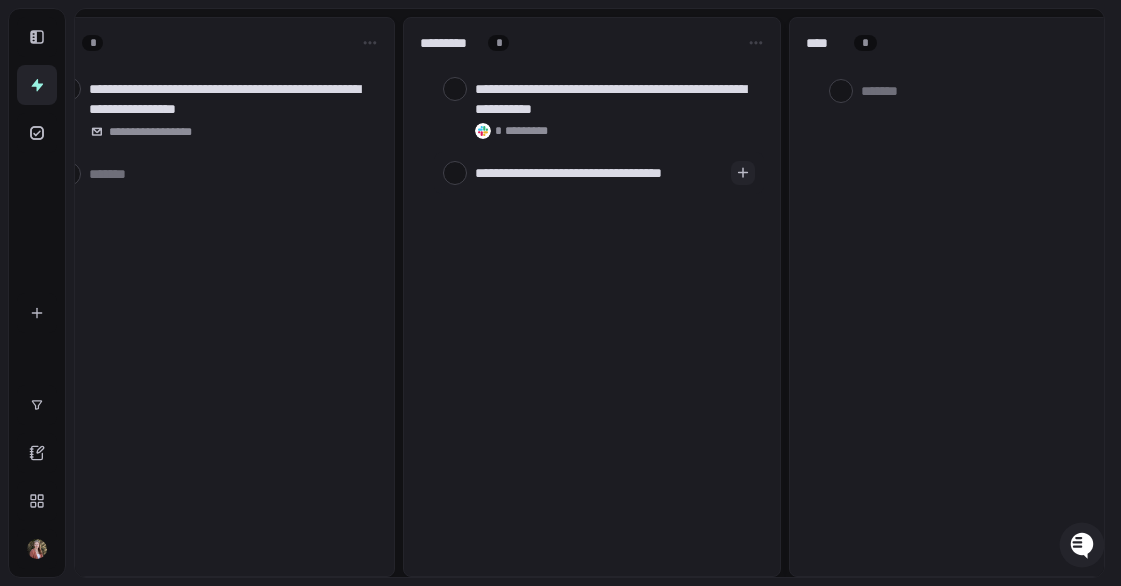 type on "**********" 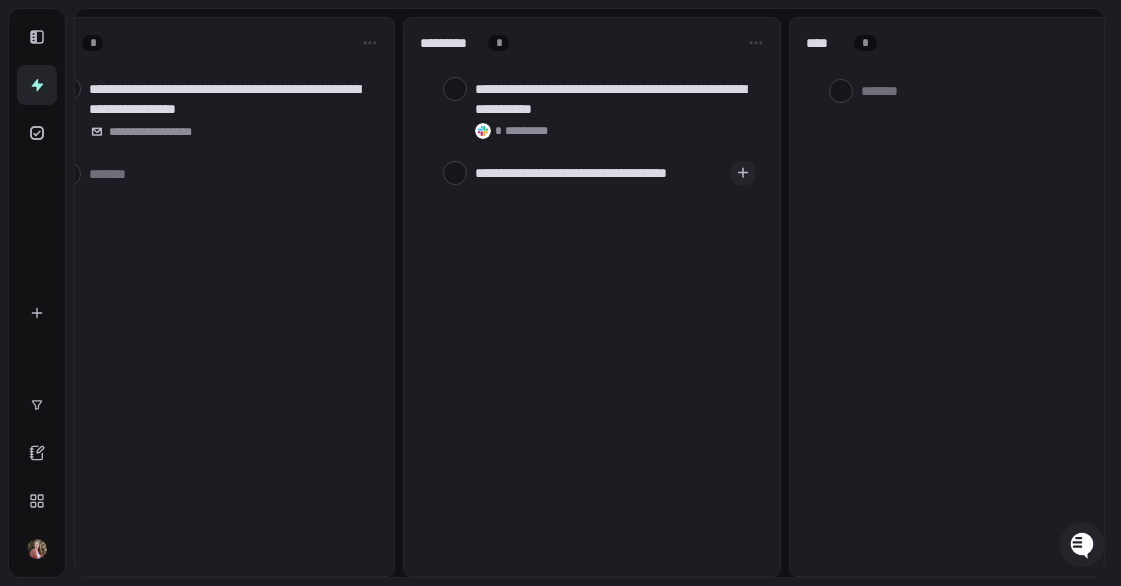 type on "**********" 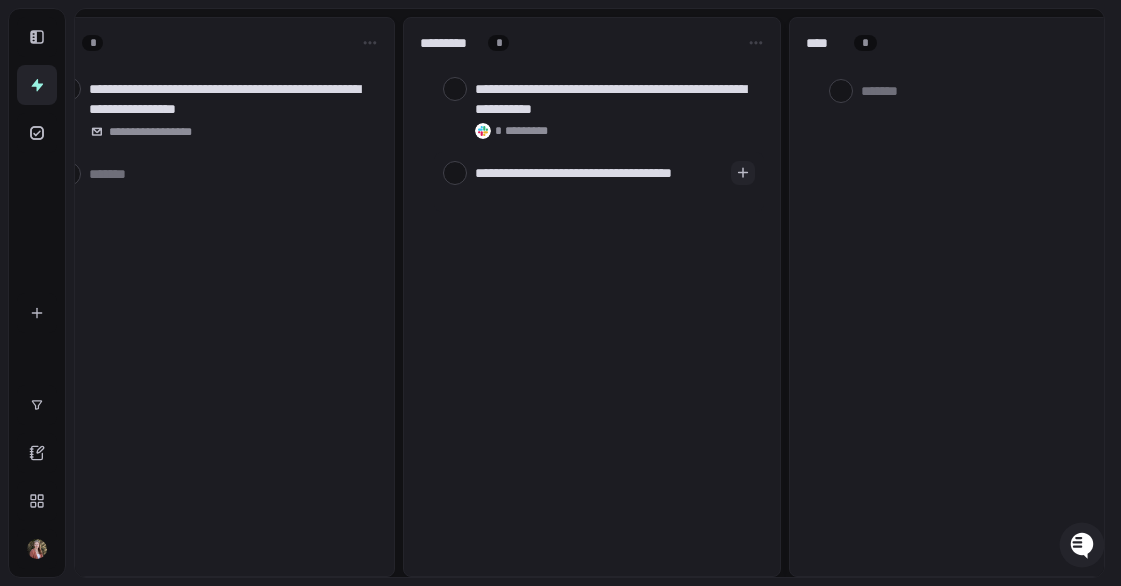 type on "*" 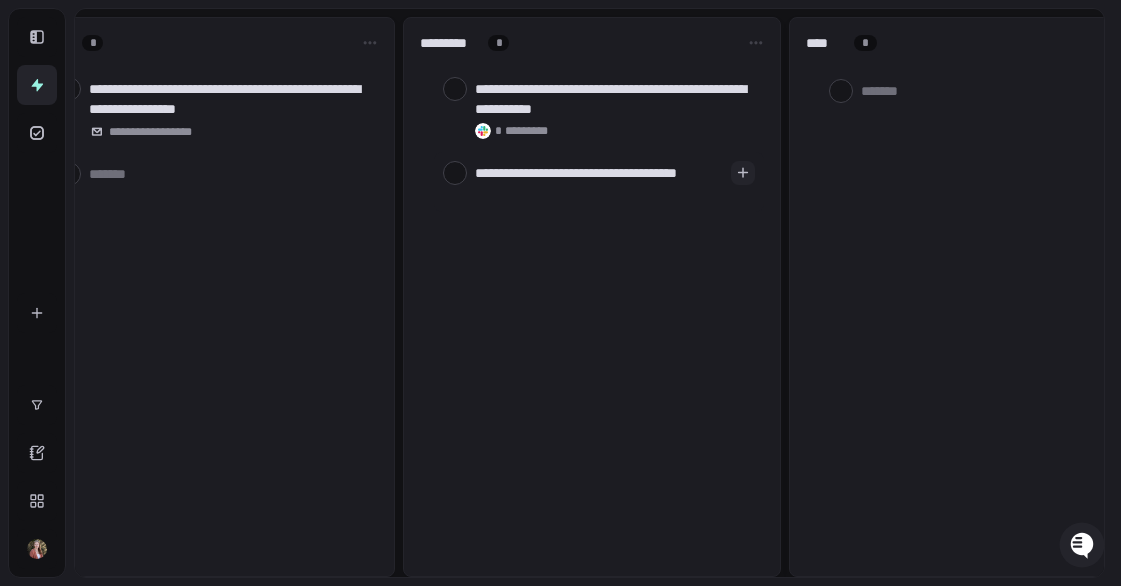 type on "**********" 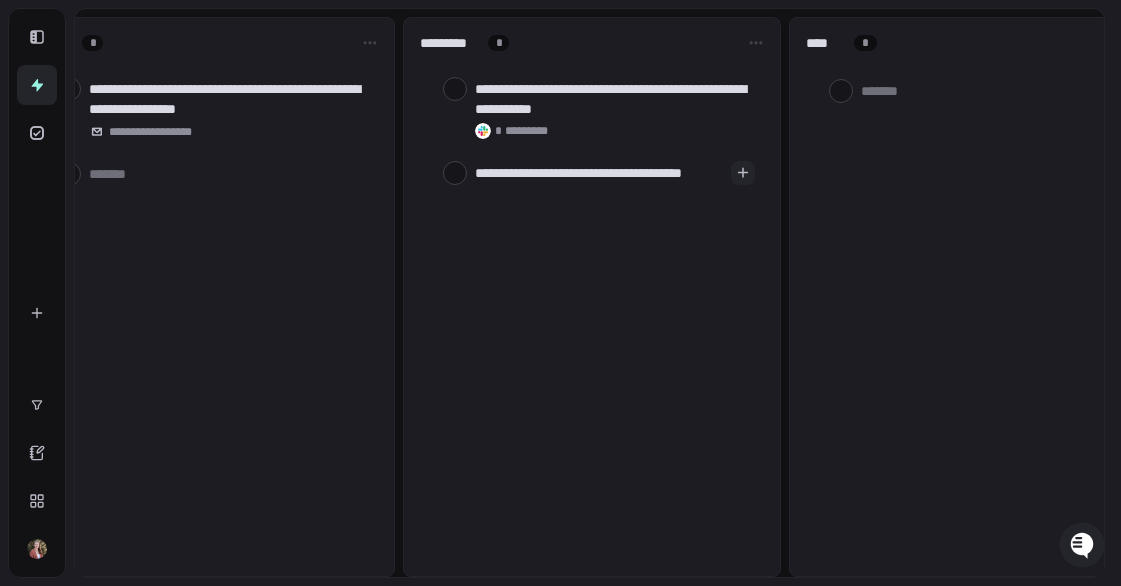 type on "**********" 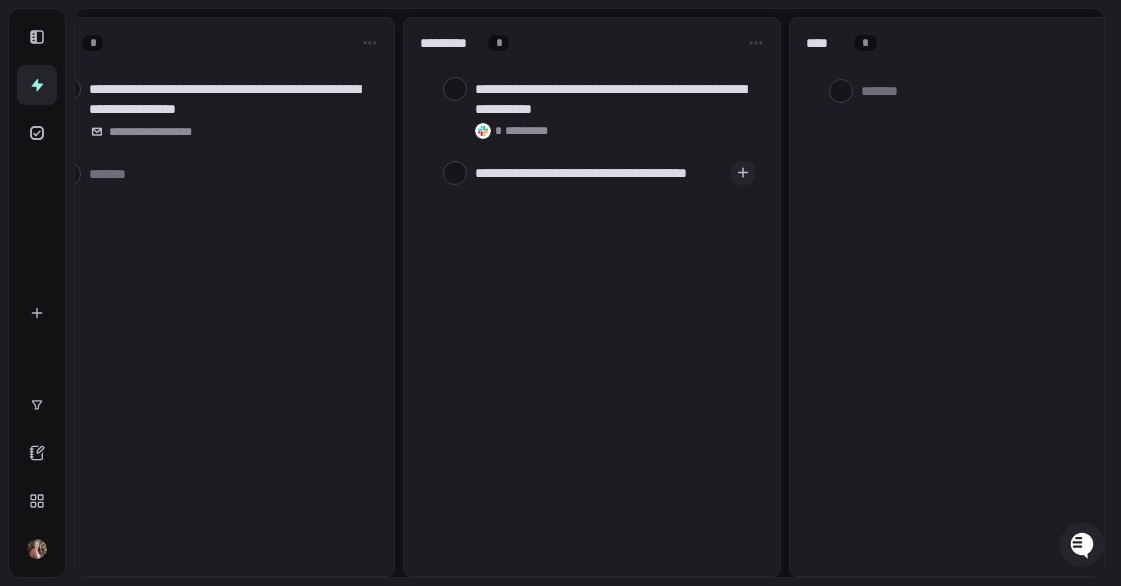 type on "**********" 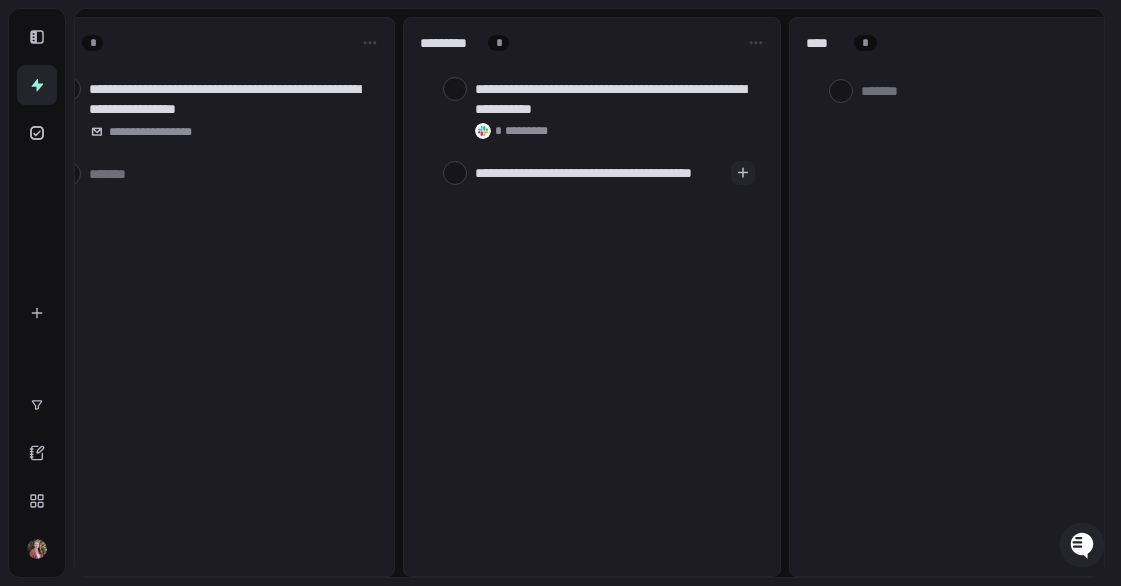 type on "**********" 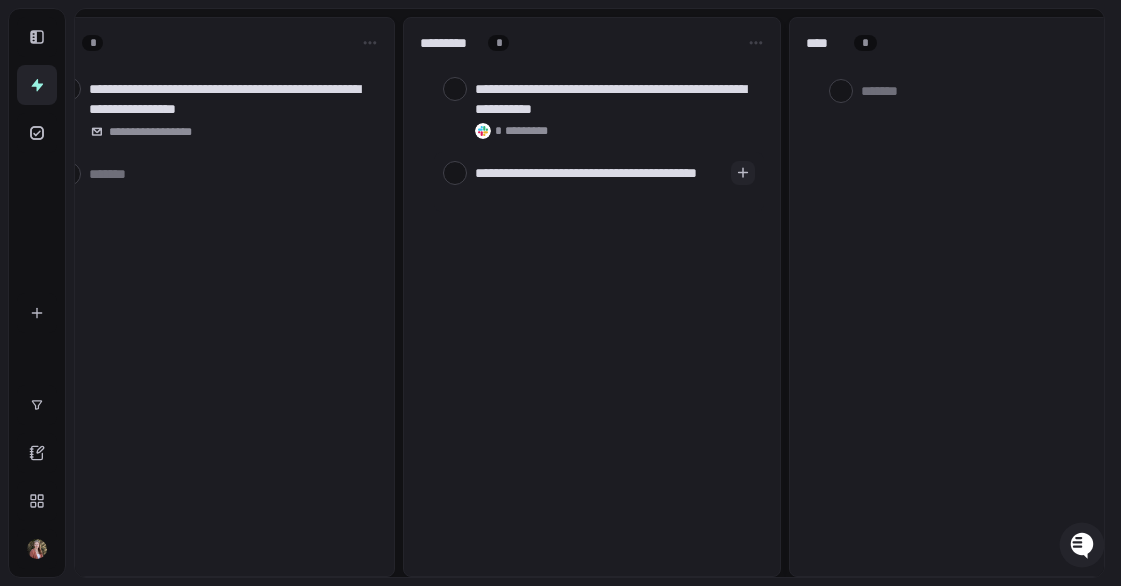 type on "**********" 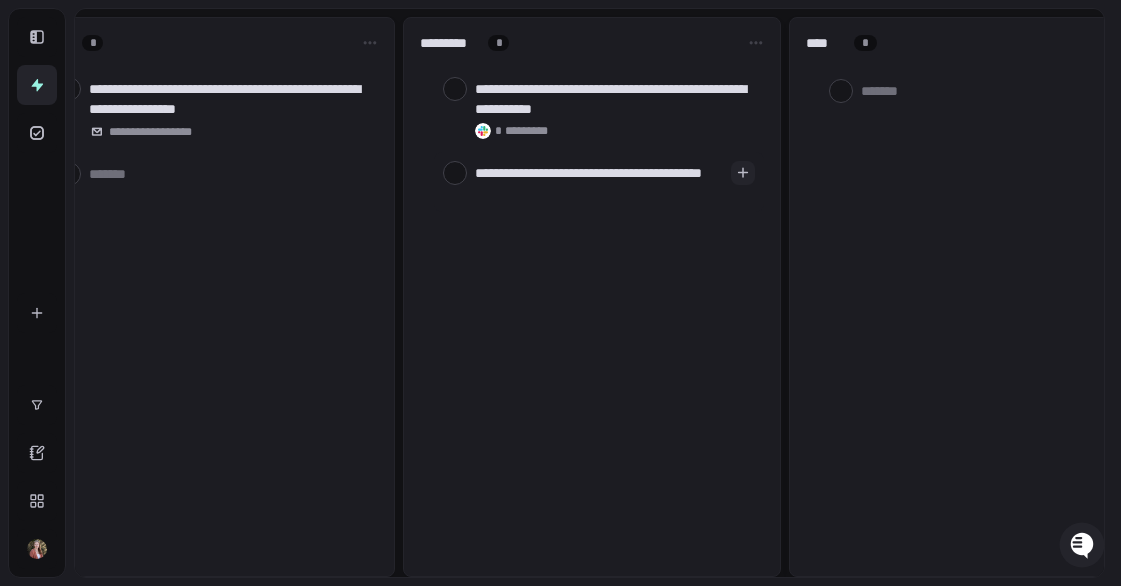 type 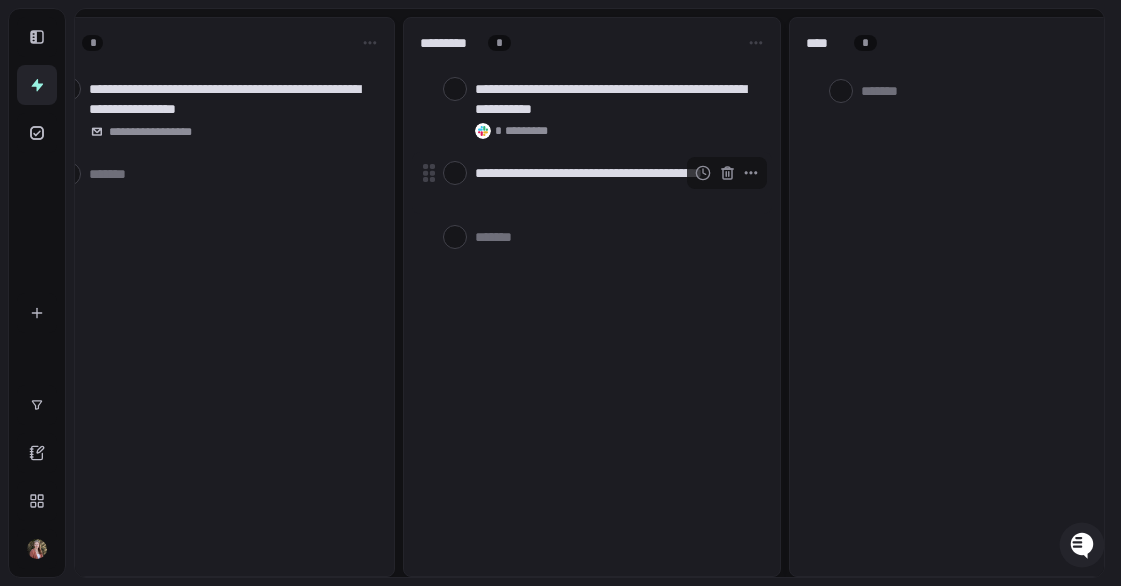click on "**********" at bounding box center [615, 183] 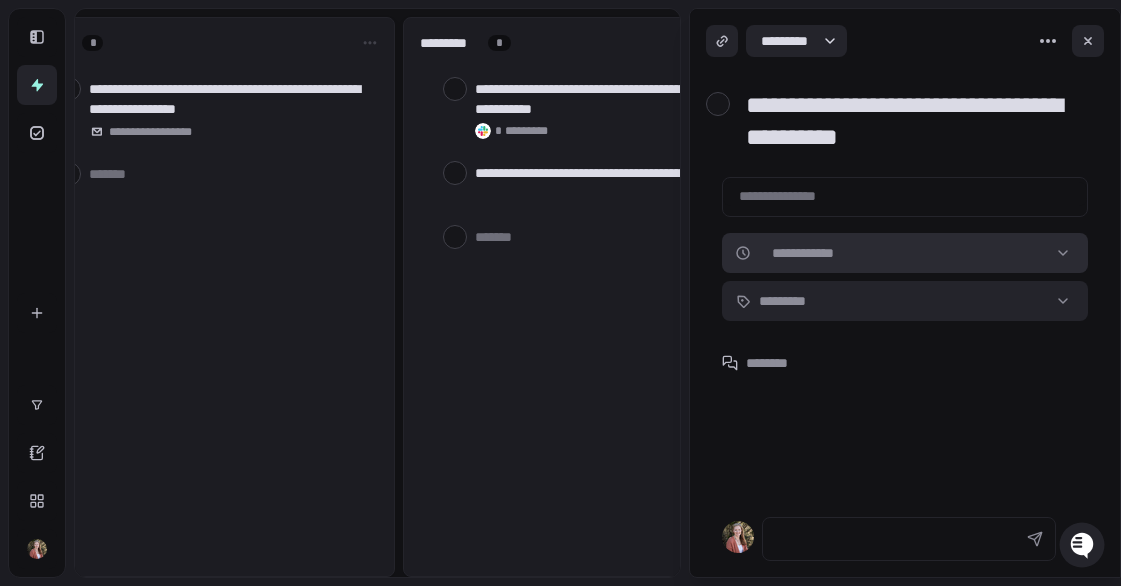 click on "**********" at bounding box center (560, 293) 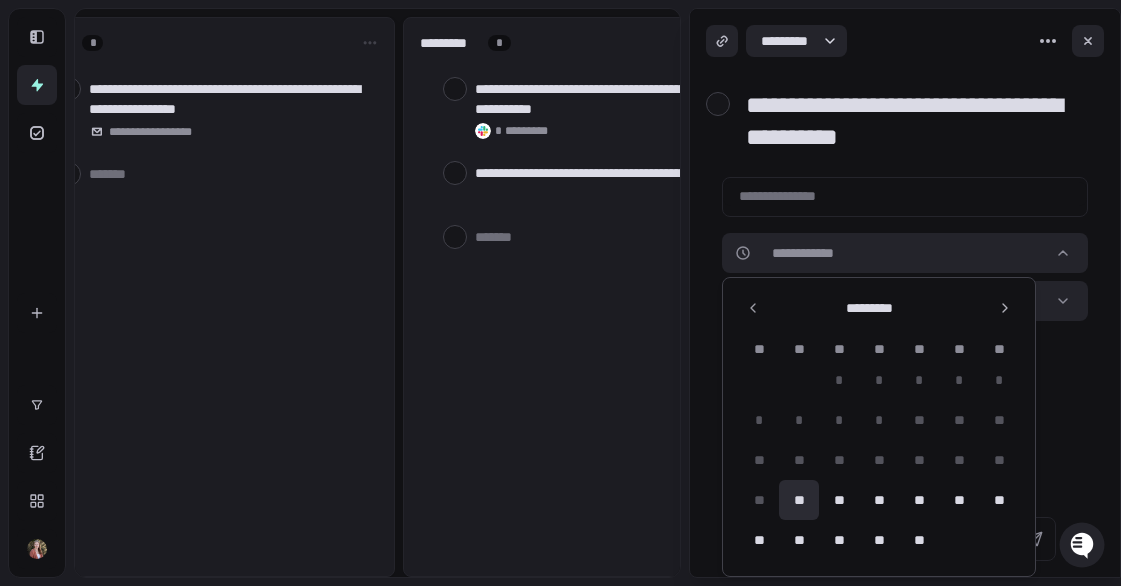 click on "**" at bounding box center [799, 500] 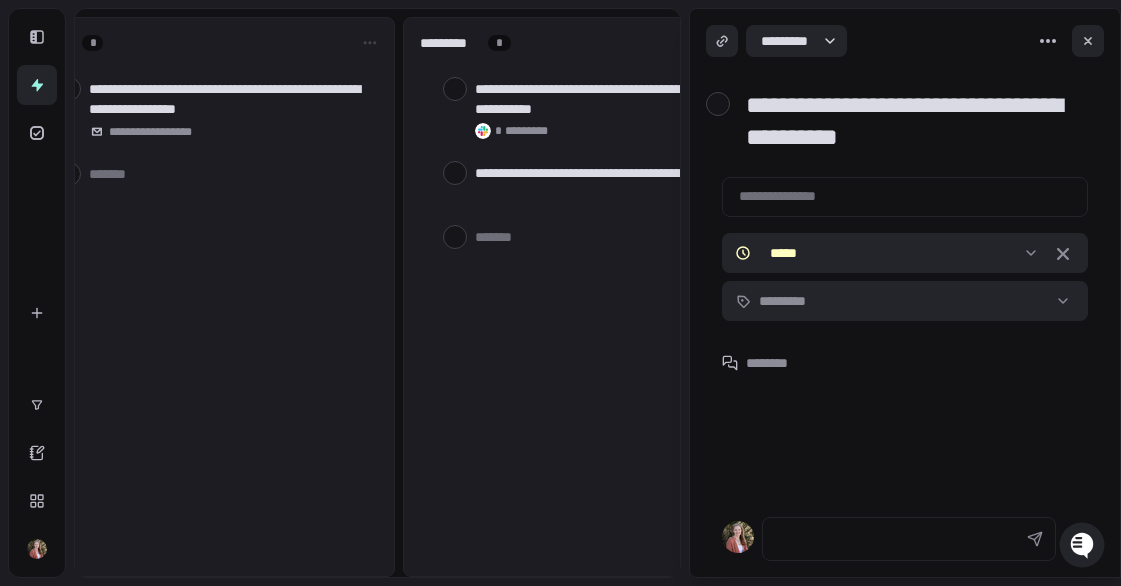 type on "*" 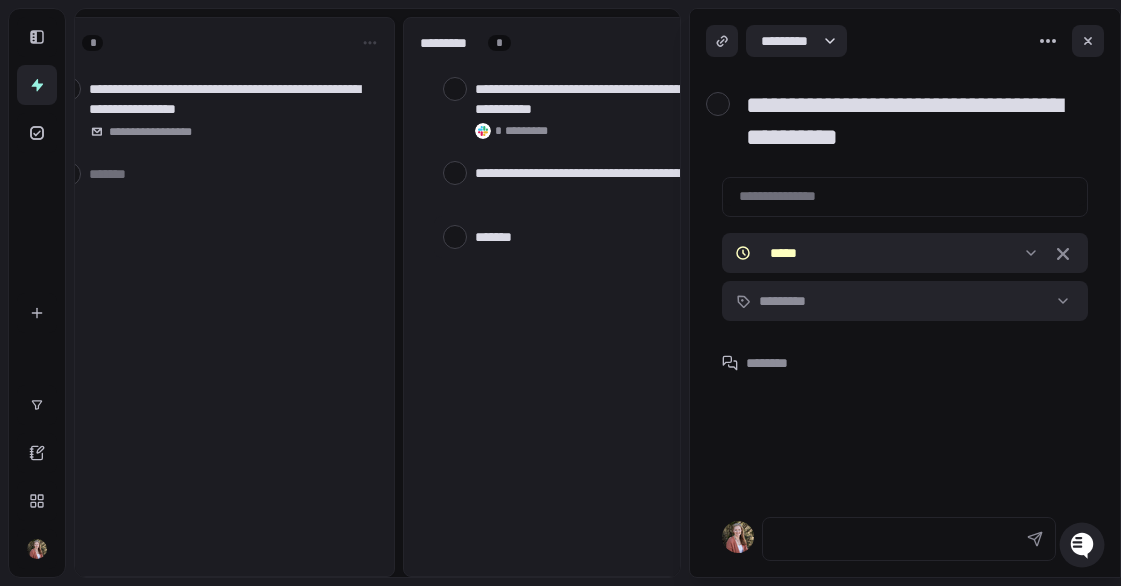 click at bounding box center (615, 236) 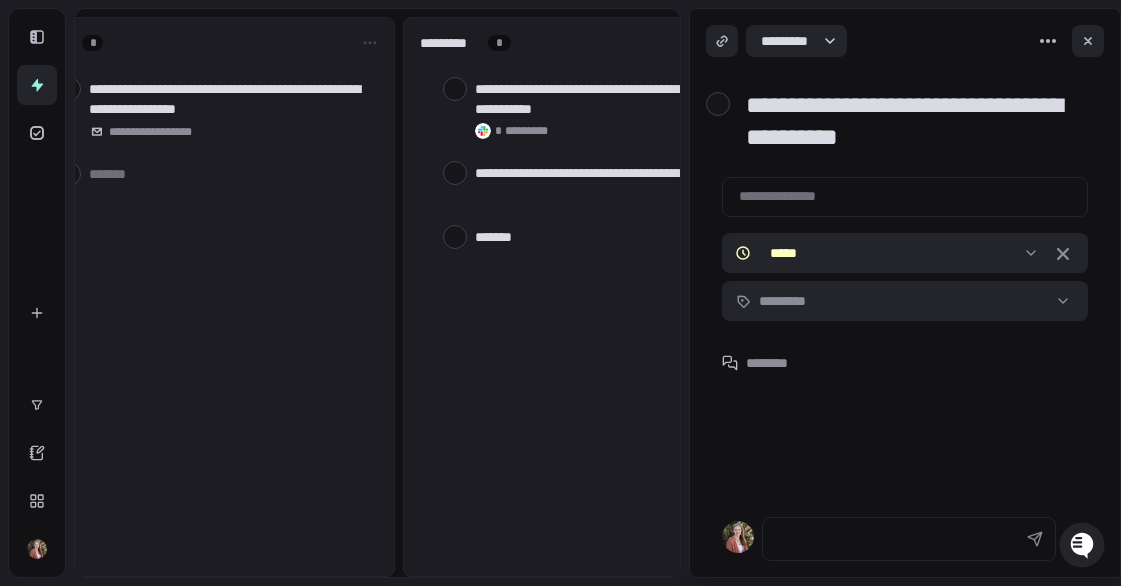 type on "*" 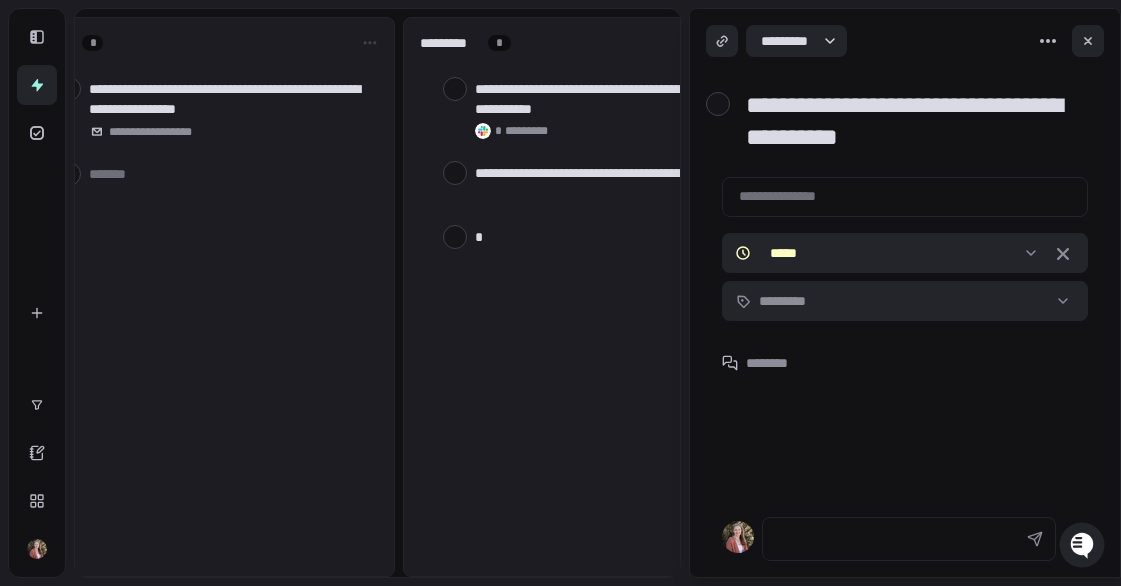 type on "**" 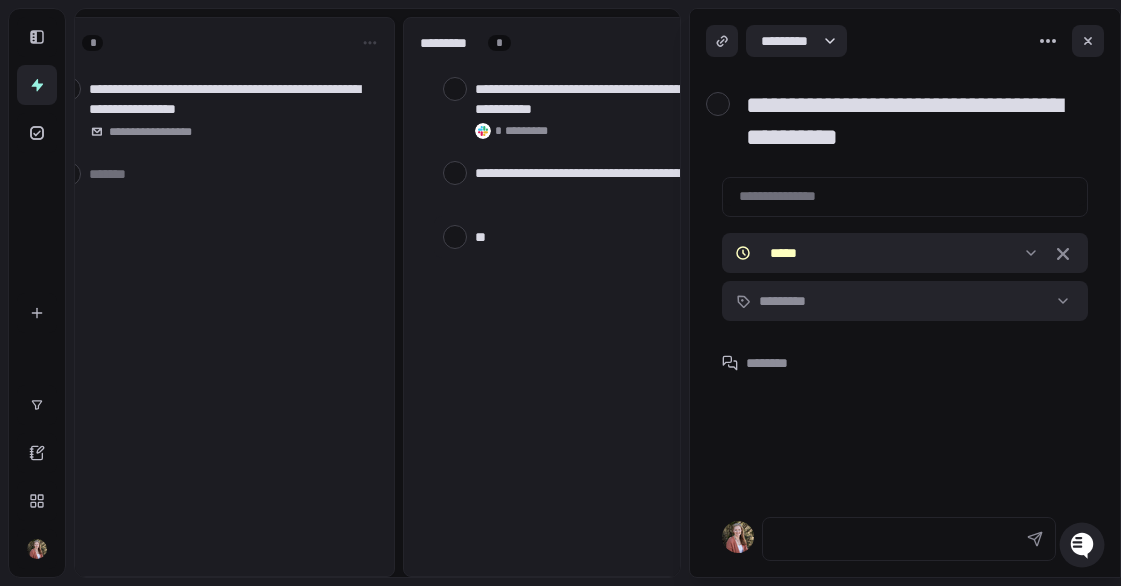 type on "***" 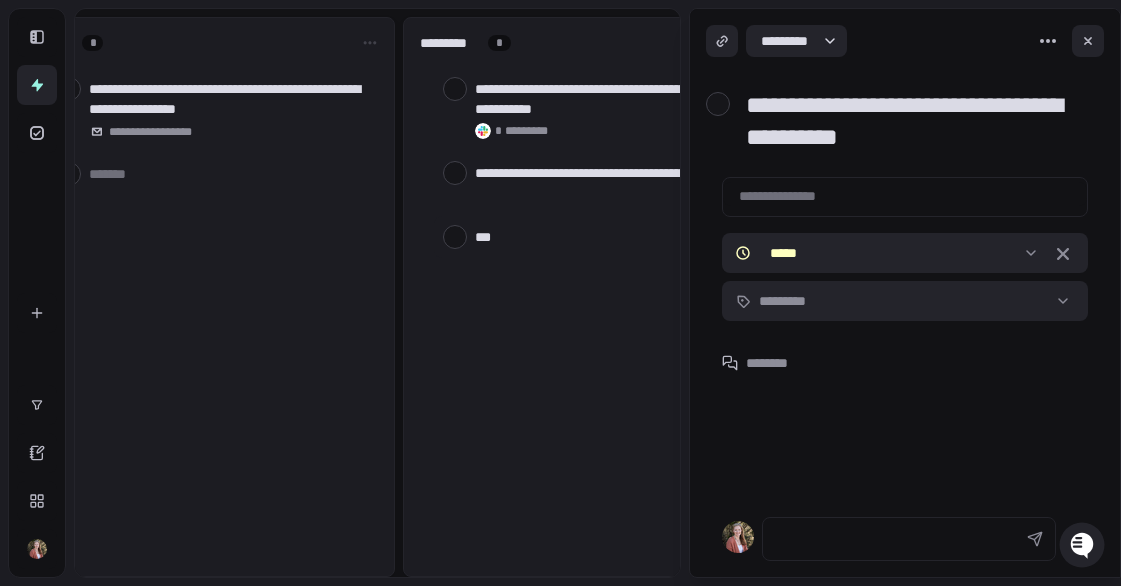 type on "****" 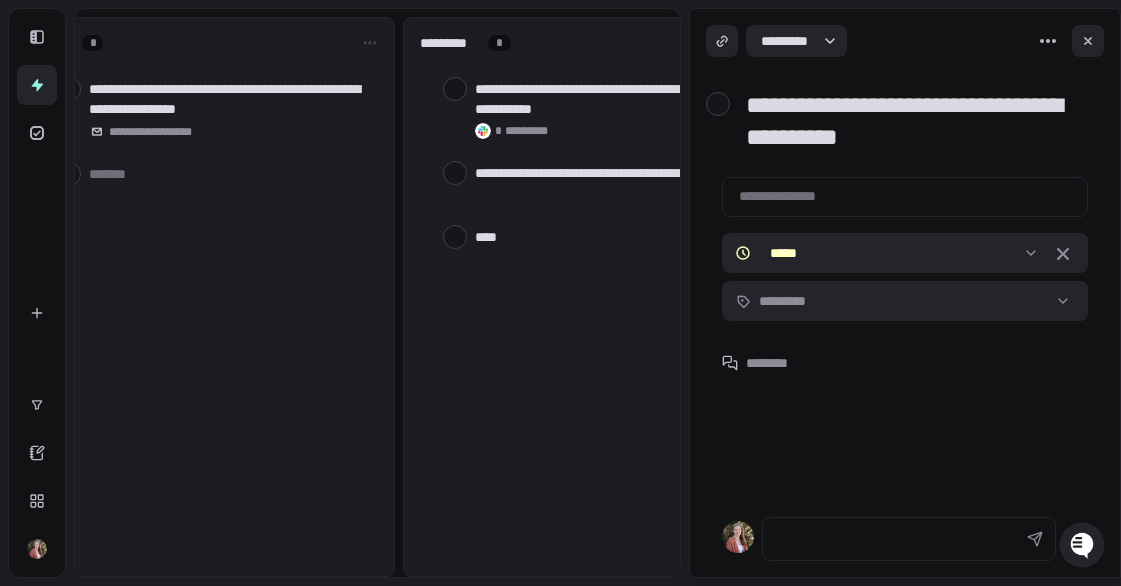 type on "*****" 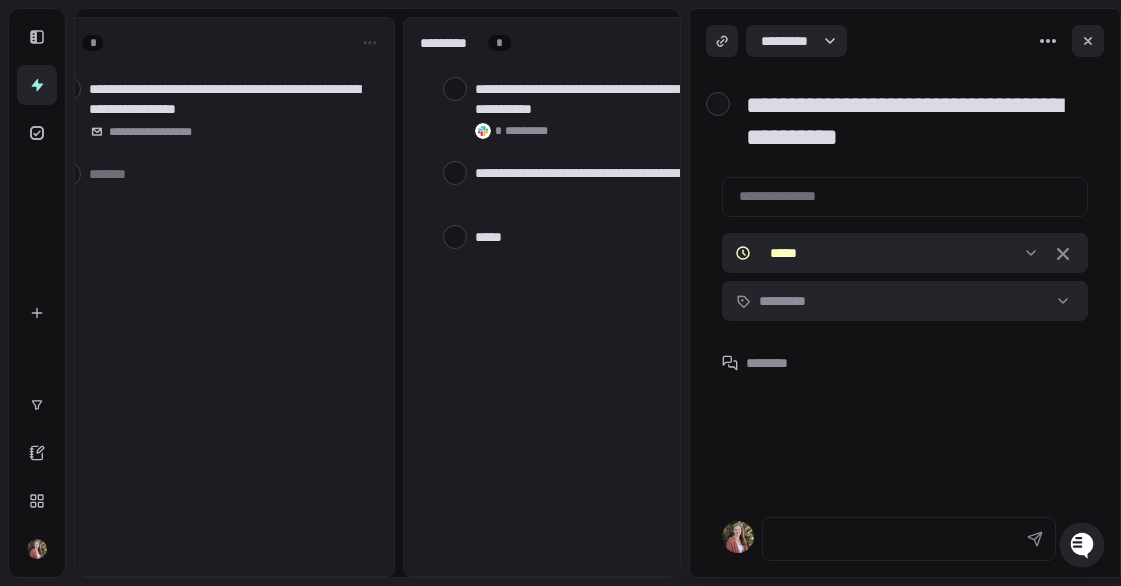 type on "******" 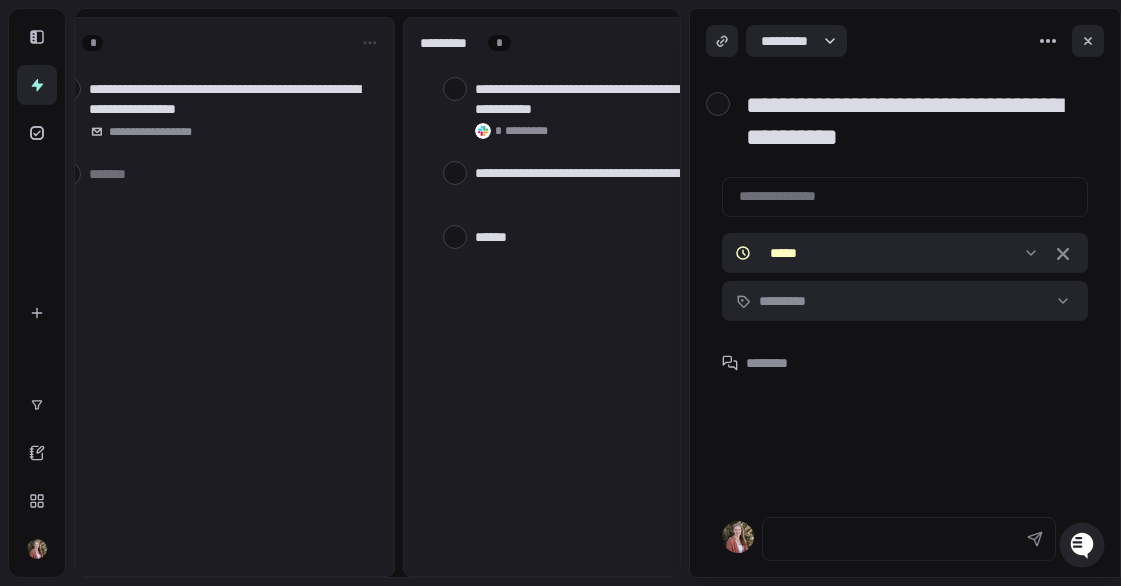 type on "*******" 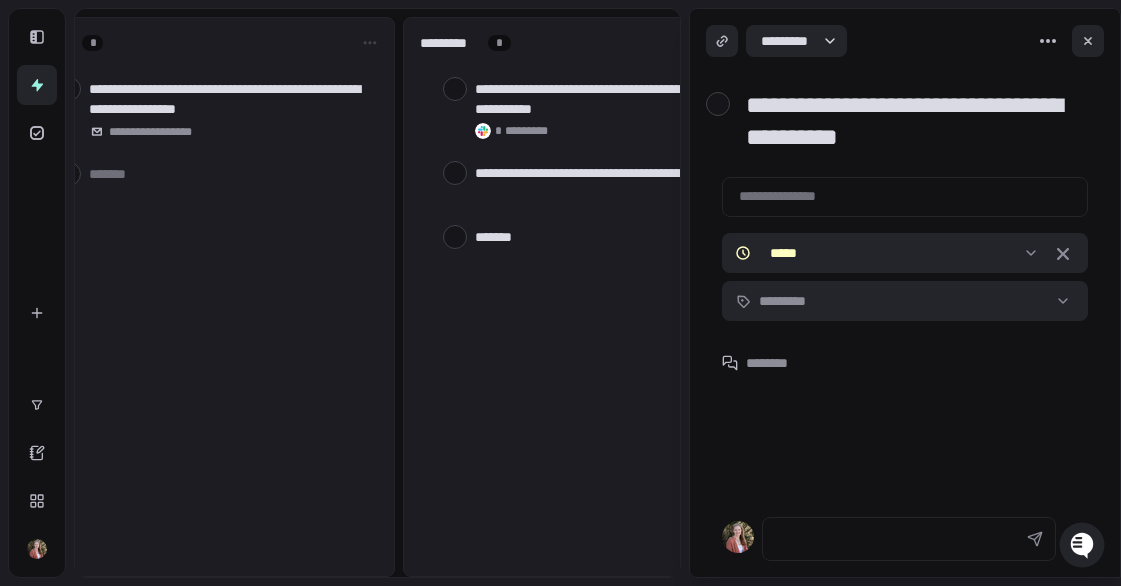 type on "*******" 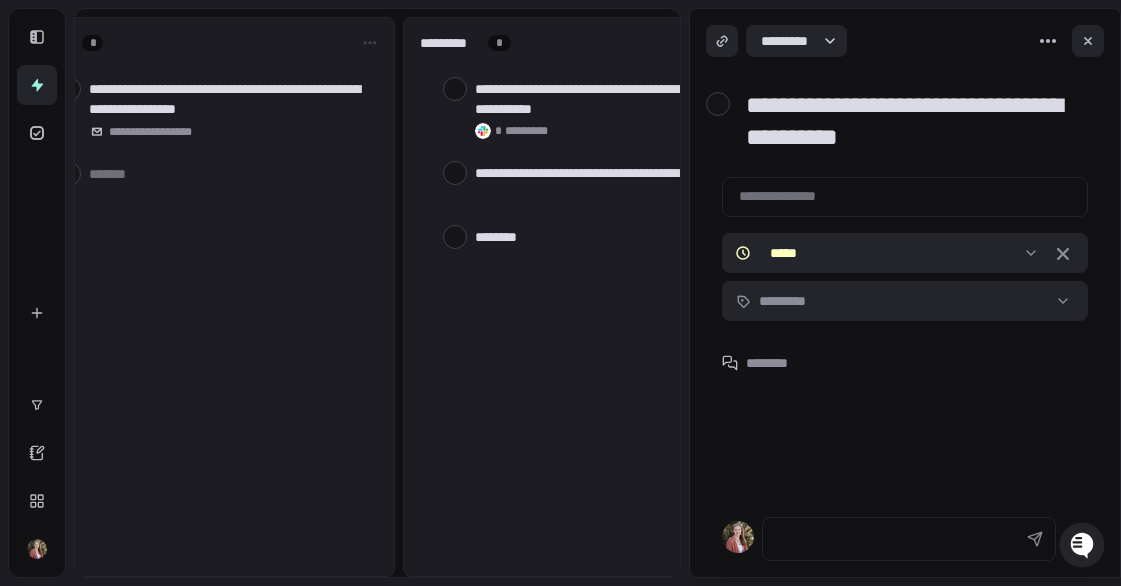 type on "*********" 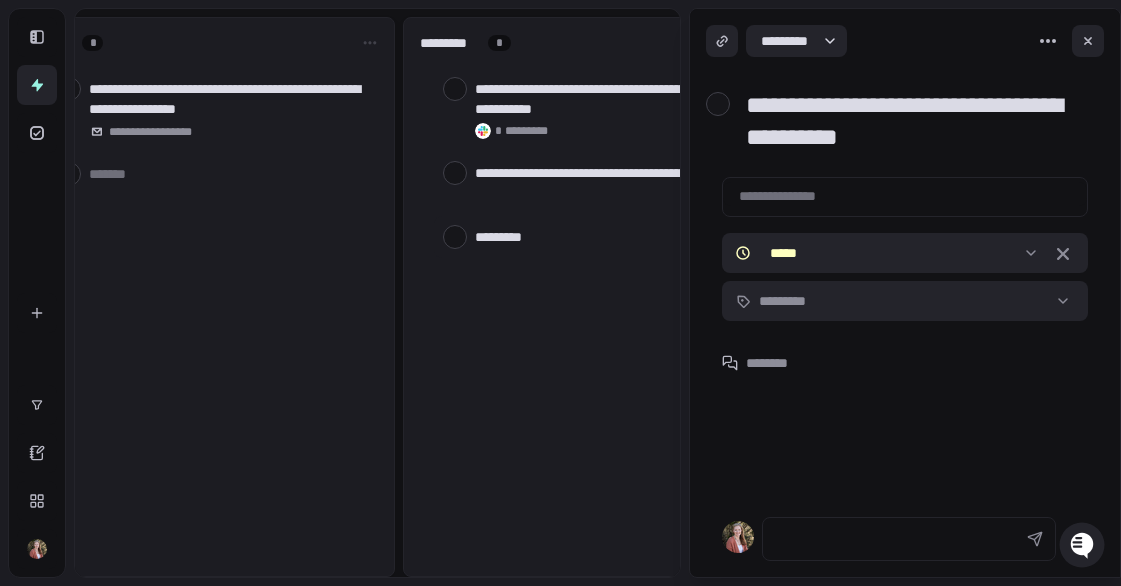 type on "**********" 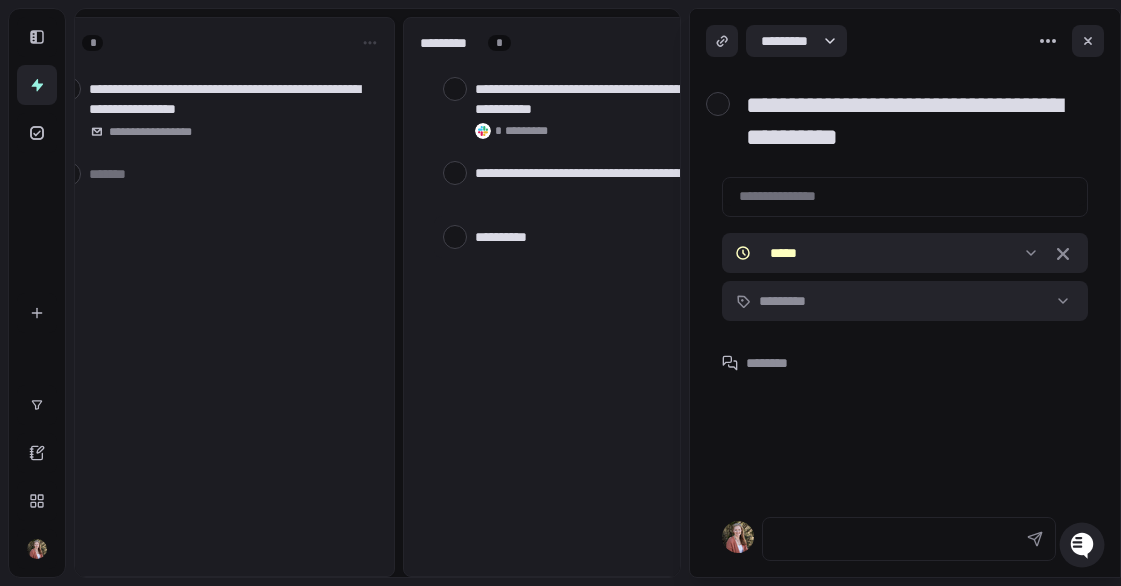 type on "**********" 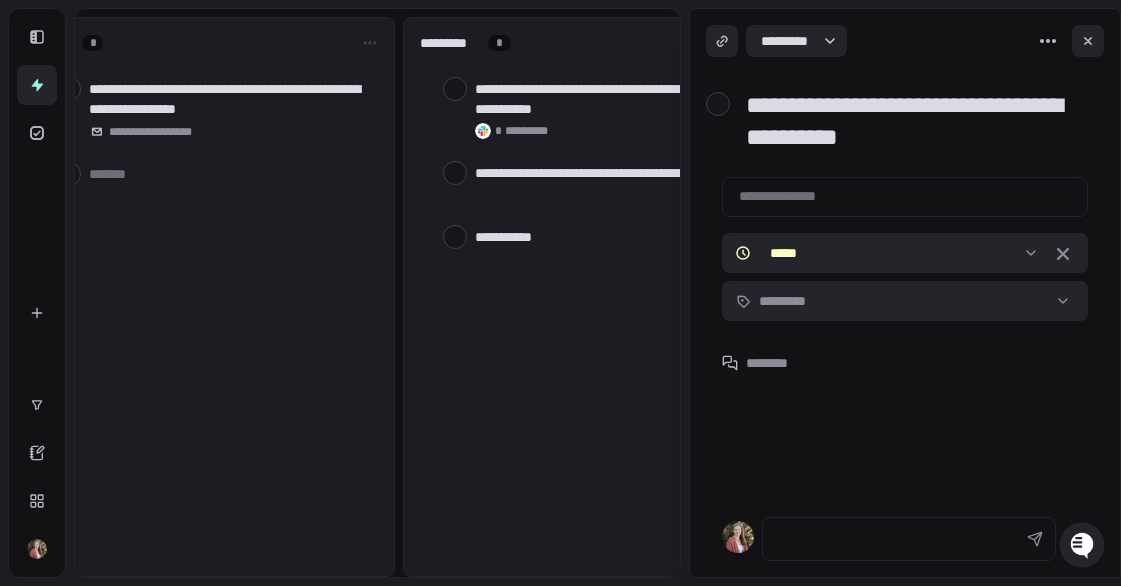 type on "*" 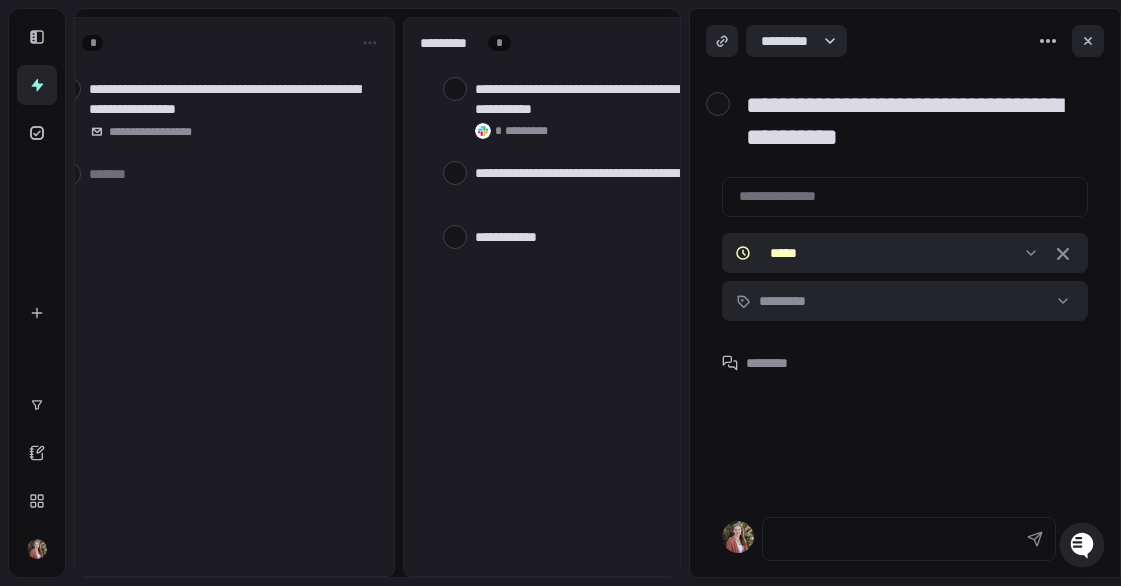 type on "**********" 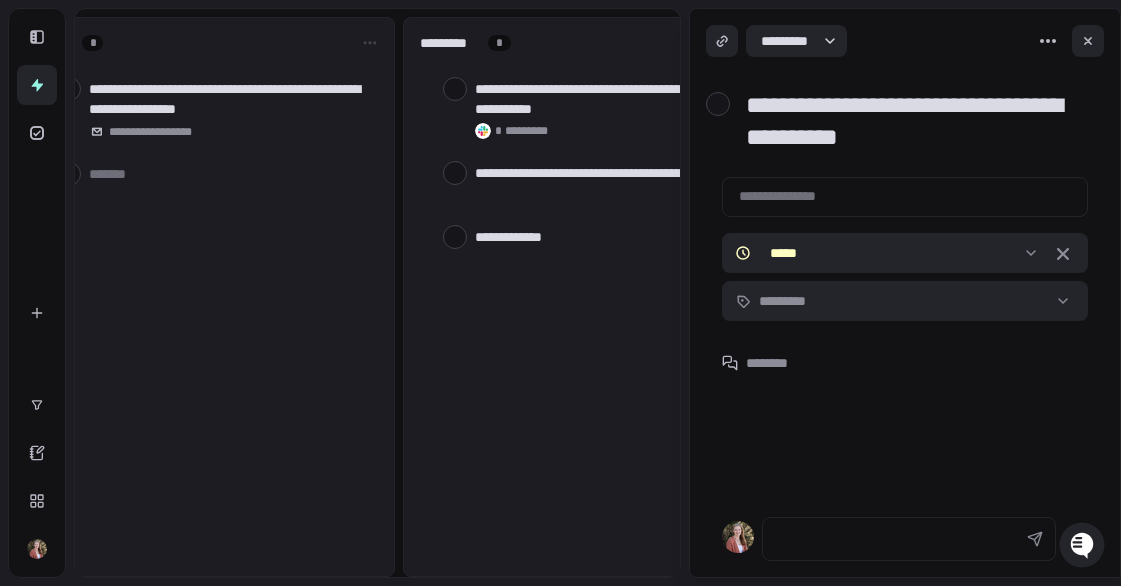 type on "**********" 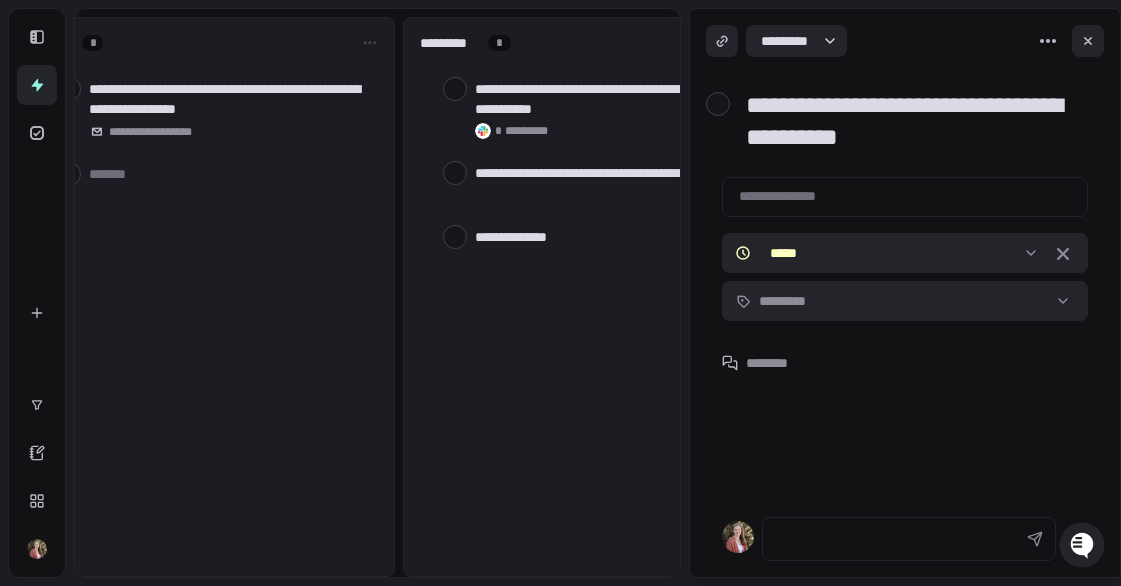 type on "**********" 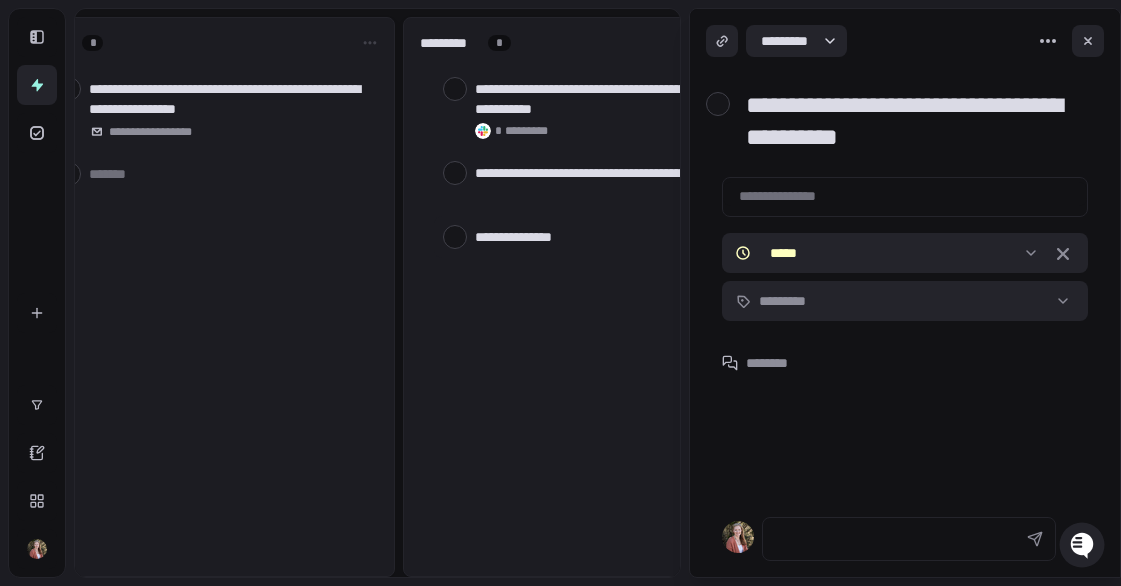 type on "**********" 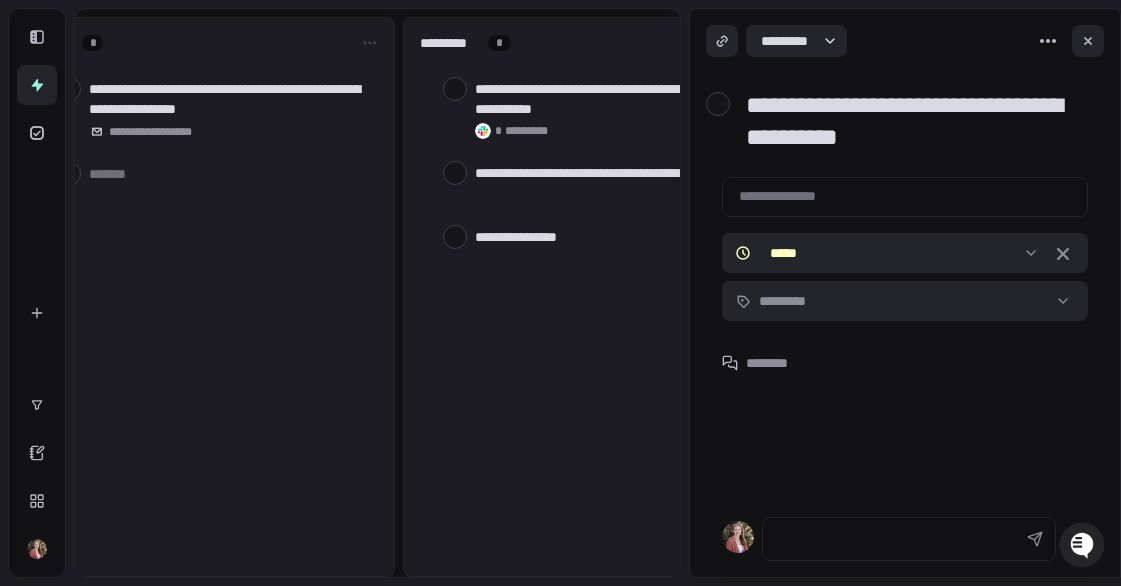 type on "*" 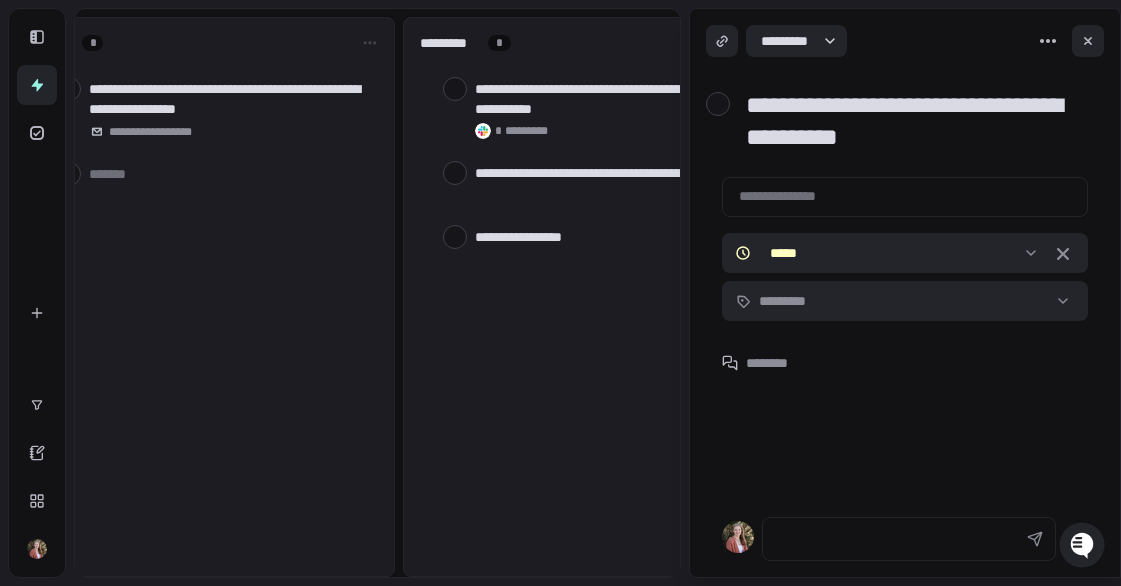 type on "**********" 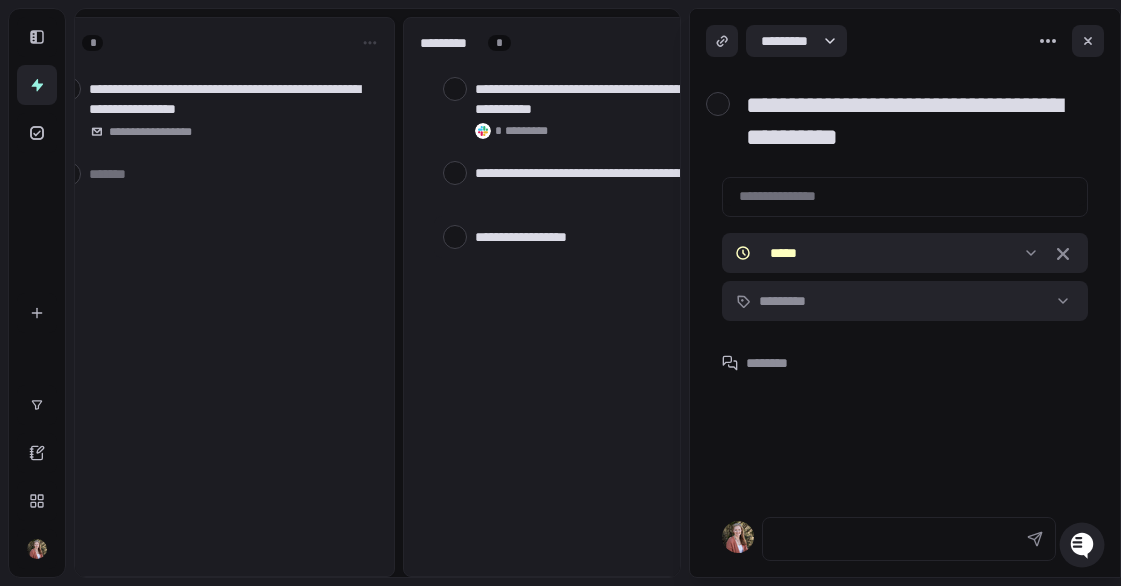 type on "**********" 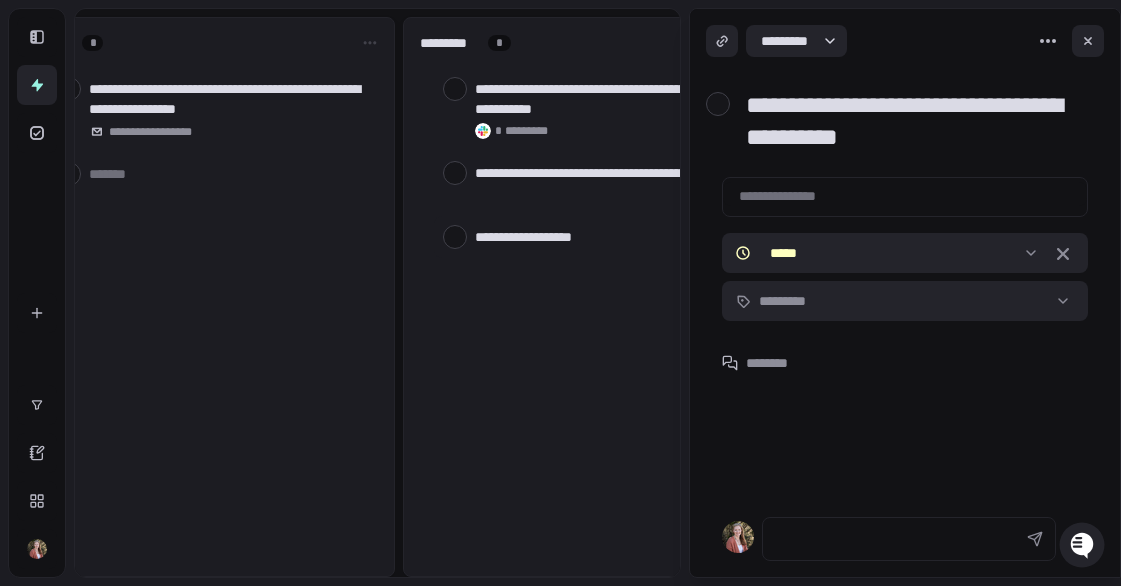 type on "**********" 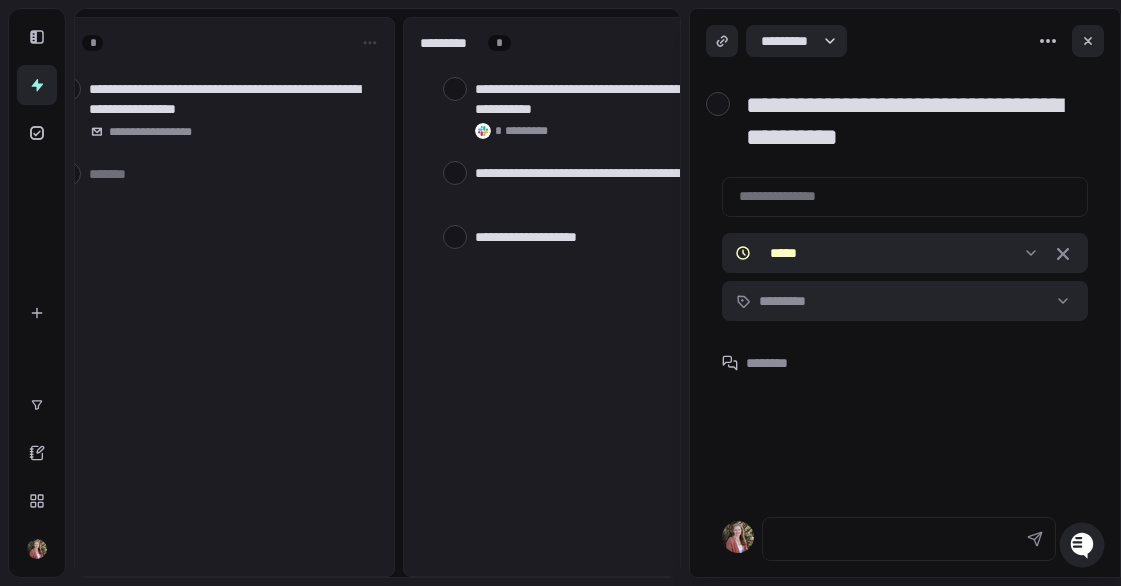 type on "**********" 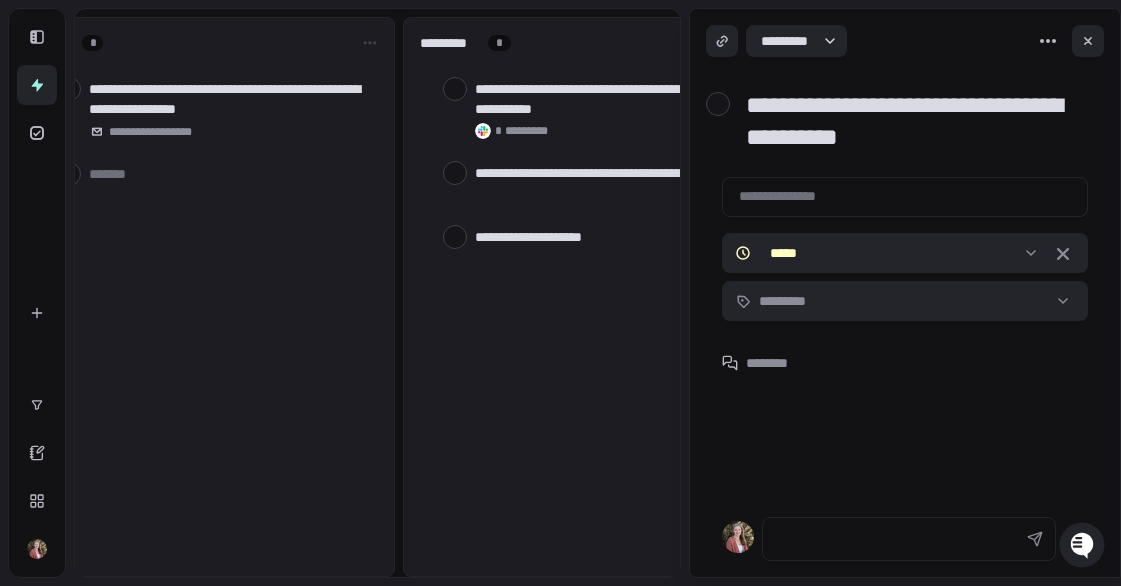 type on "**********" 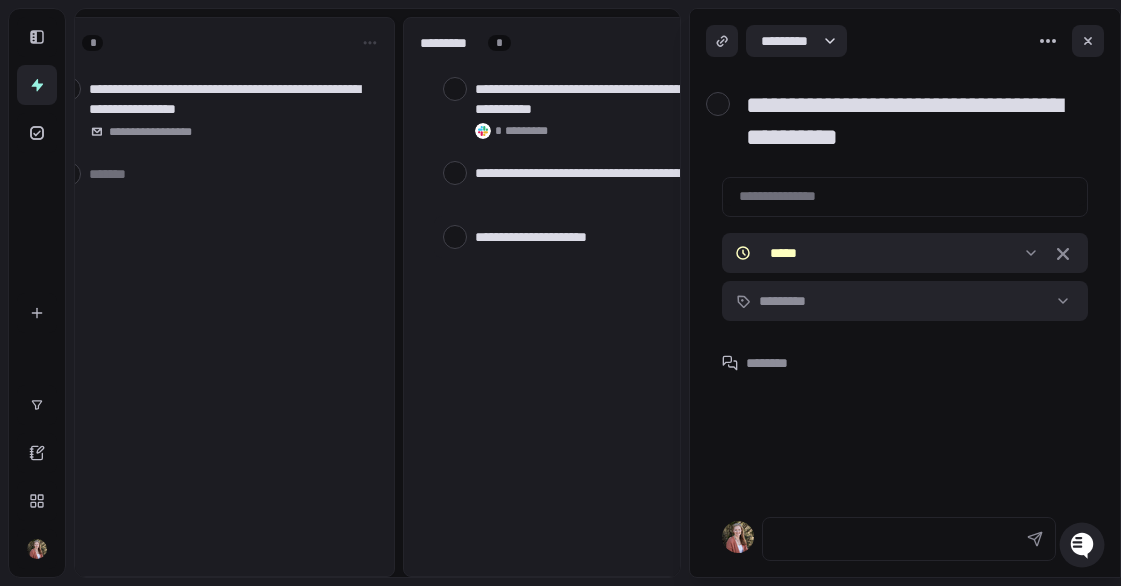 type on "**********" 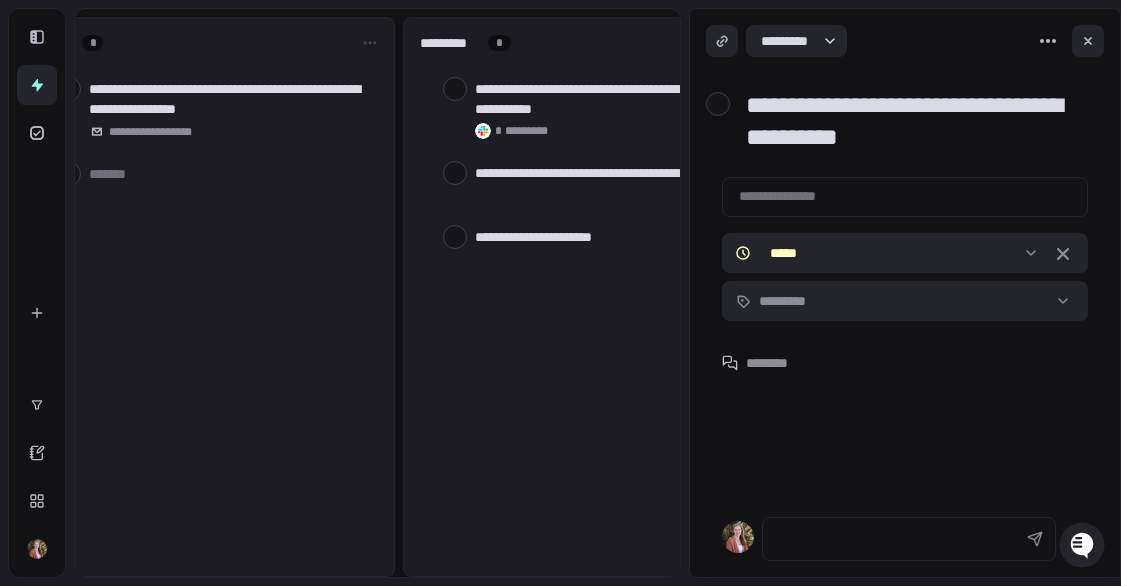 type on "**********" 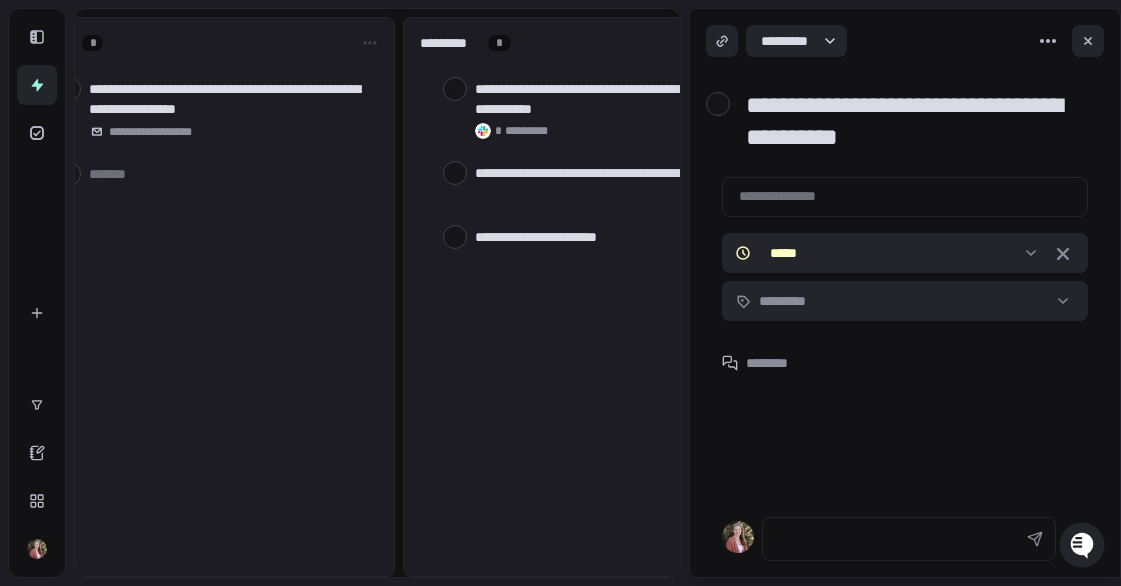 type 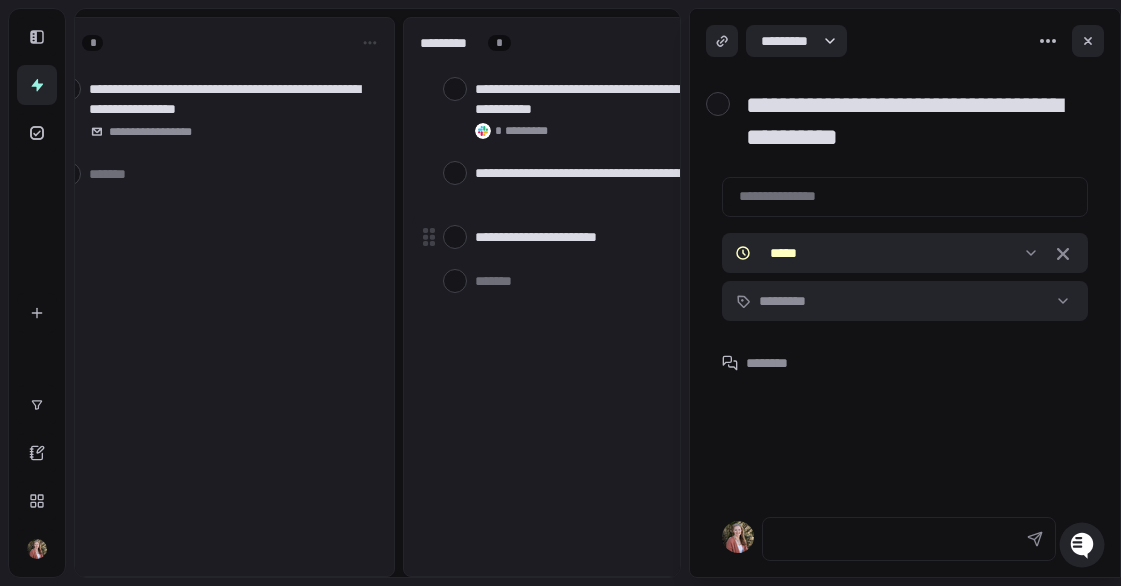 click on "**********" at bounding box center [615, 237] 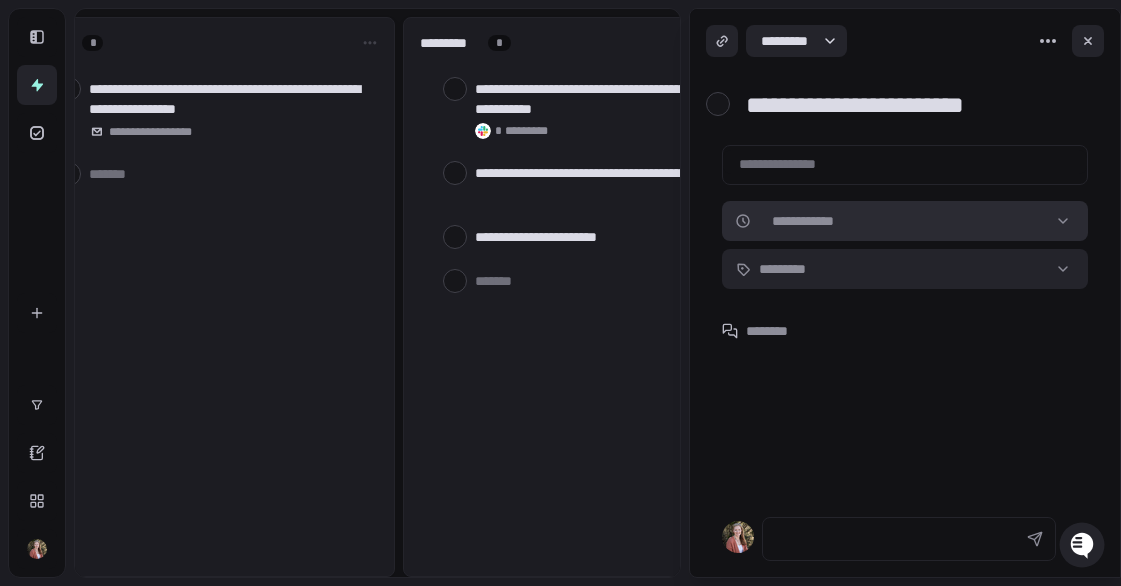 click on "**********" at bounding box center (560, 293) 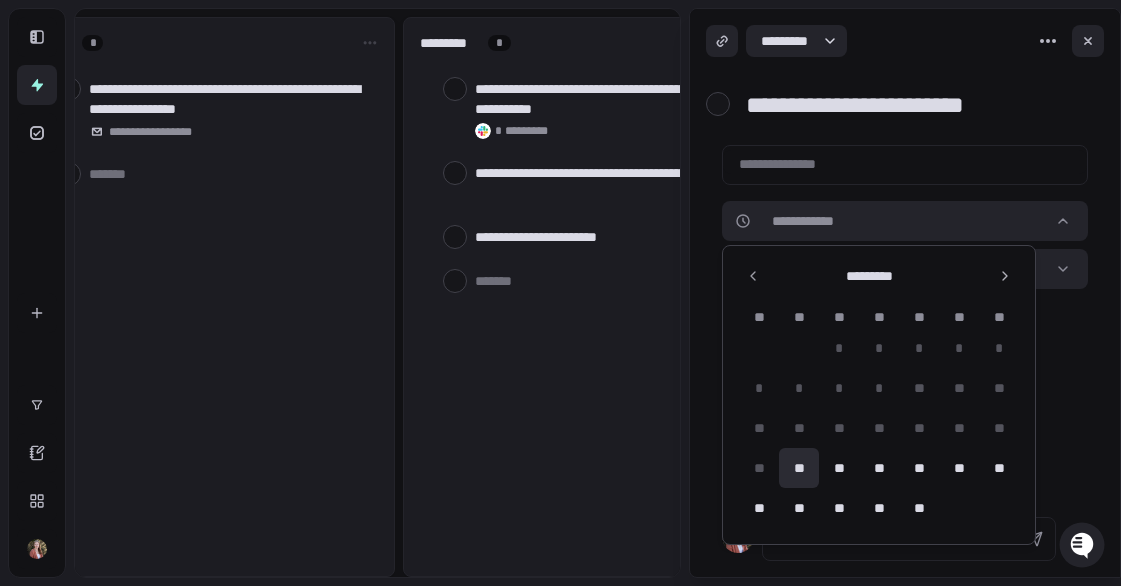 click on "**" at bounding box center [799, 468] 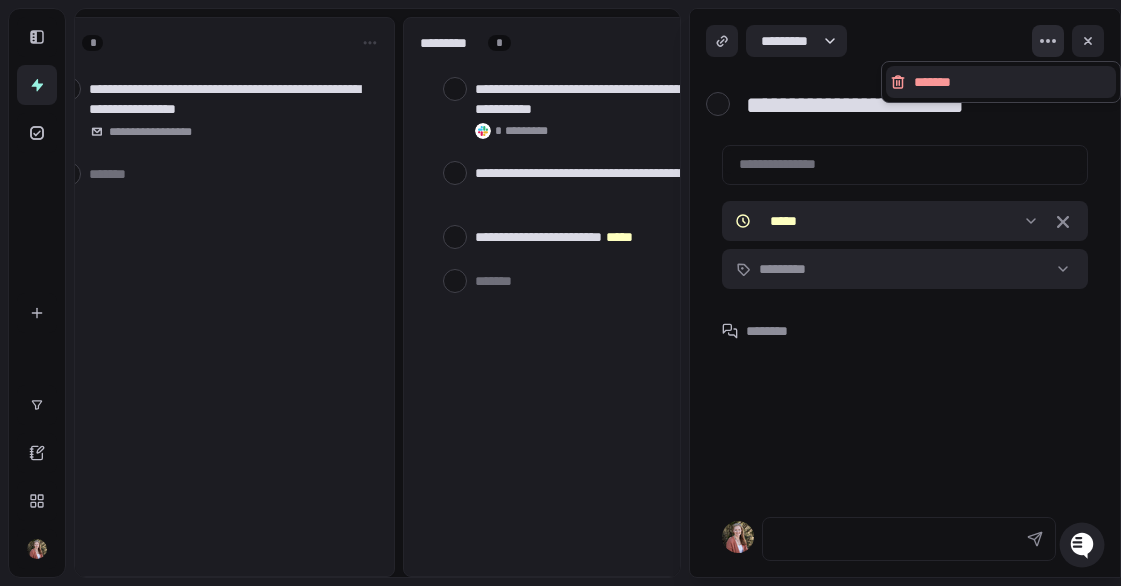 click on "**********" at bounding box center (560, 293) 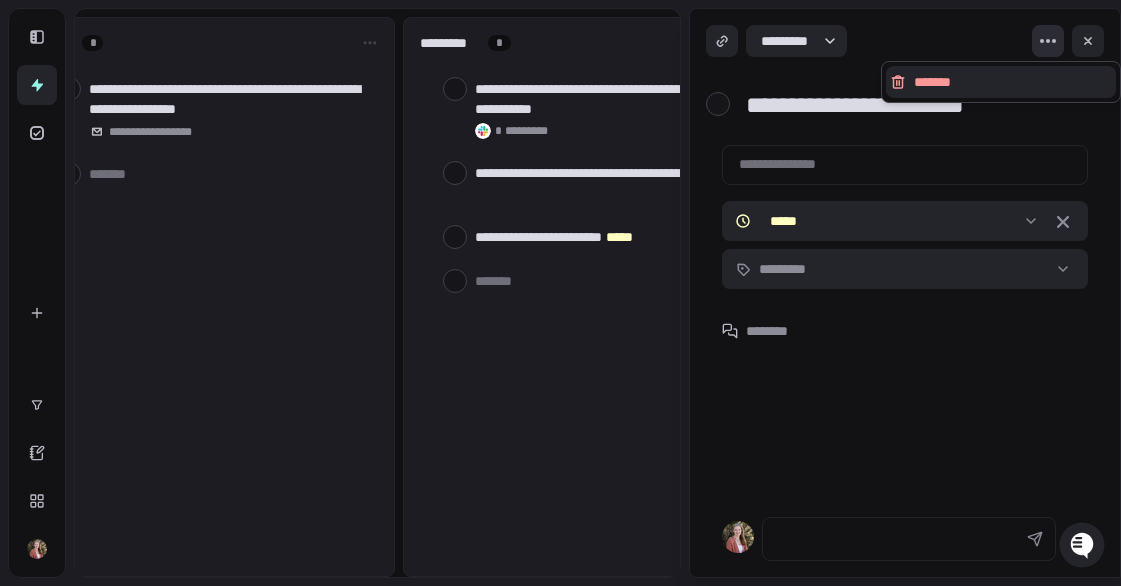 click on "**********" at bounding box center [560, 293] 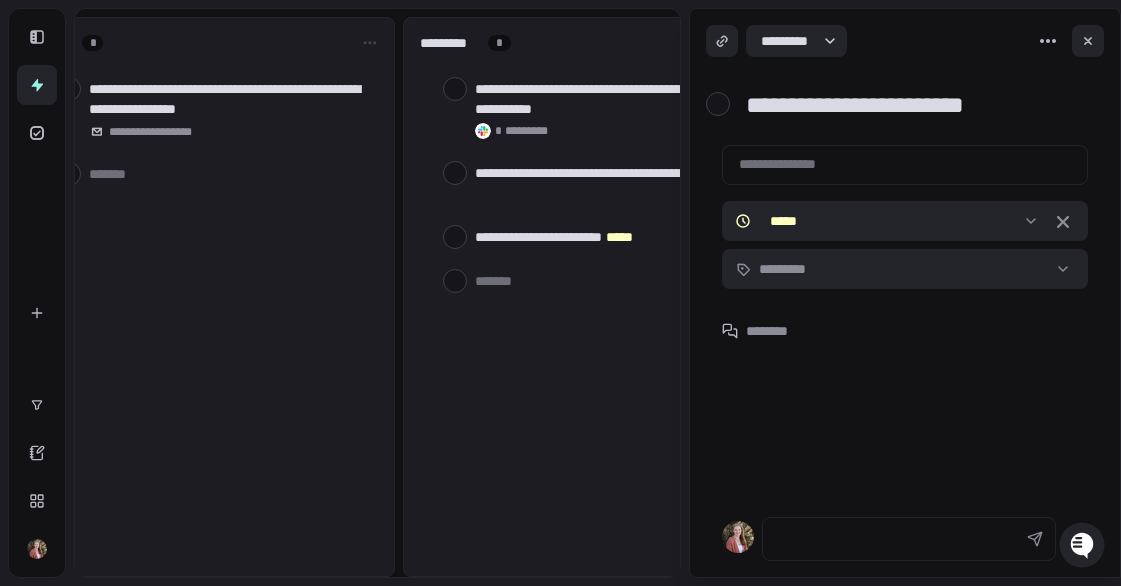 click on "**********" at bounding box center [592, 297] 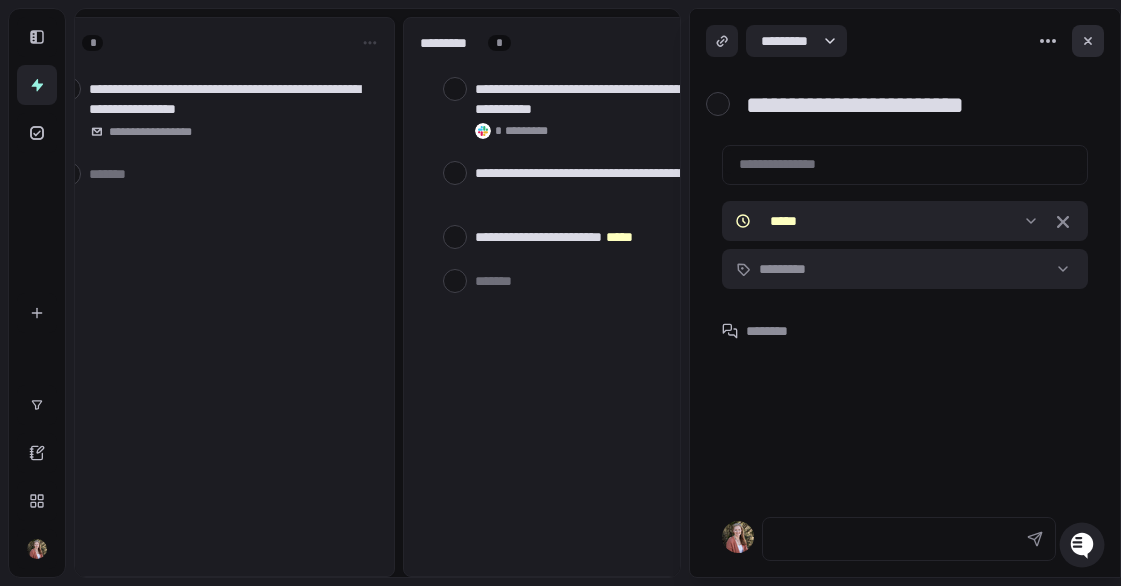 click at bounding box center [1088, 41] 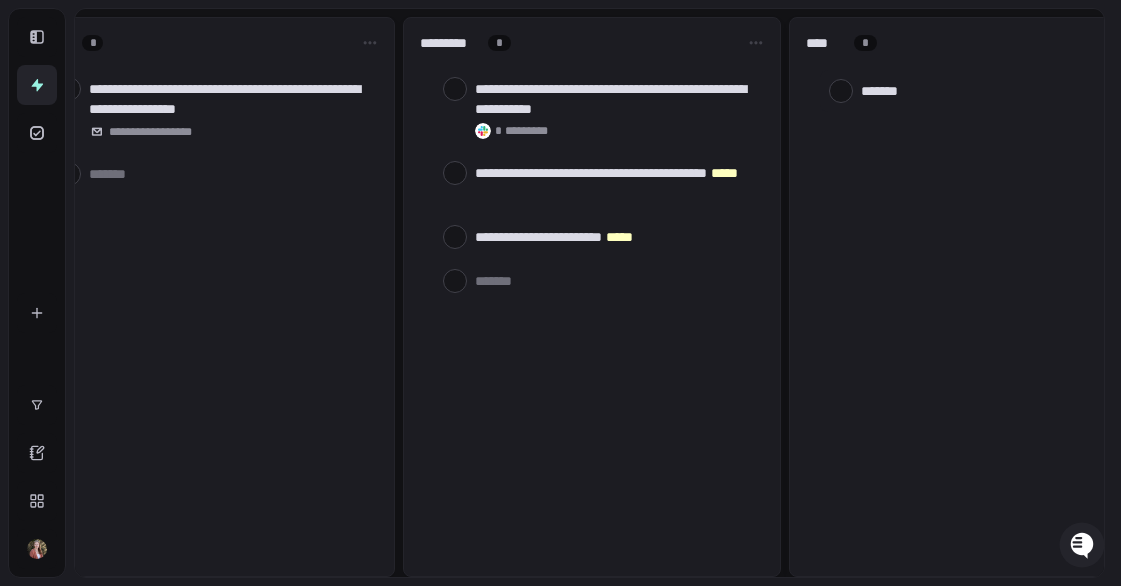 click at bounding box center (841, 91) 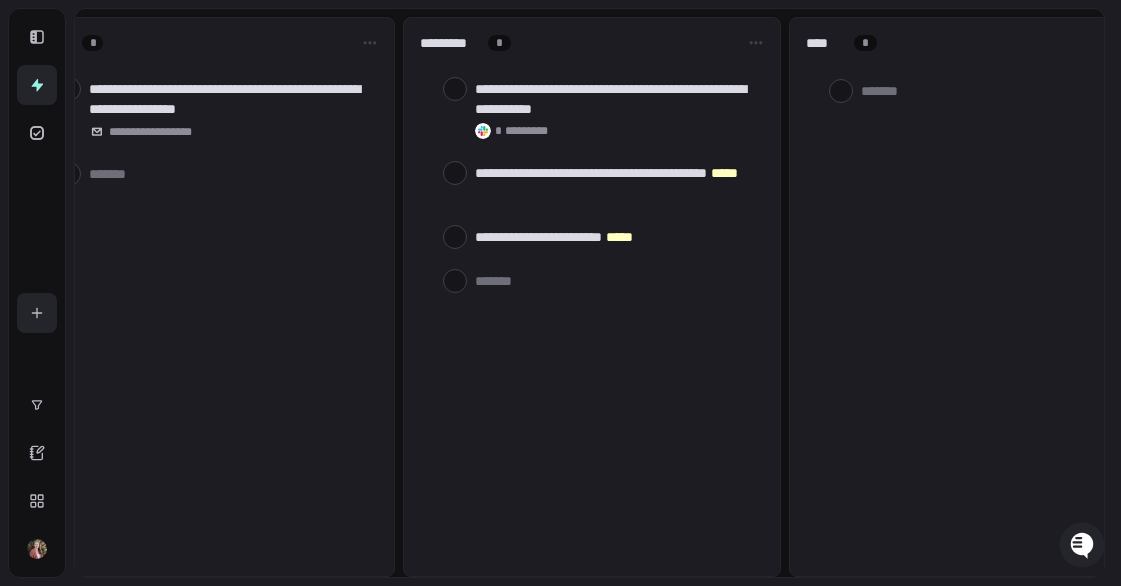 type on "*" 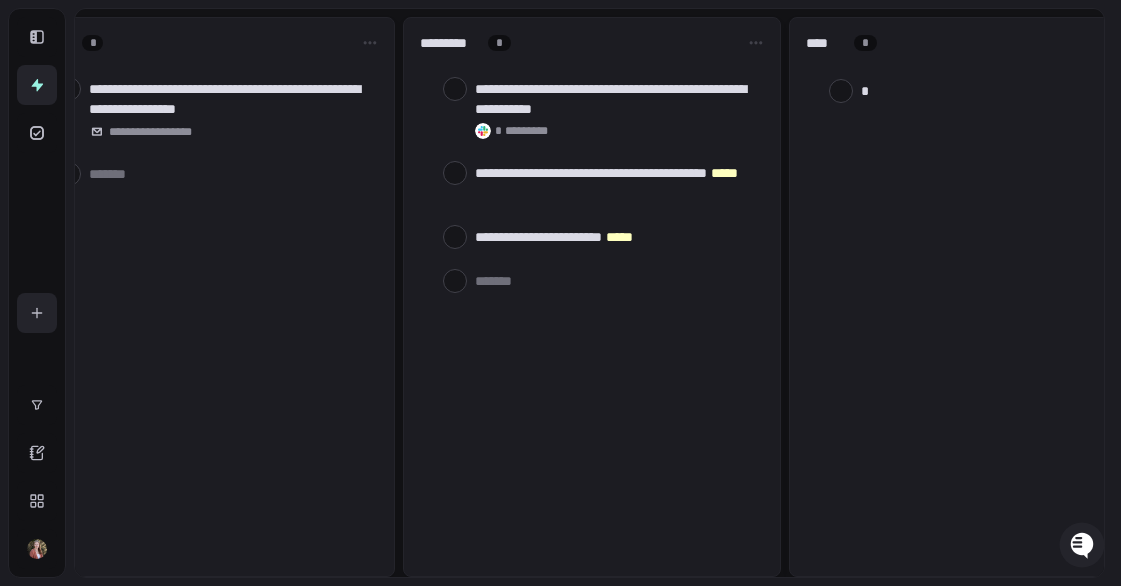 type on "**" 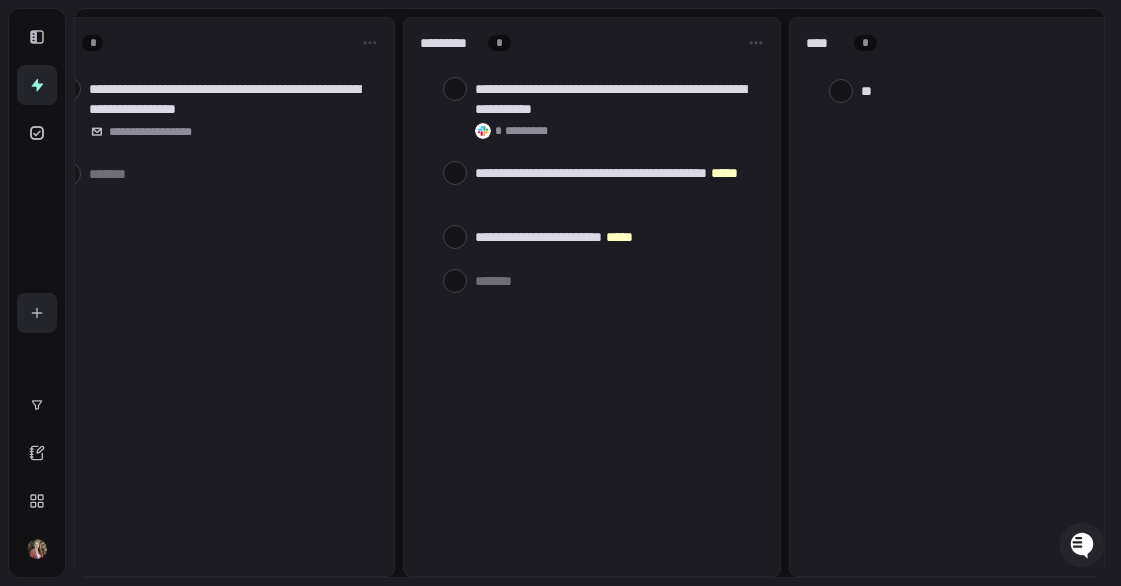 type on "***" 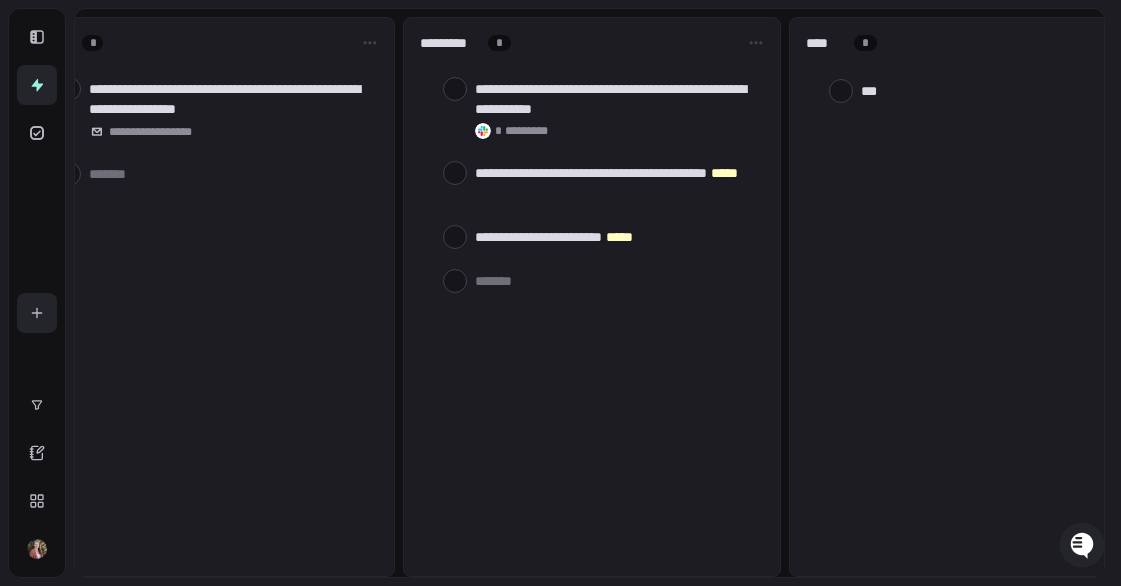 type on "*" 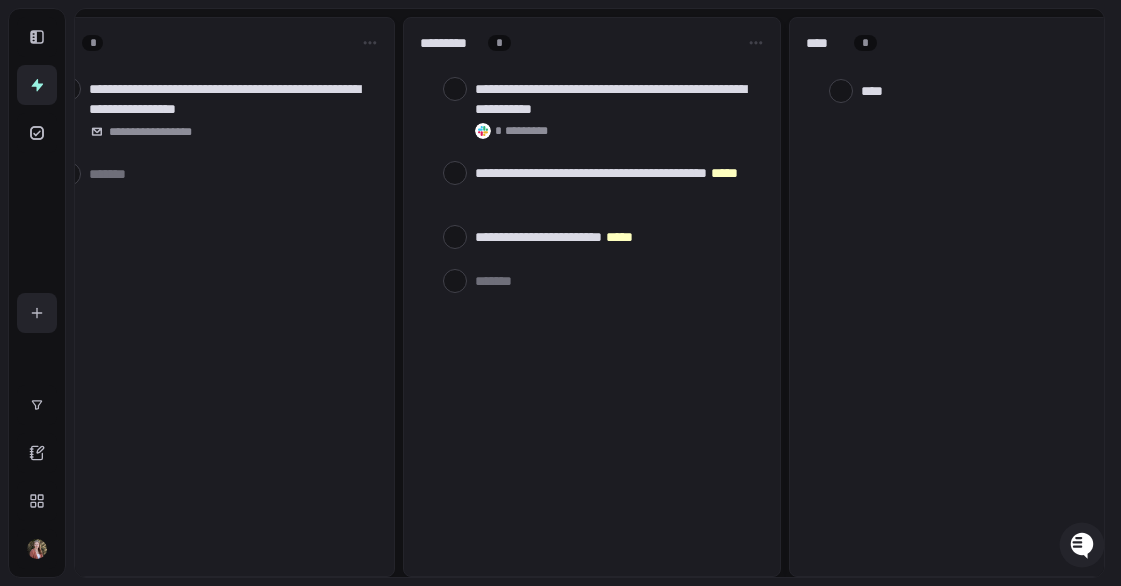 type on "****" 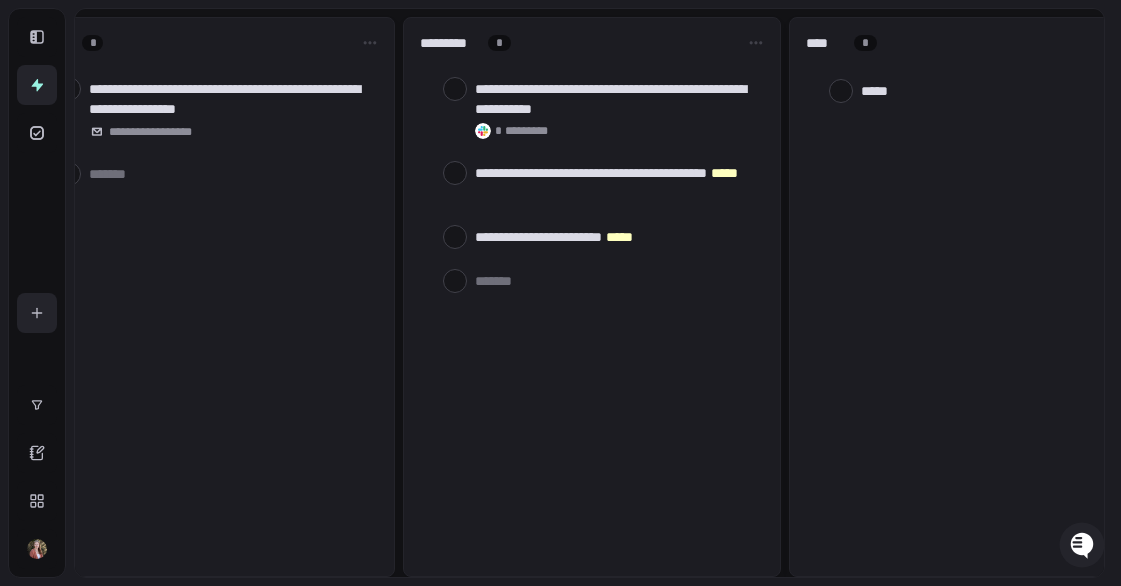 type on "*" 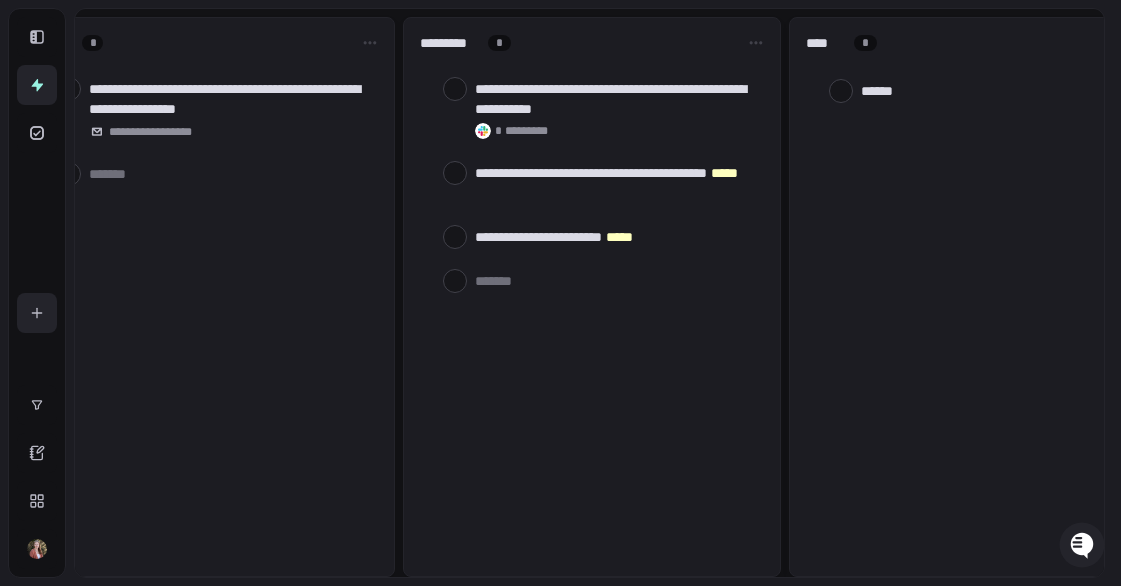 type on "*******" 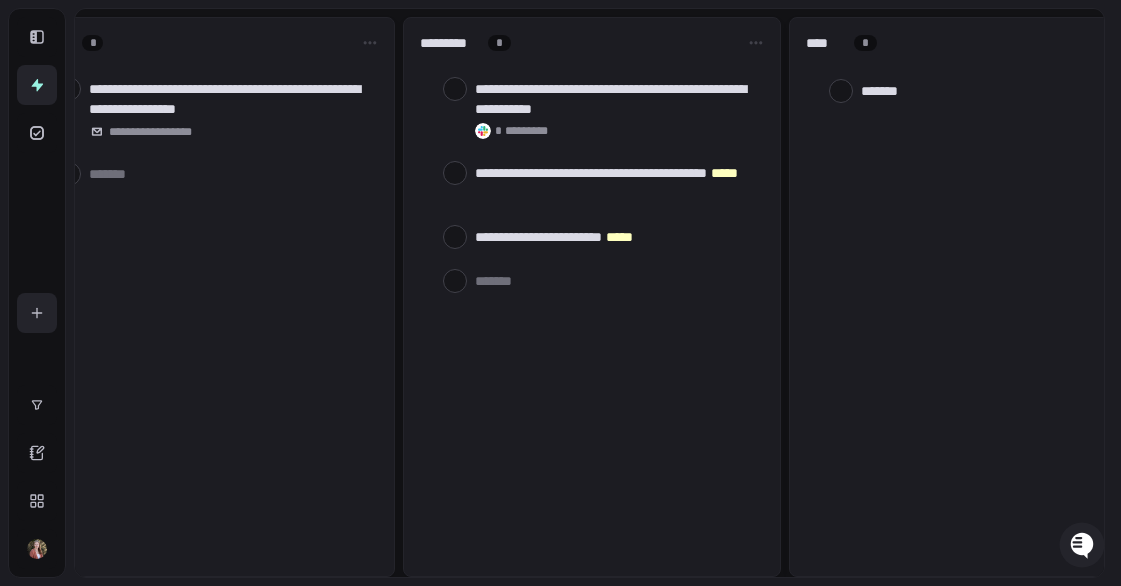 type on "*******" 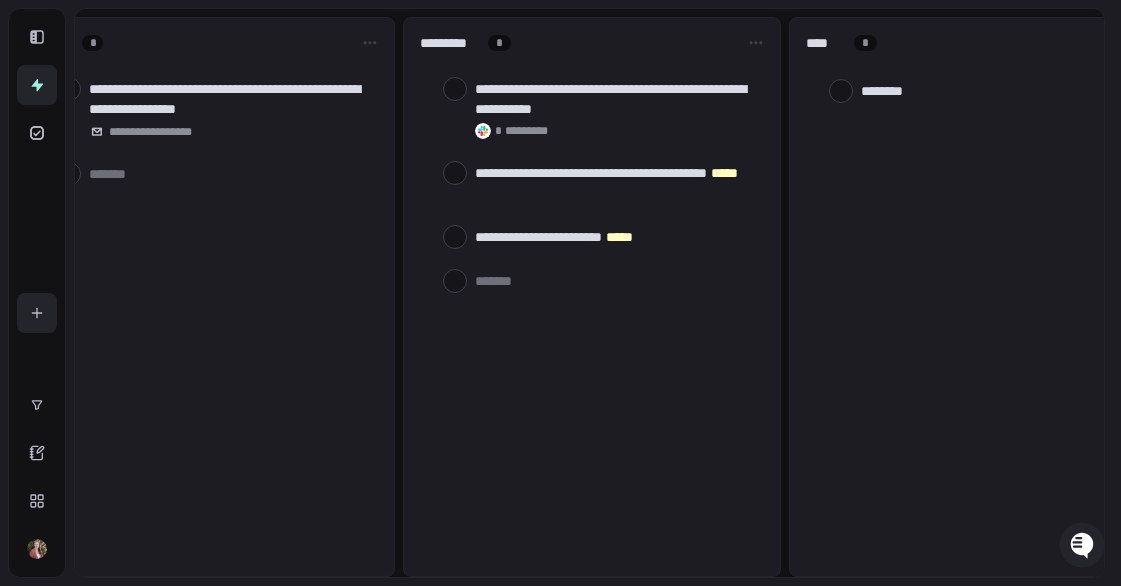 type on "*********" 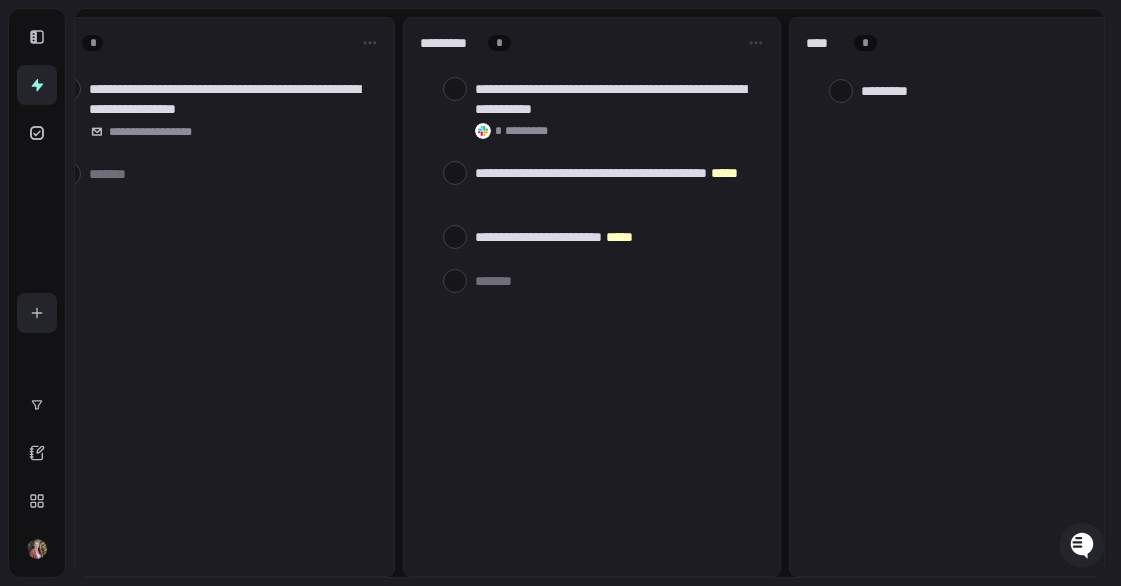type on "**********" 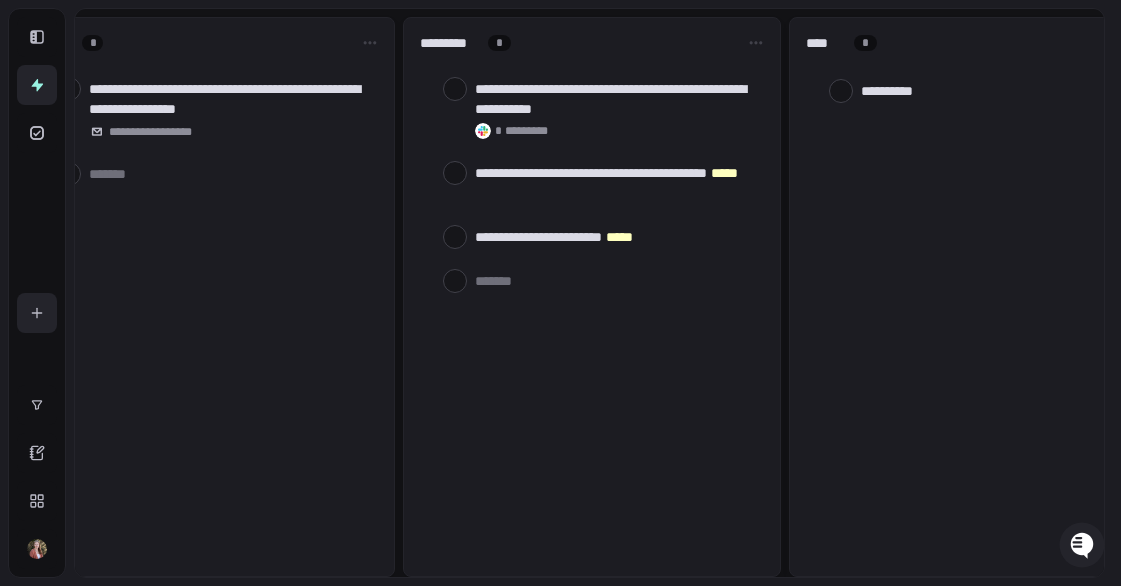 type on "*" 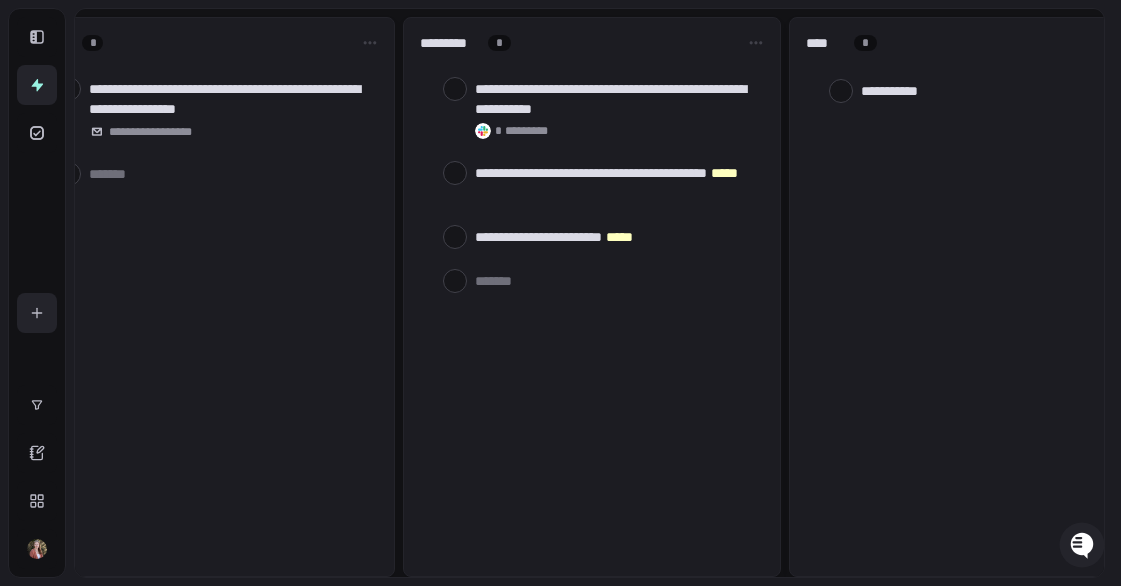 type on "**********" 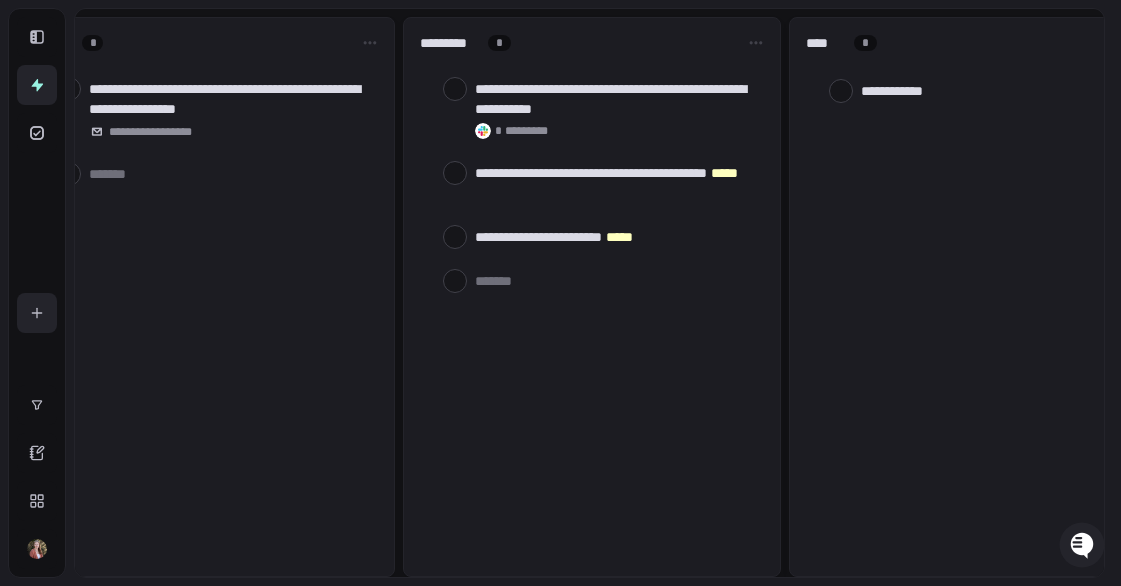 type on "**********" 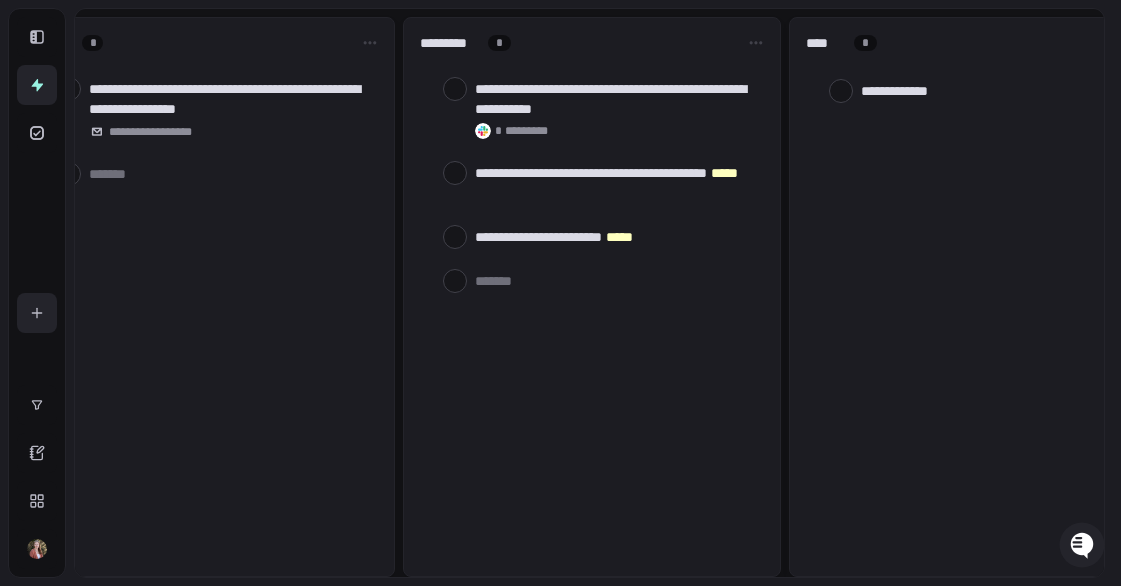 type on "**********" 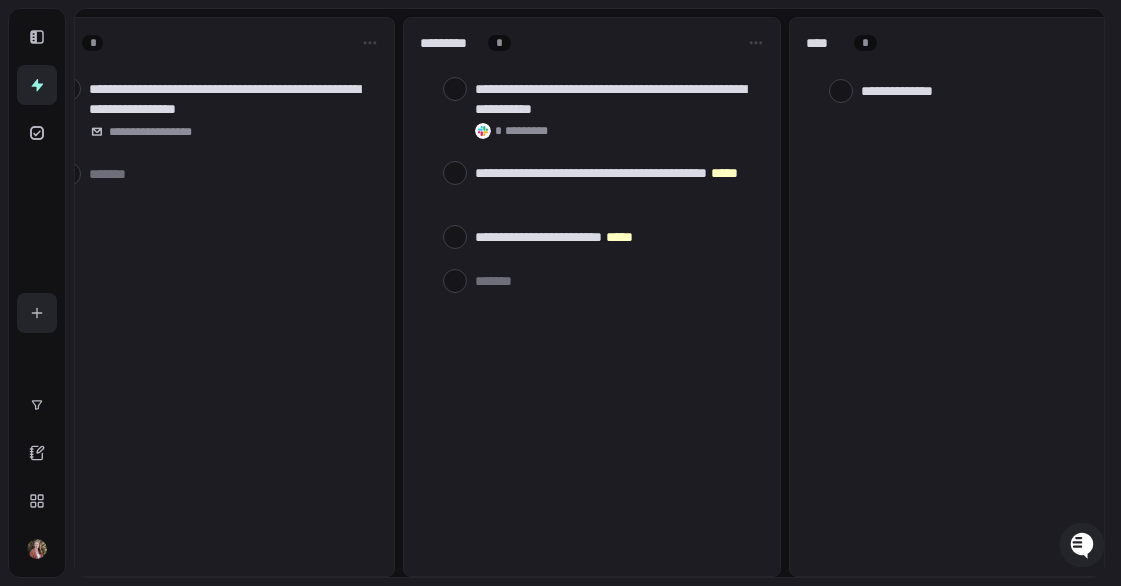 type on "**********" 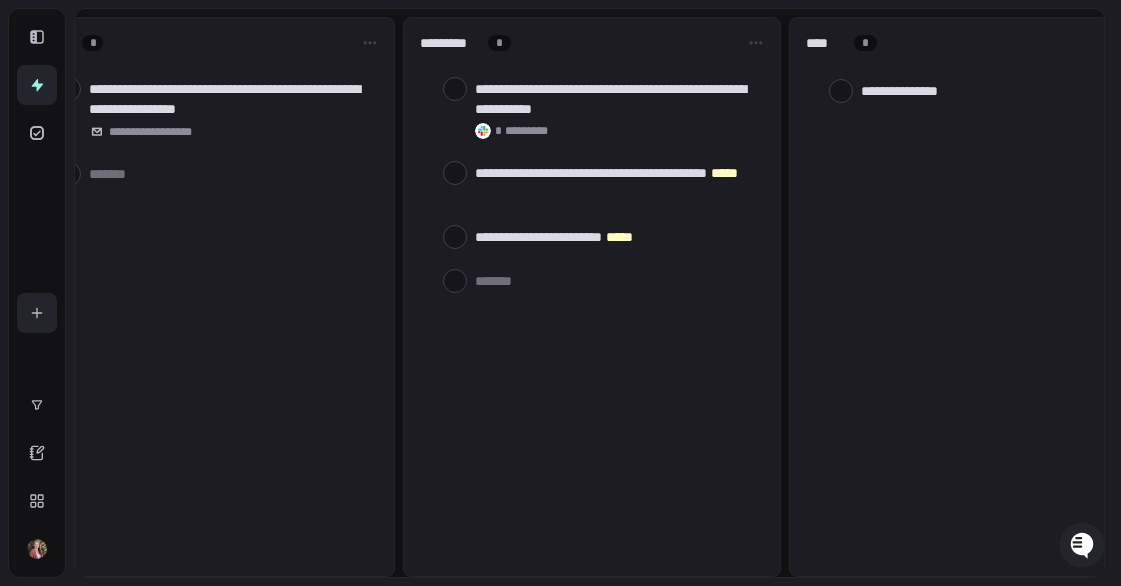 type on "*" 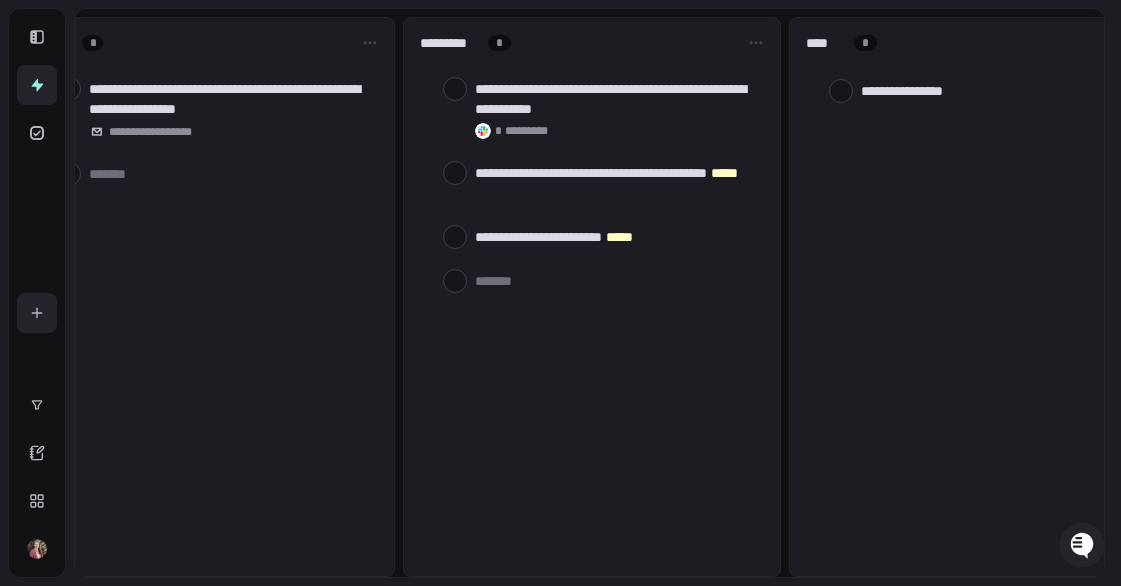 type on "**********" 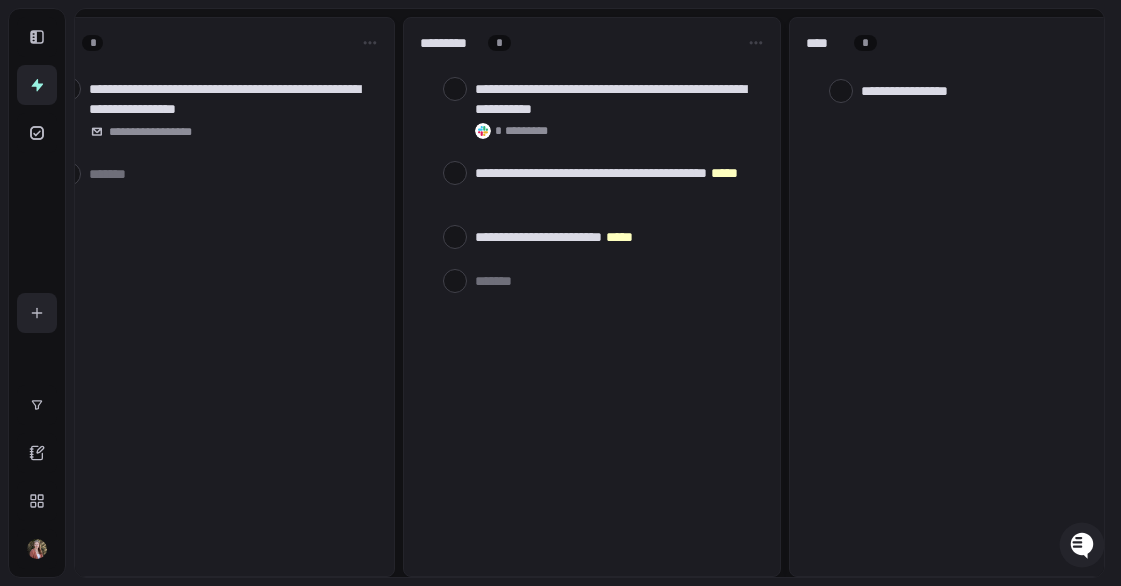 type on "**********" 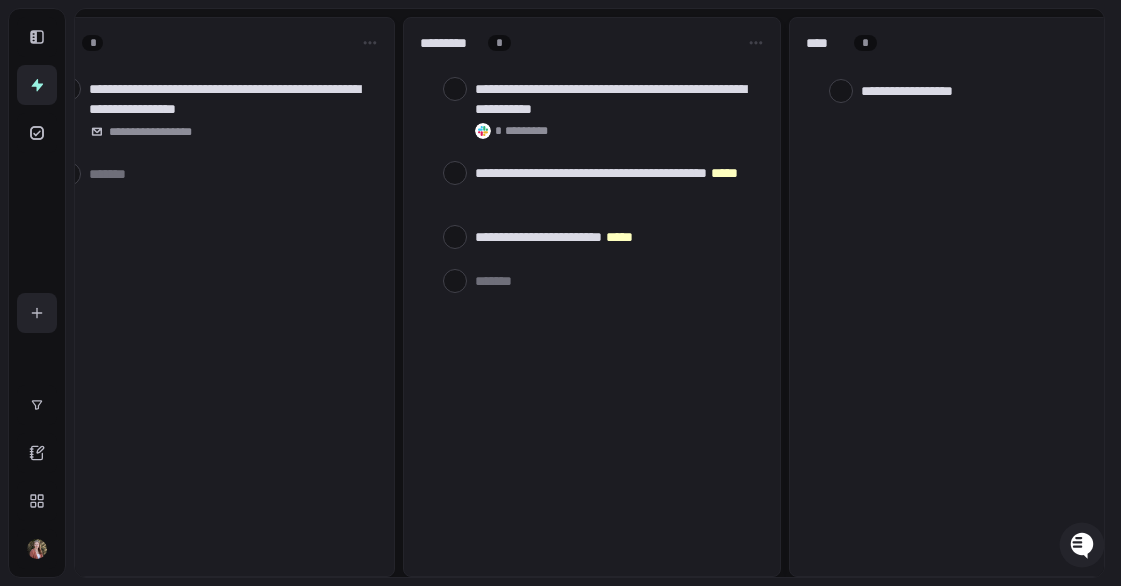 type on "**********" 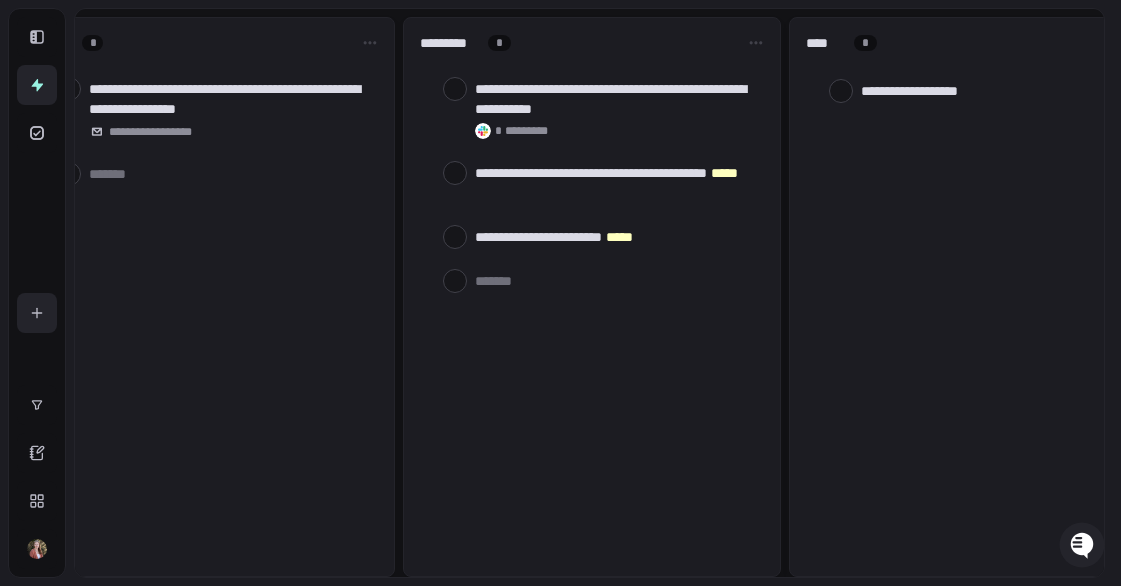 type on "**********" 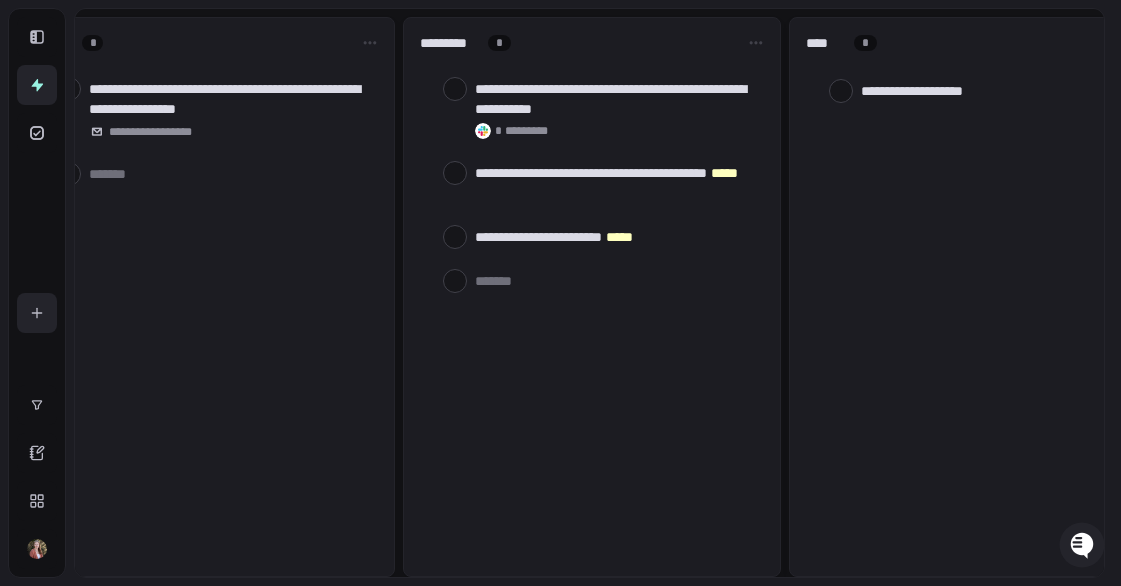 type on "**********" 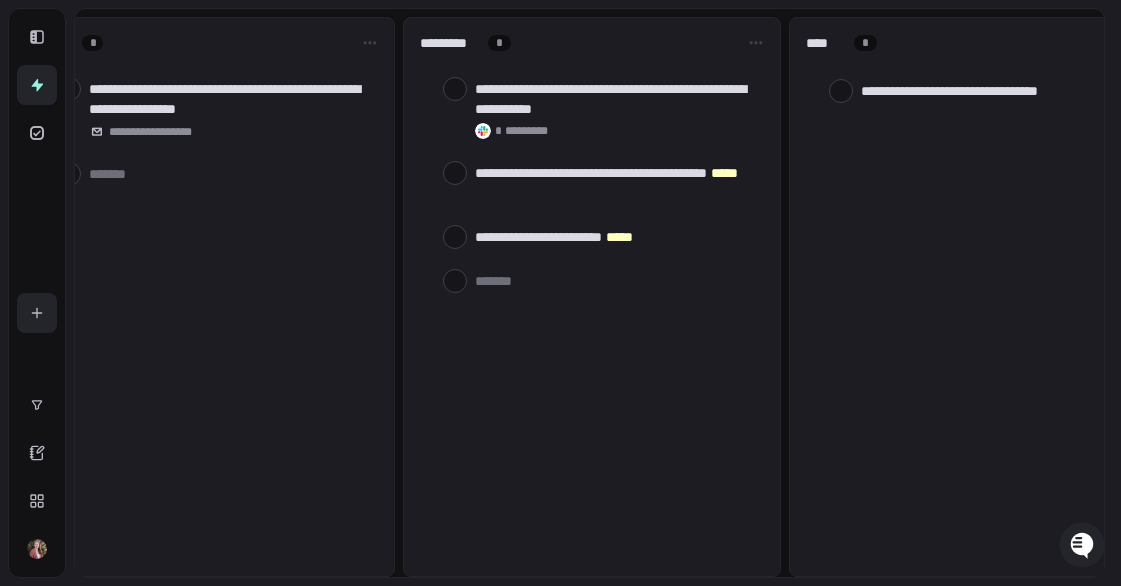 scroll, scrollTop: 0, scrollLeft: 454, axis: horizontal 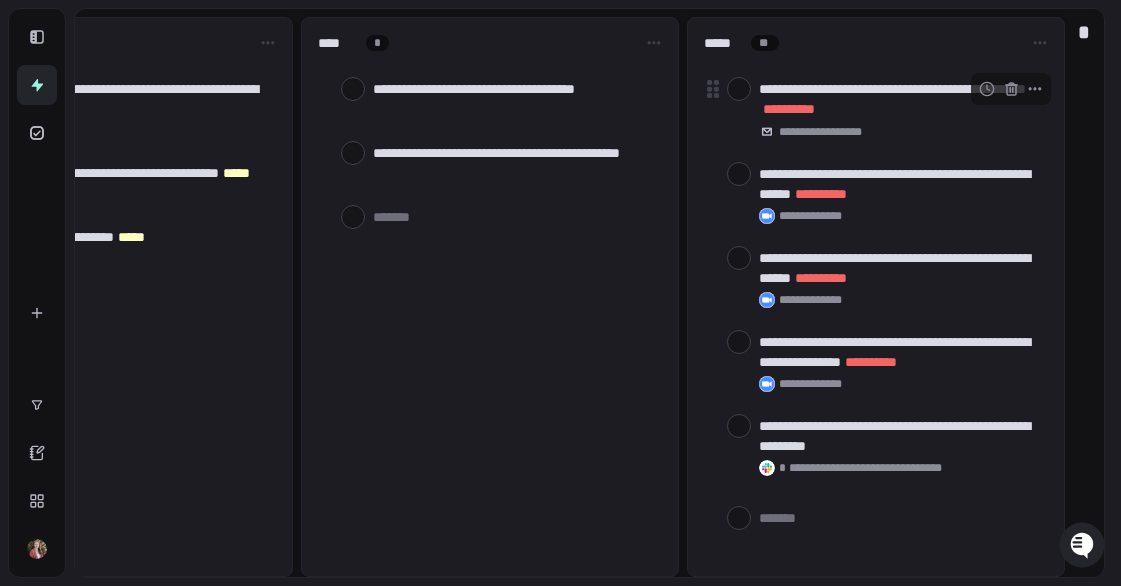 click at bounding box center (739, 89) 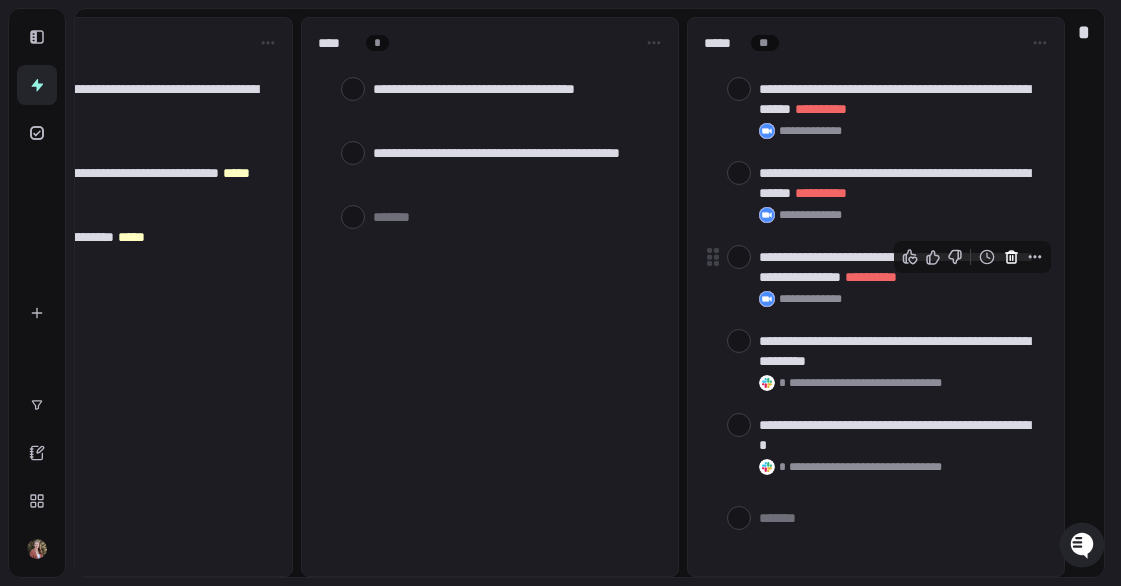 click 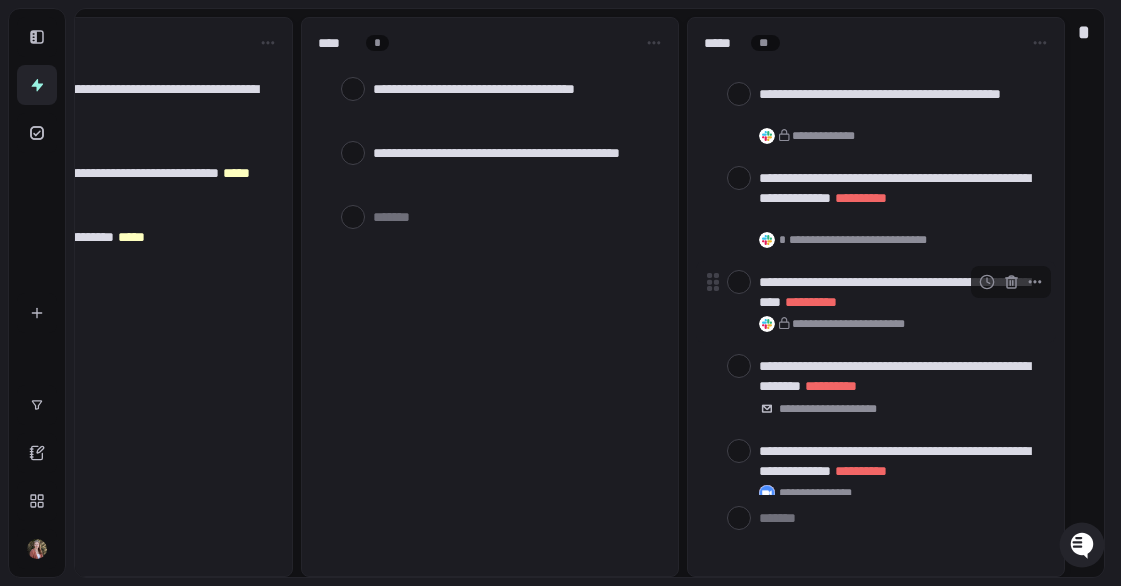 scroll, scrollTop: 752, scrollLeft: 0, axis: vertical 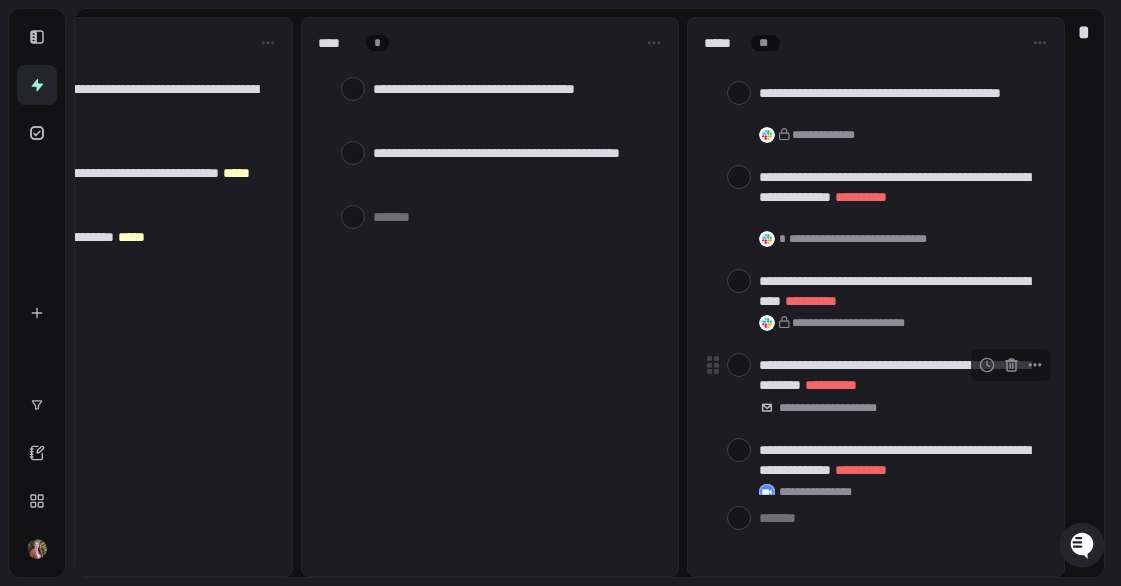 click at bounding box center (739, 365) 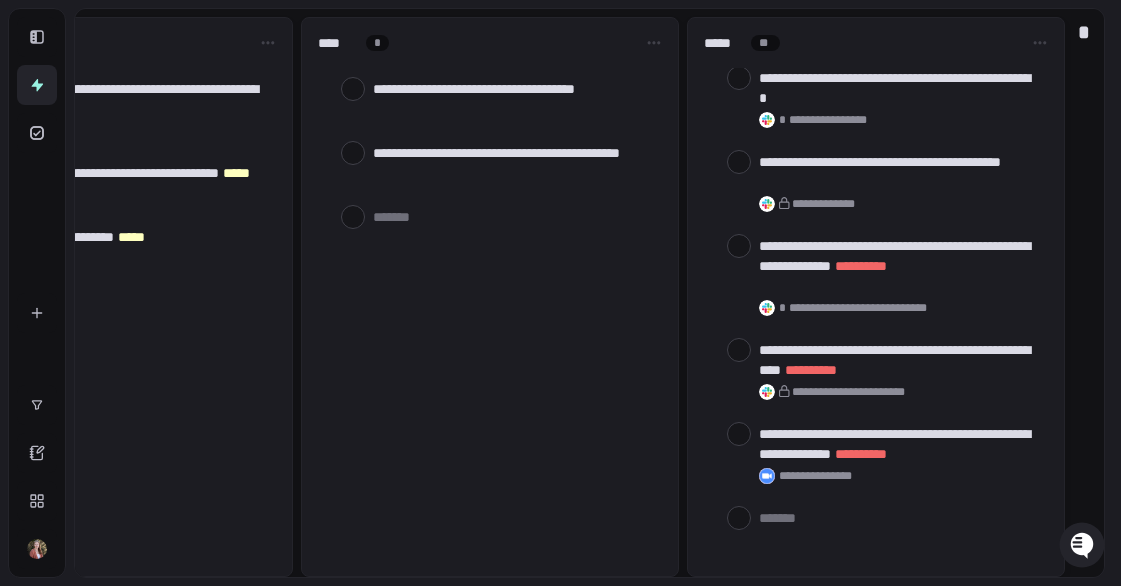 scroll, scrollTop: 683, scrollLeft: 0, axis: vertical 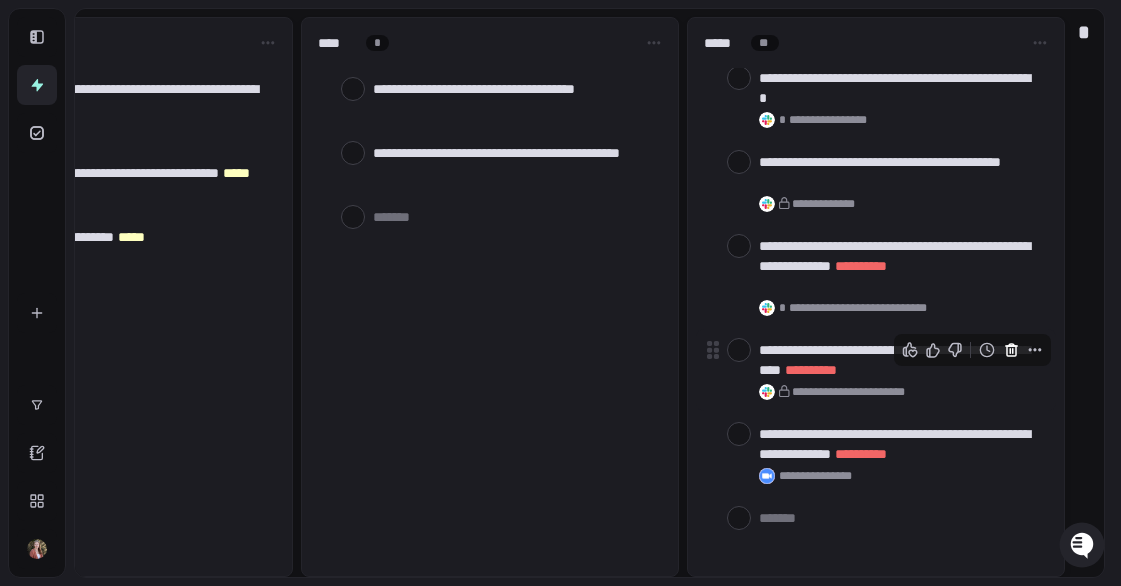 click 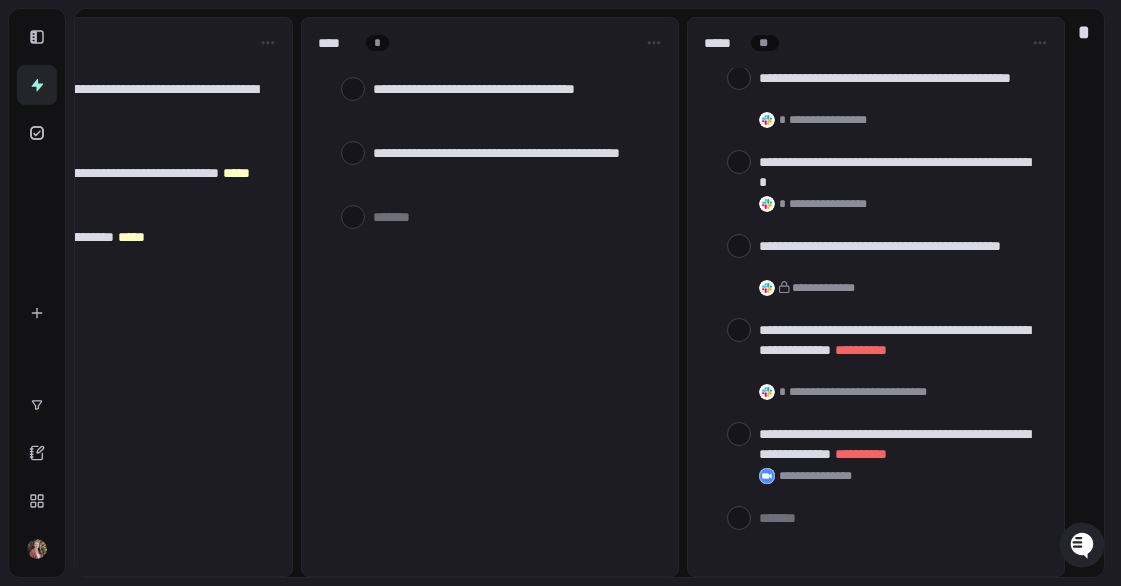 scroll, scrollTop: 599, scrollLeft: 0, axis: vertical 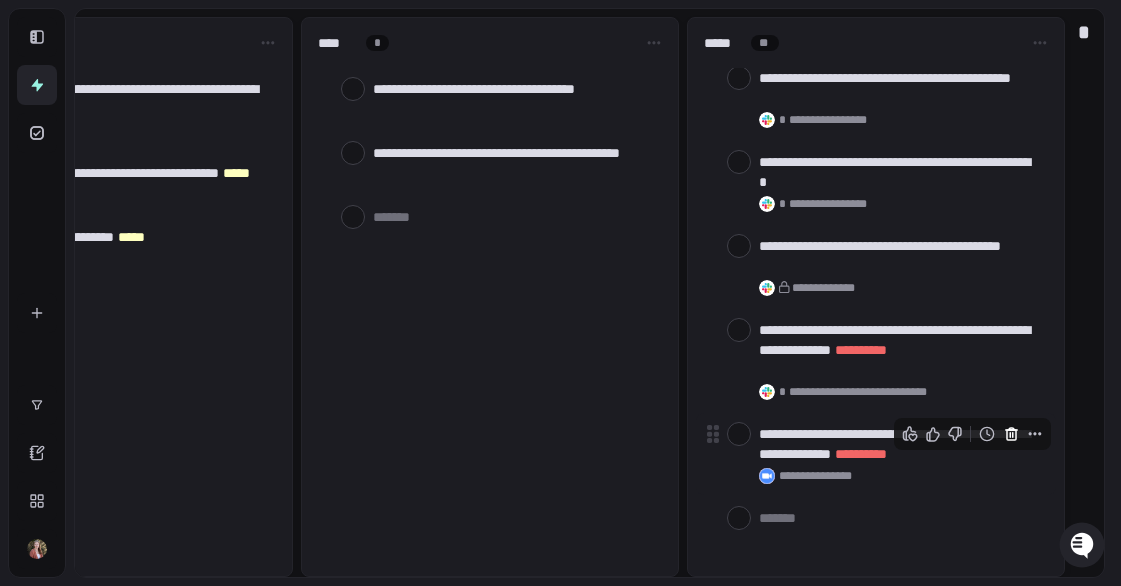 click 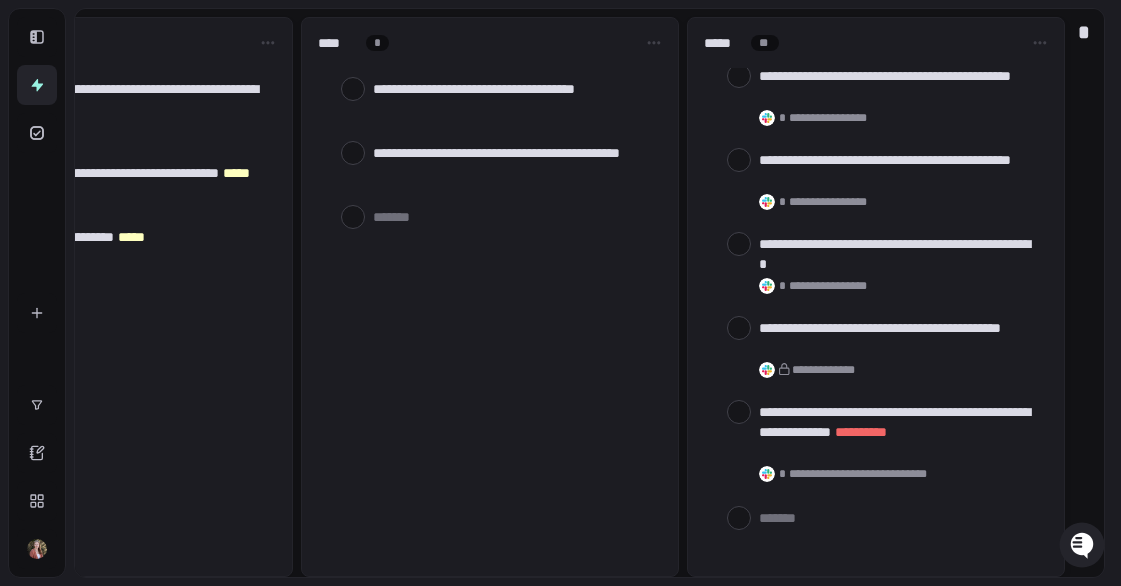 scroll, scrollTop: 515, scrollLeft: 0, axis: vertical 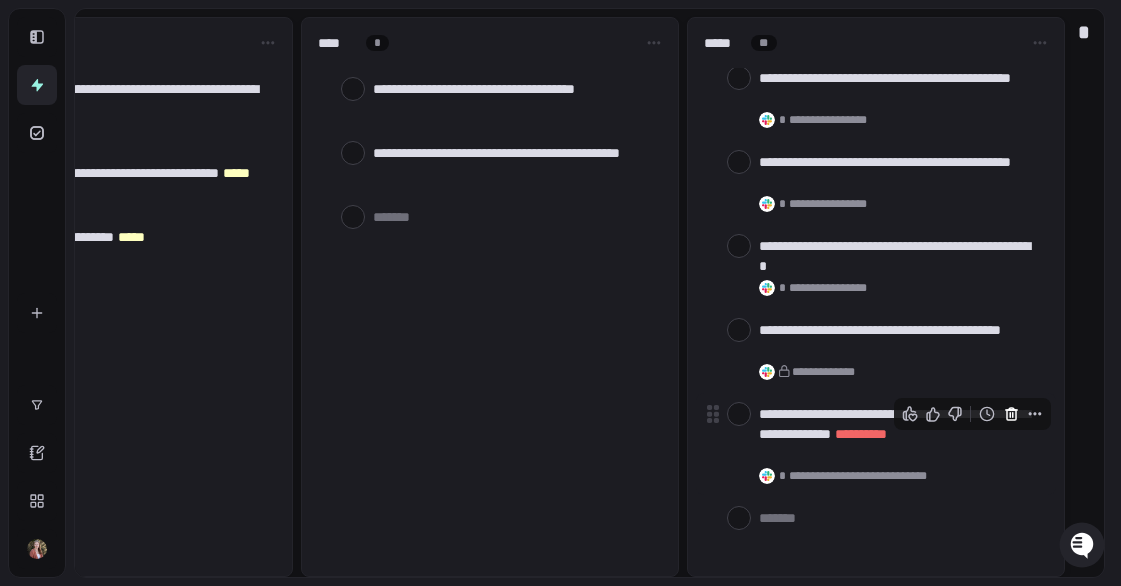 click 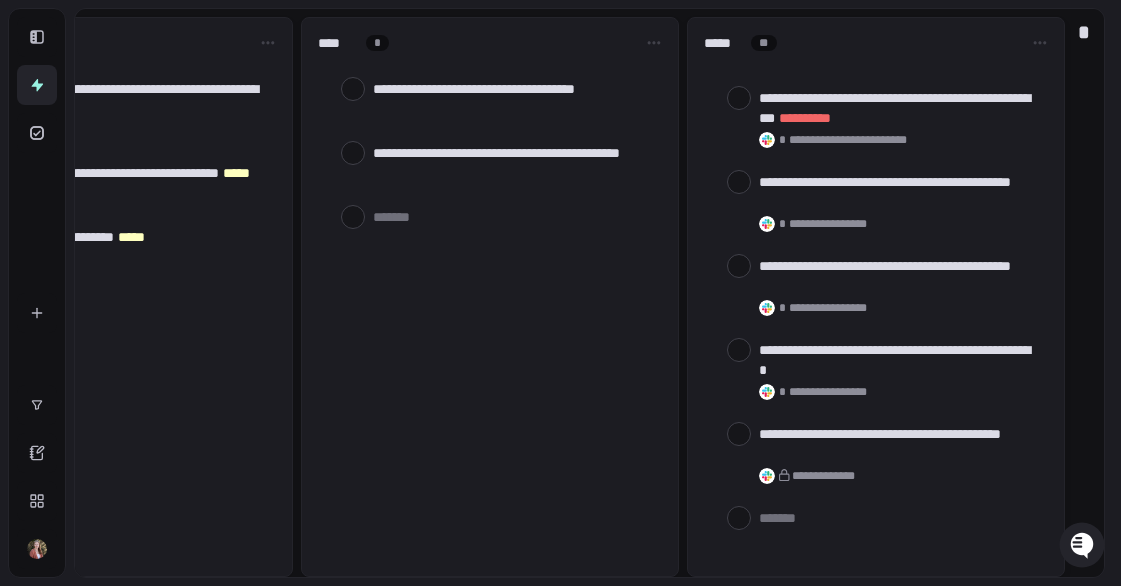 scroll, scrollTop: 411, scrollLeft: 0, axis: vertical 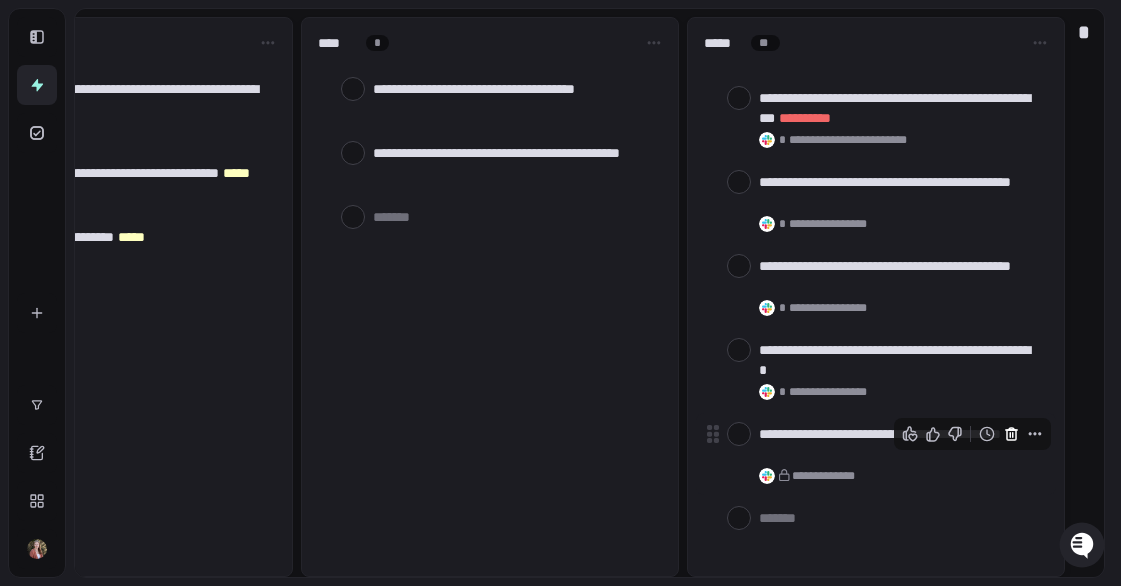 click 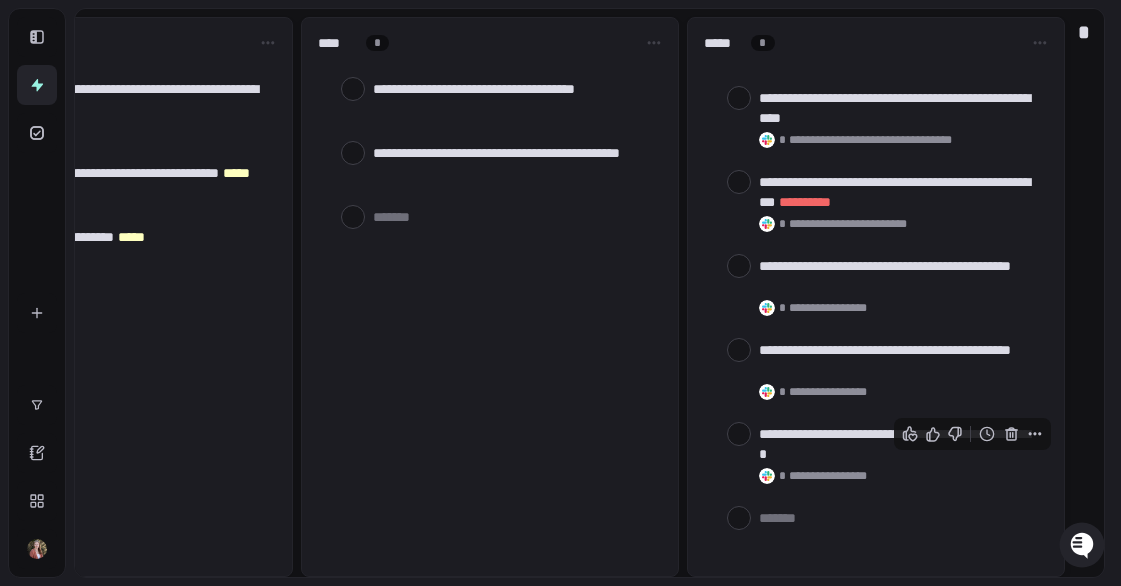 click 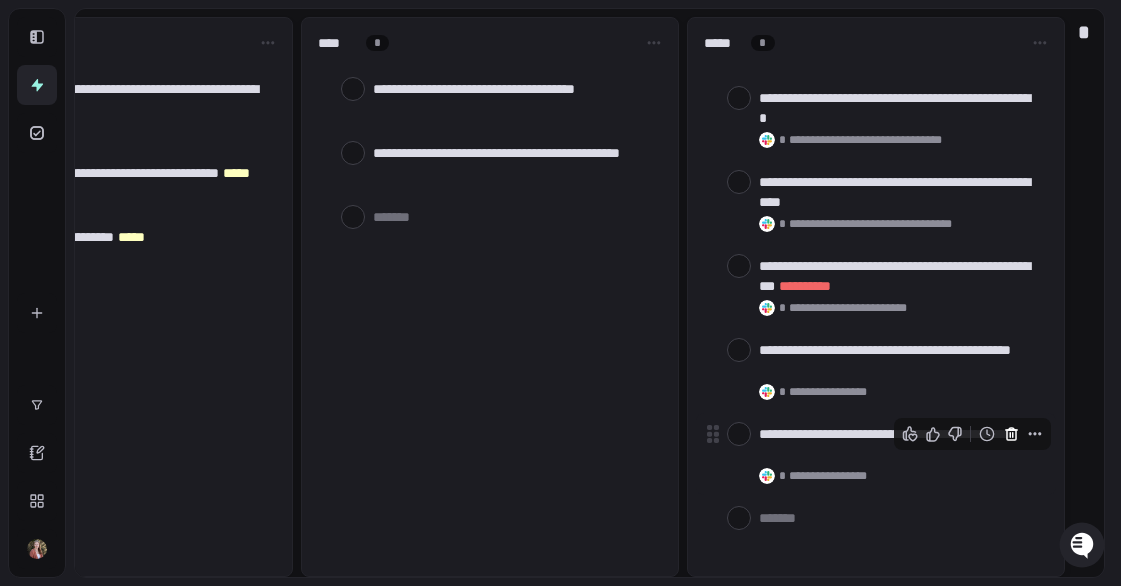 click 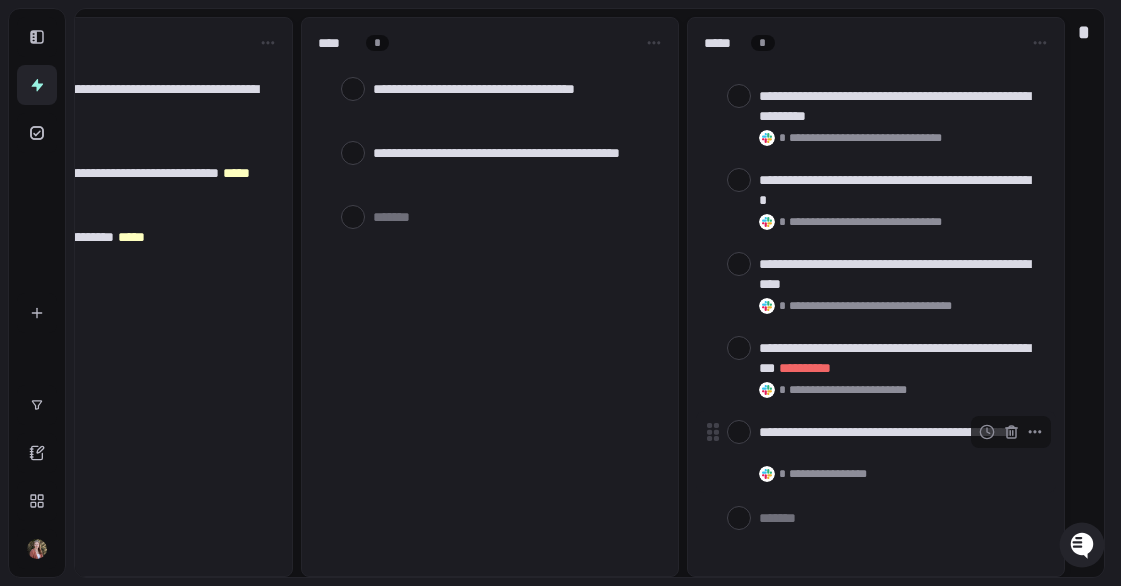 scroll, scrollTop: 159, scrollLeft: 0, axis: vertical 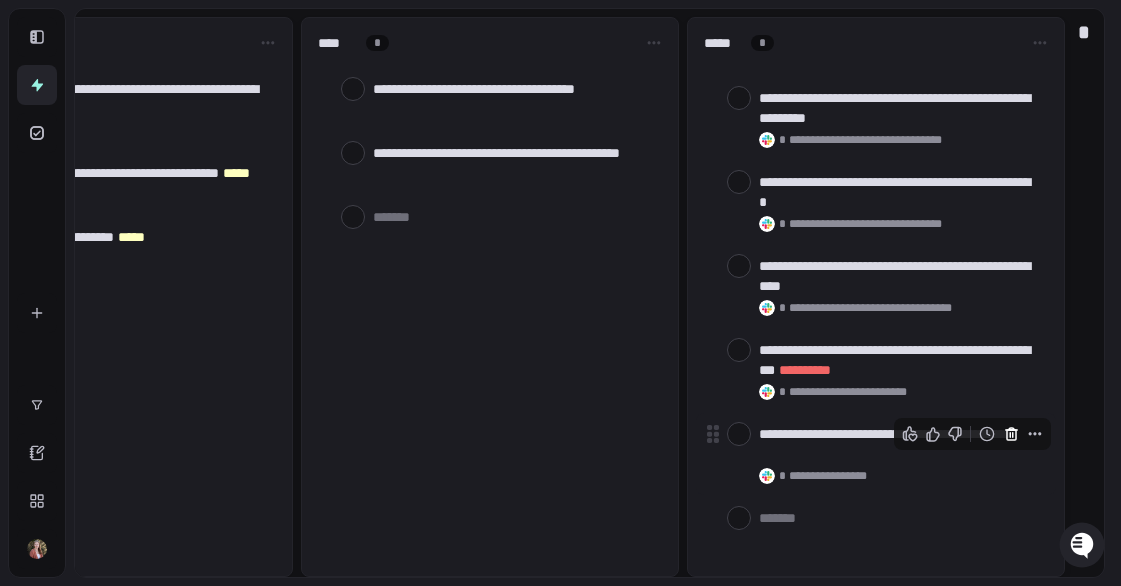 click 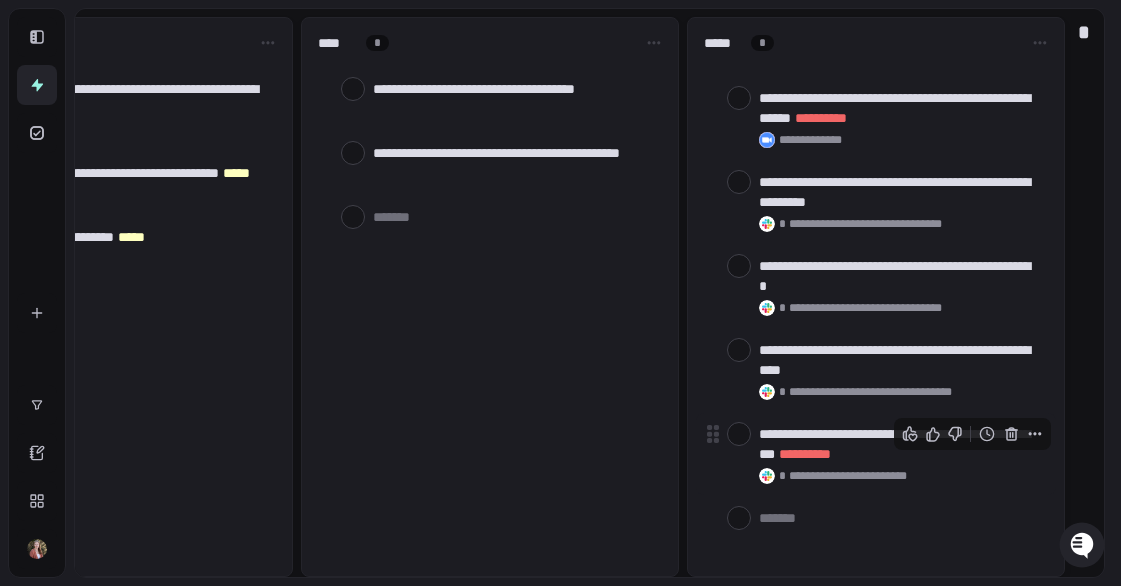 scroll, scrollTop: 75, scrollLeft: 0, axis: vertical 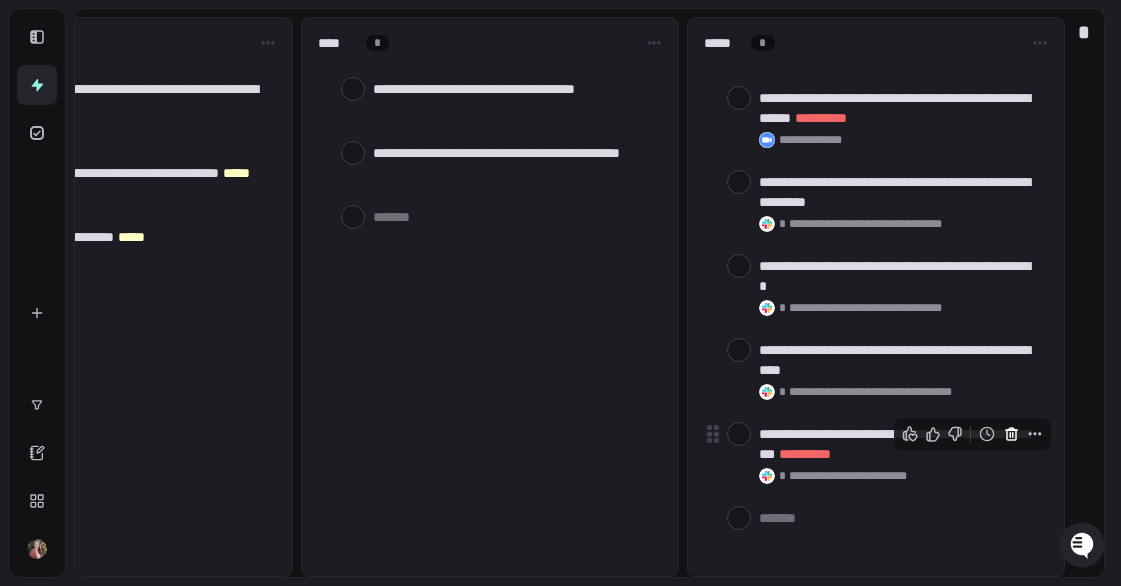 click 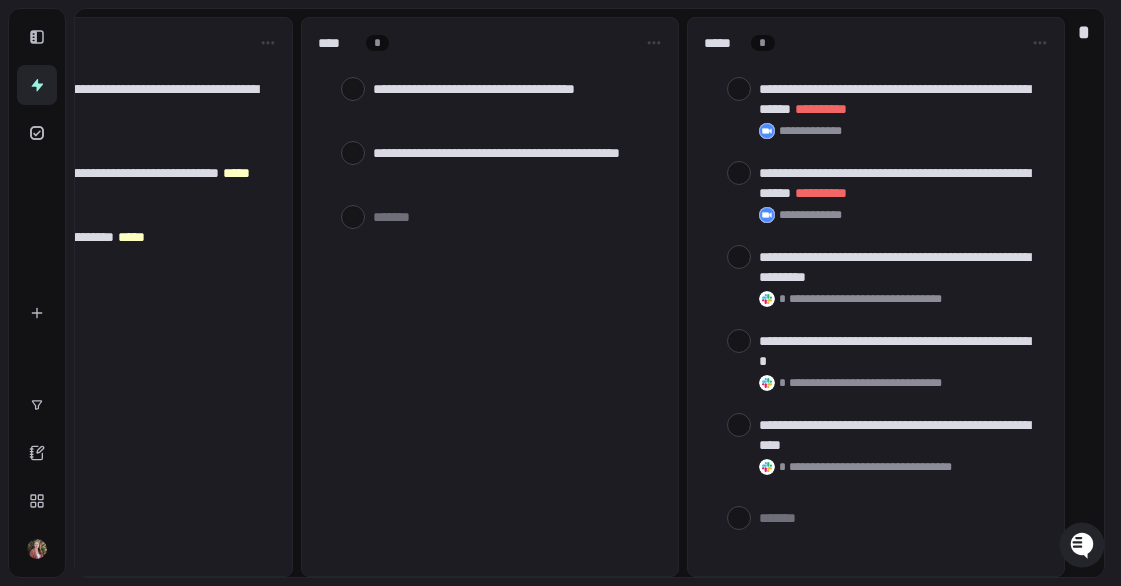 scroll, scrollTop: 0, scrollLeft: 0, axis: both 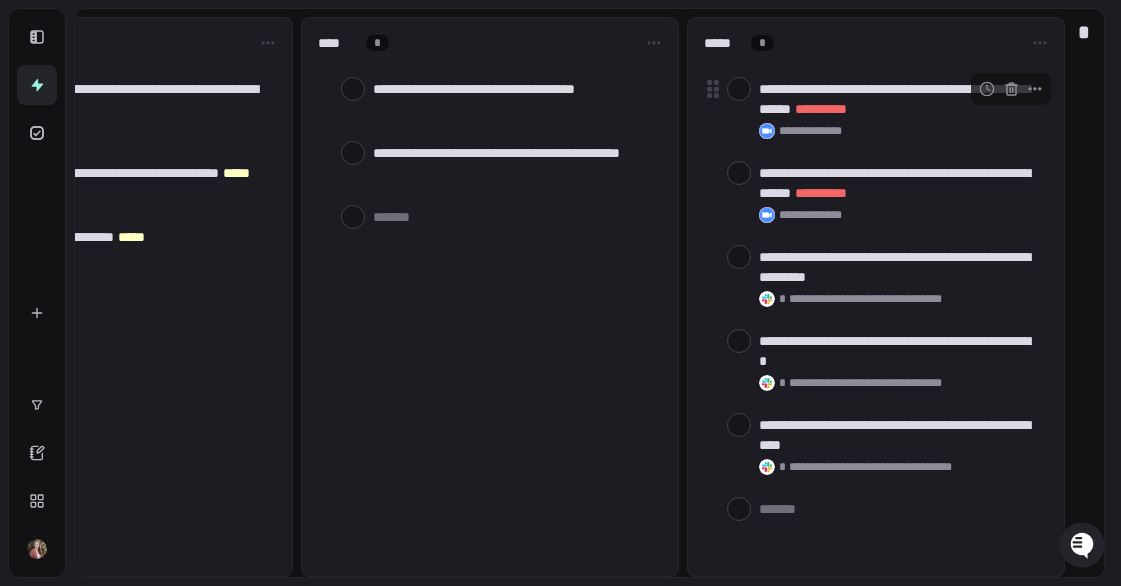 click at bounding box center [739, 89] 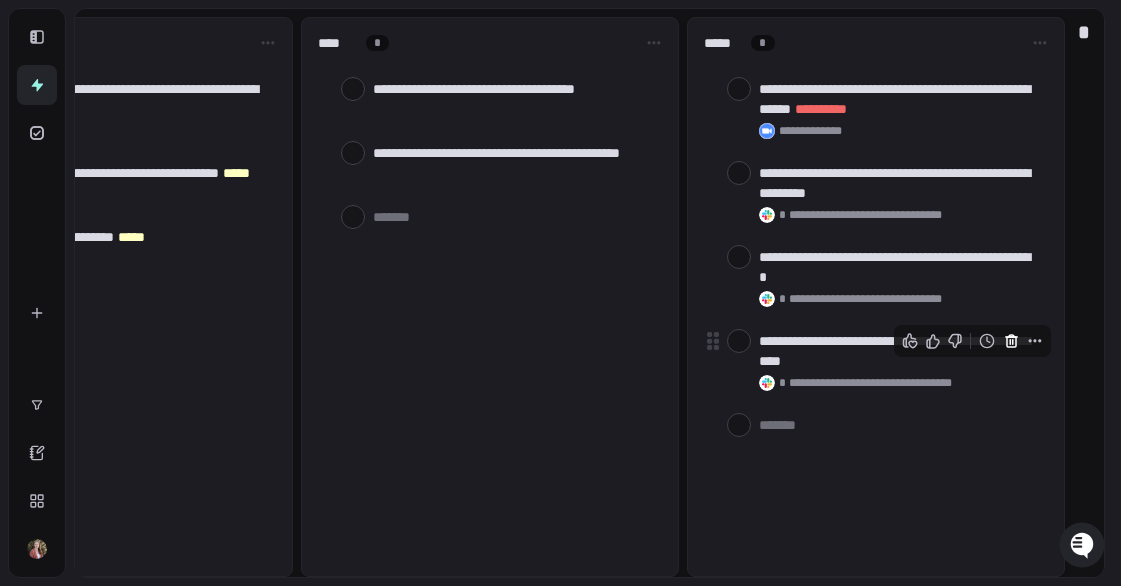 click 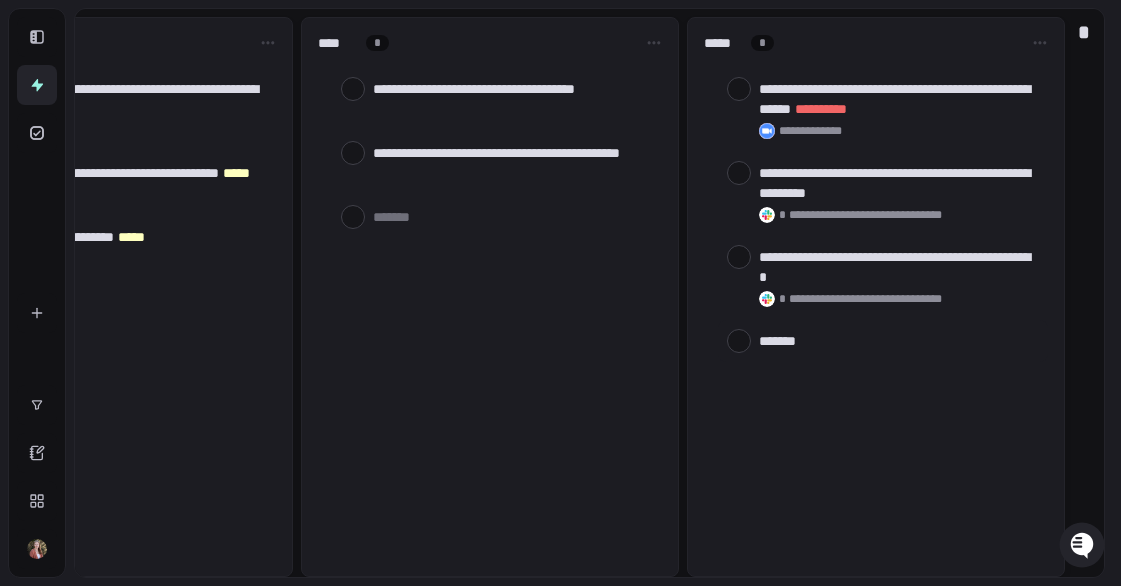 click at bounding box center [899, 340] 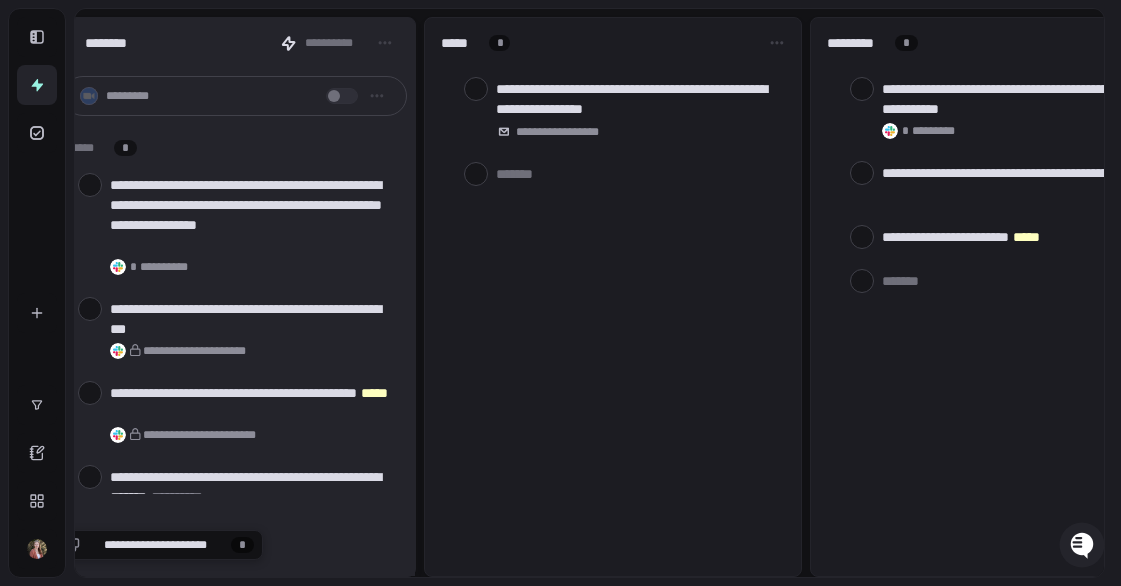 scroll, scrollTop: 0, scrollLeft: 0, axis: both 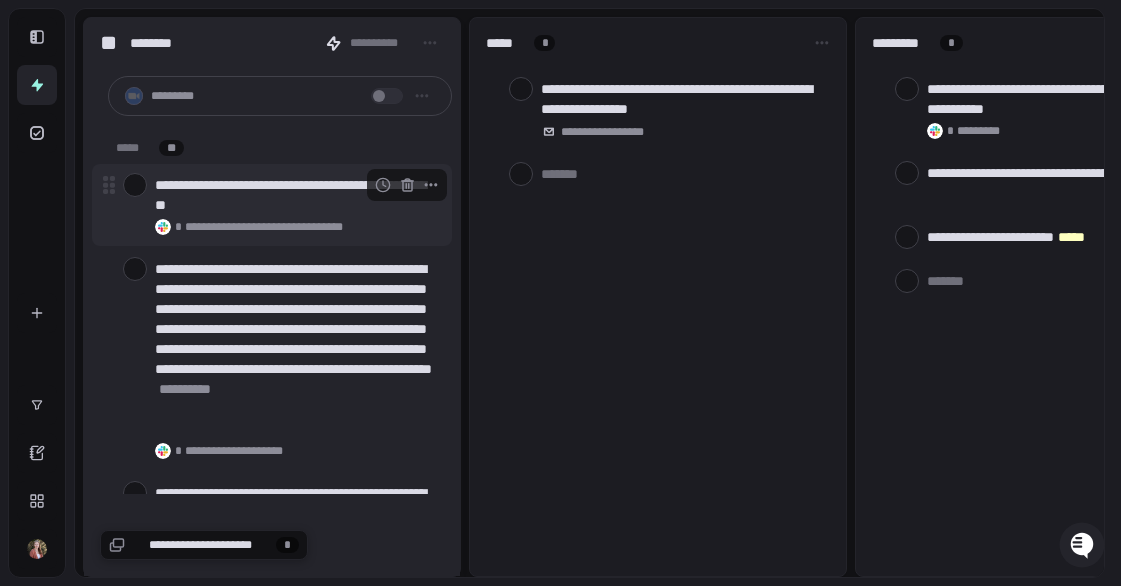 click on "**********" at bounding box center [284, 227] 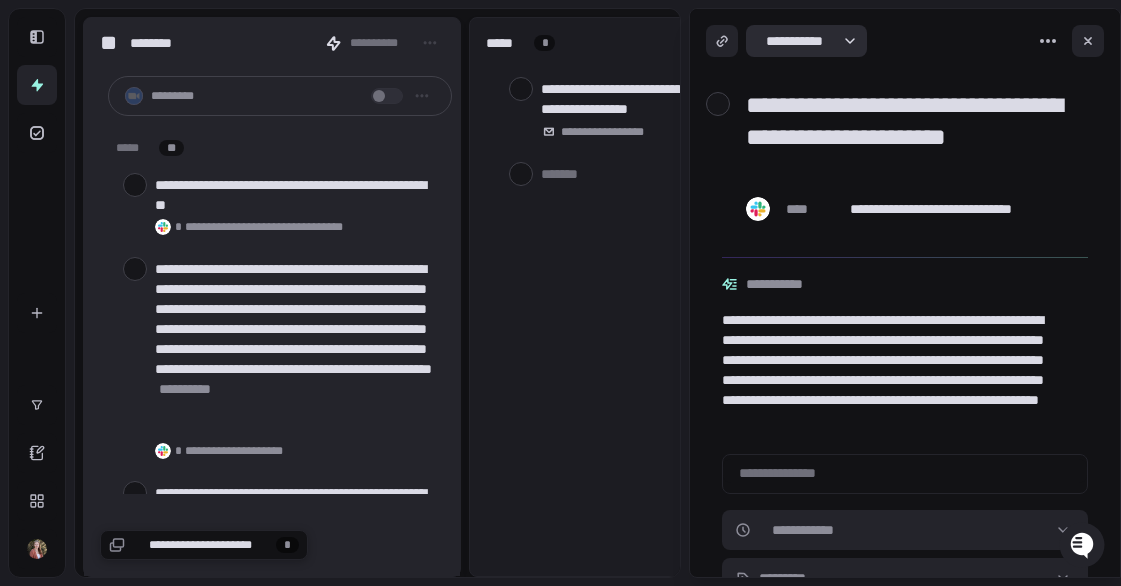click on "**********" at bounding box center [560, 293] 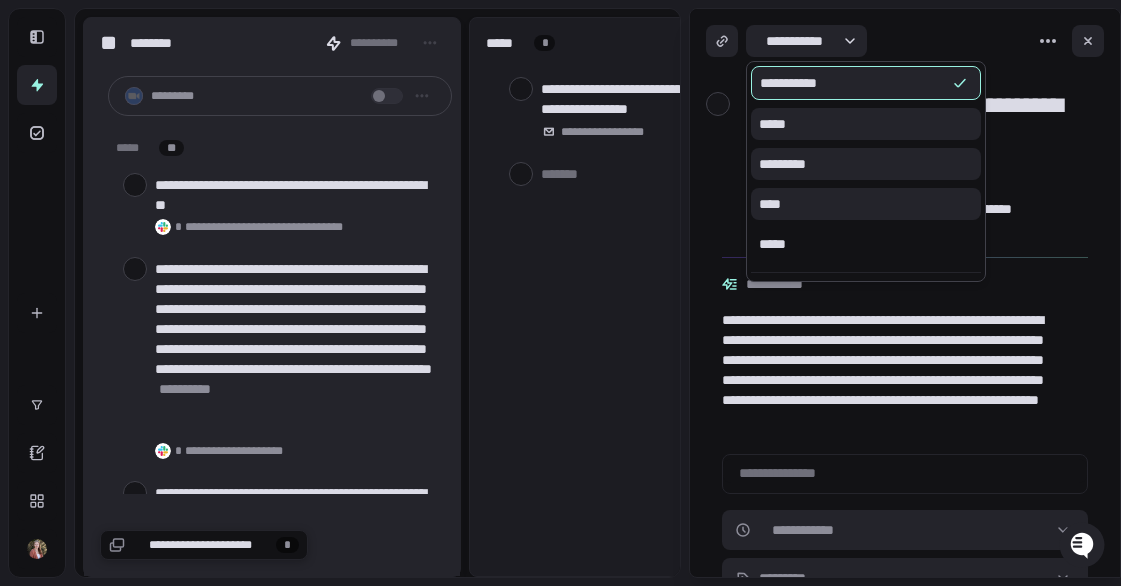 click on "*****" at bounding box center [866, 244] 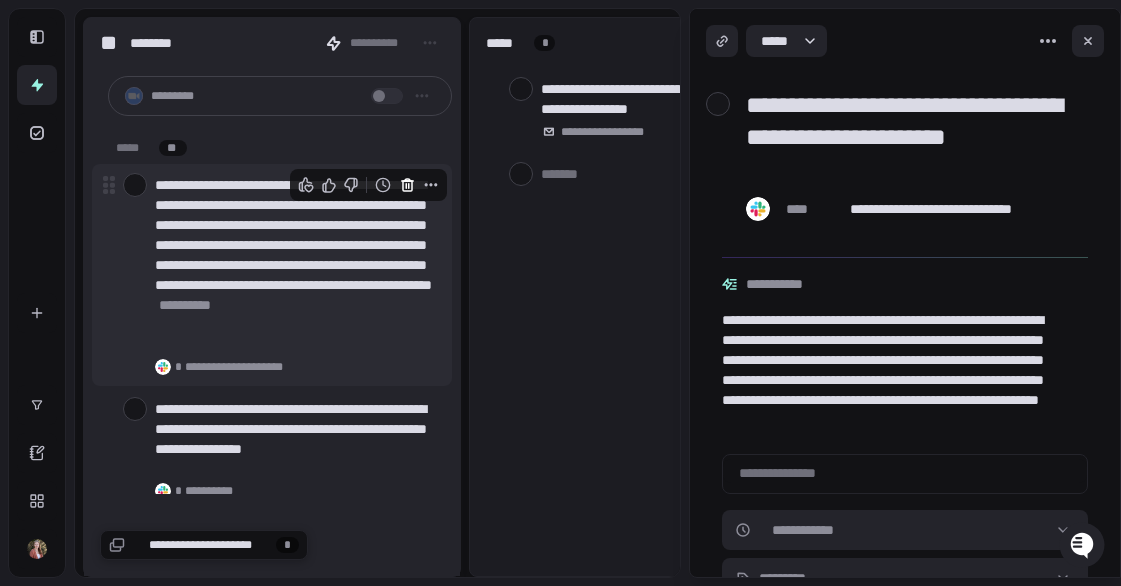 click 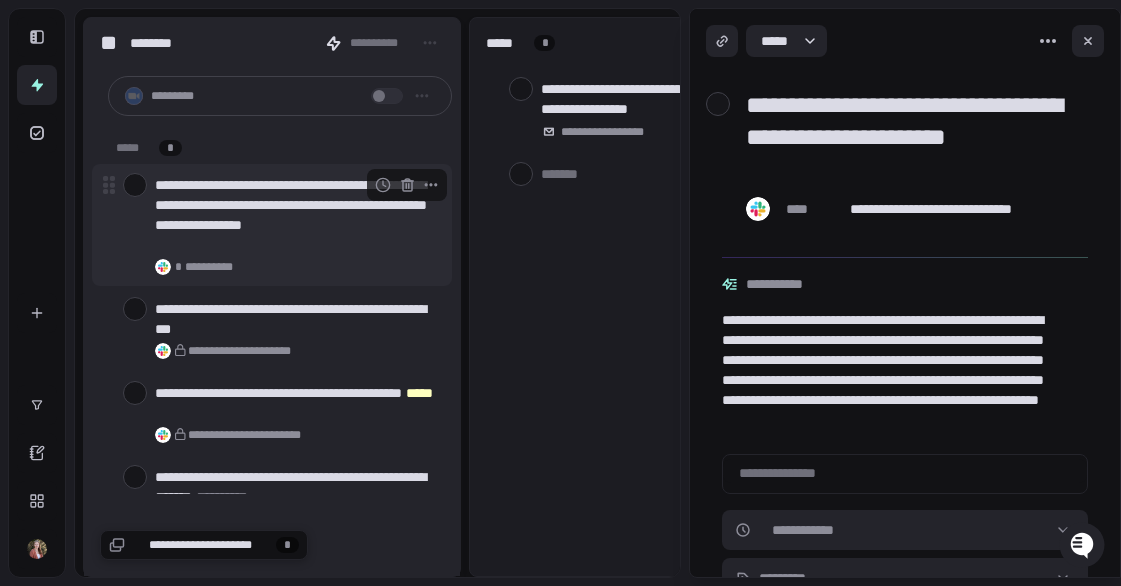 click on "**********" at bounding box center [295, 215] 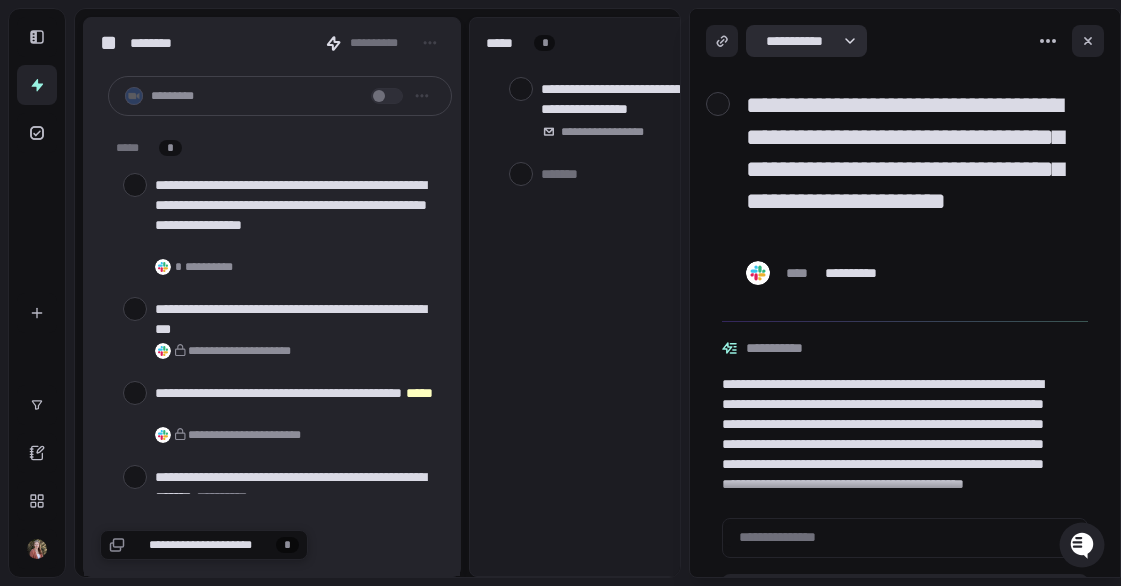 click on "**********" at bounding box center [560, 293] 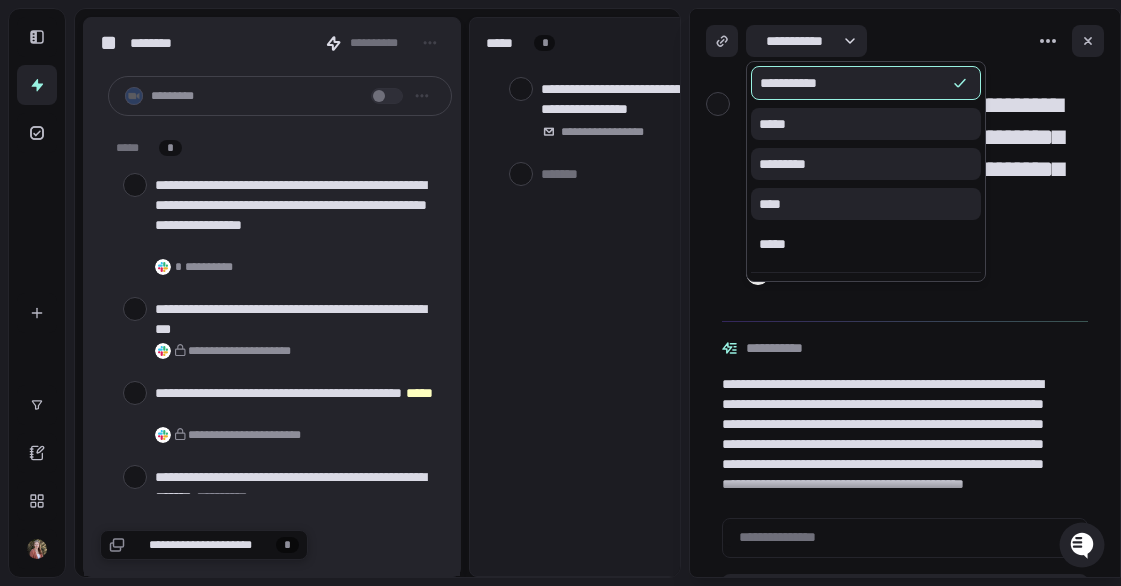 click on "*****" at bounding box center [866, 244] 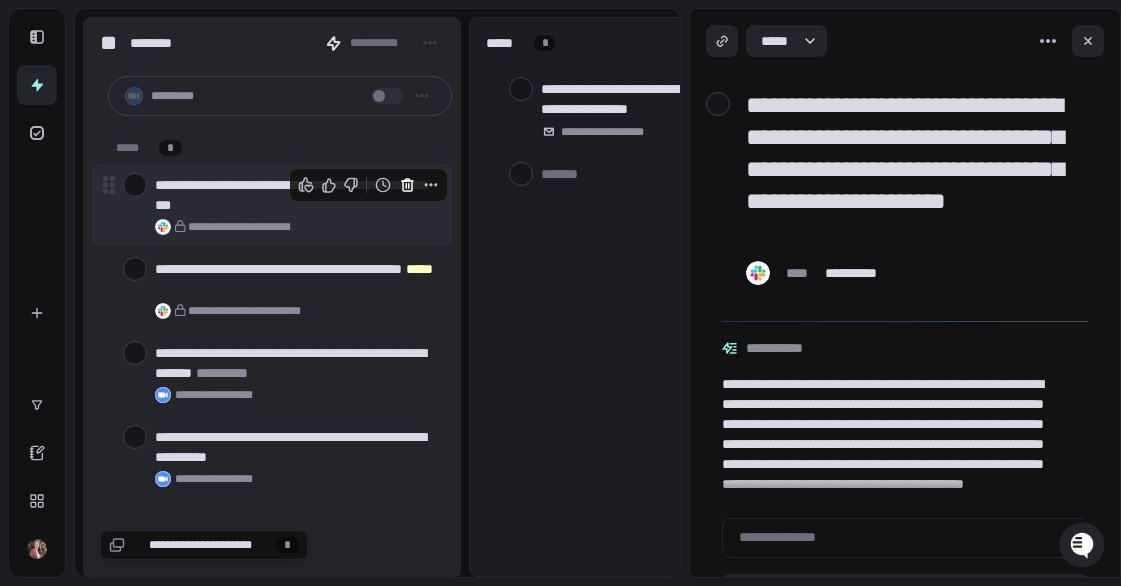 click 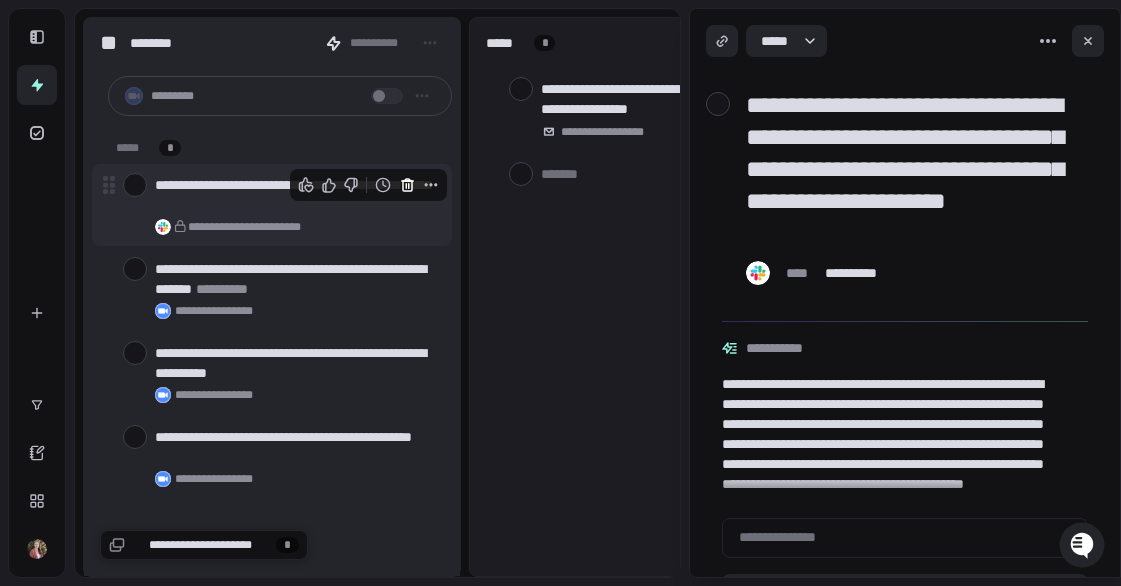 click 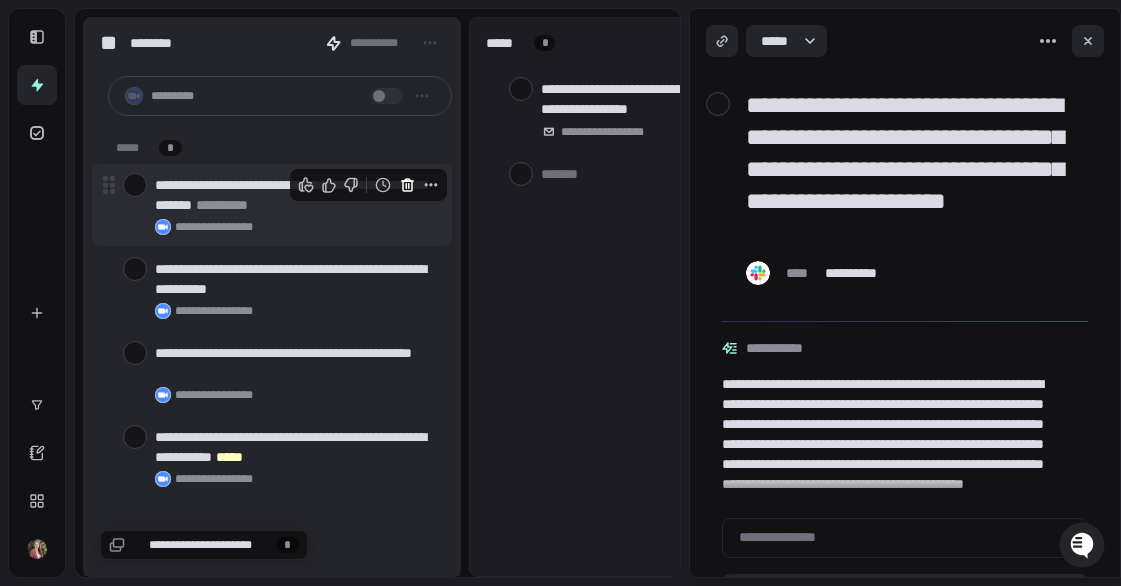 click 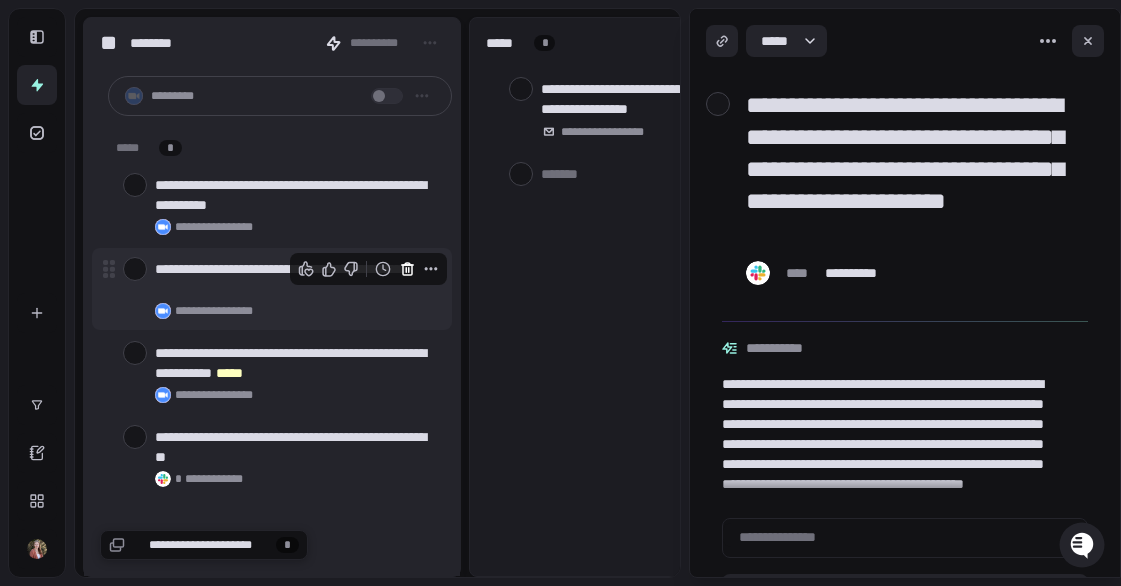 click 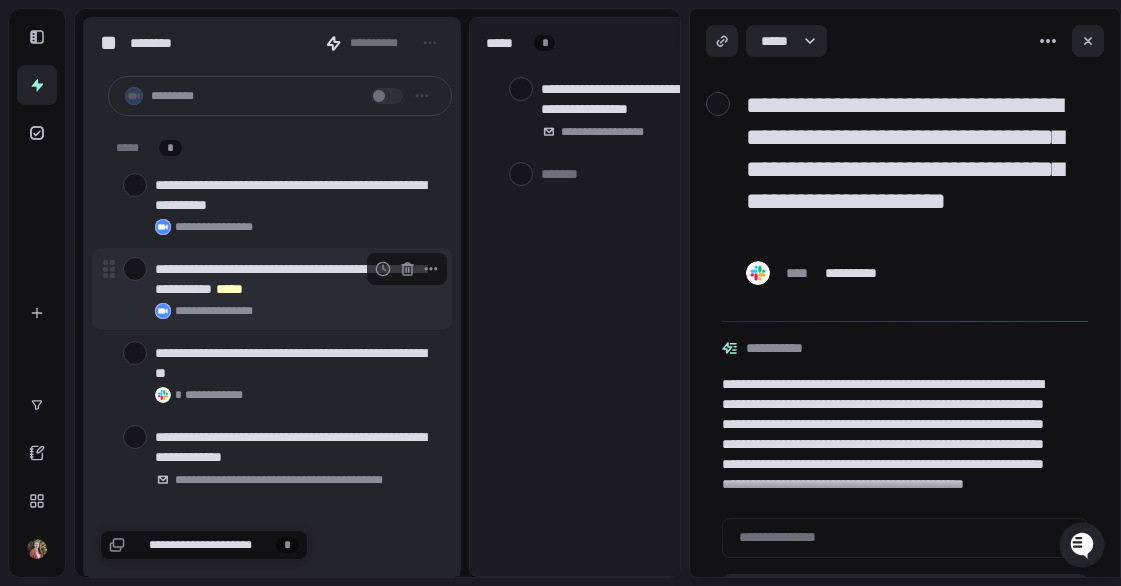 click on "**********" at bounding box center [299, 311] 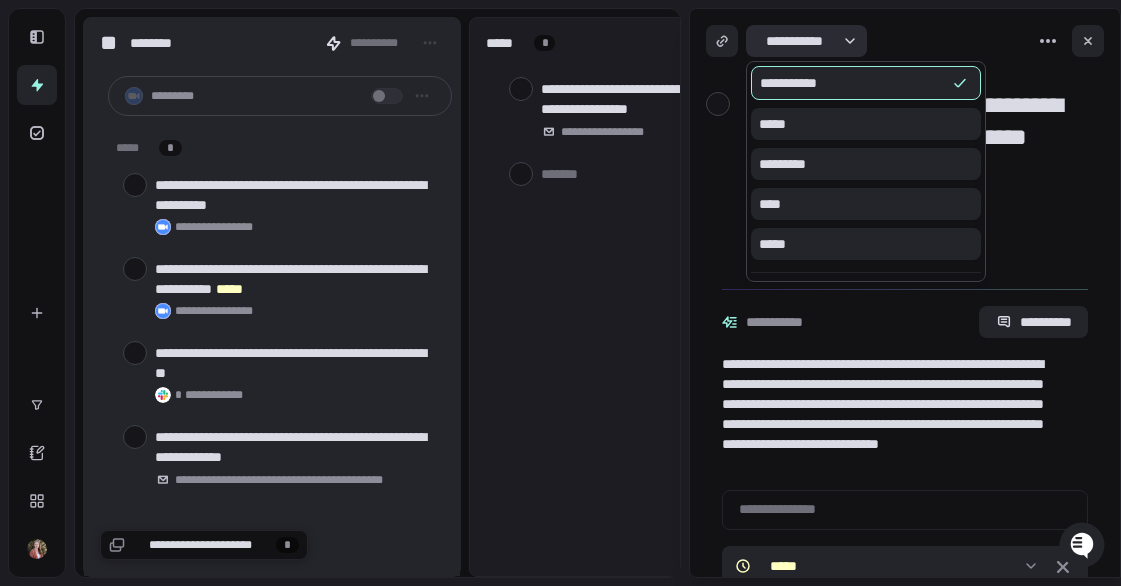click on "**********" at bounding box center [560, 293] 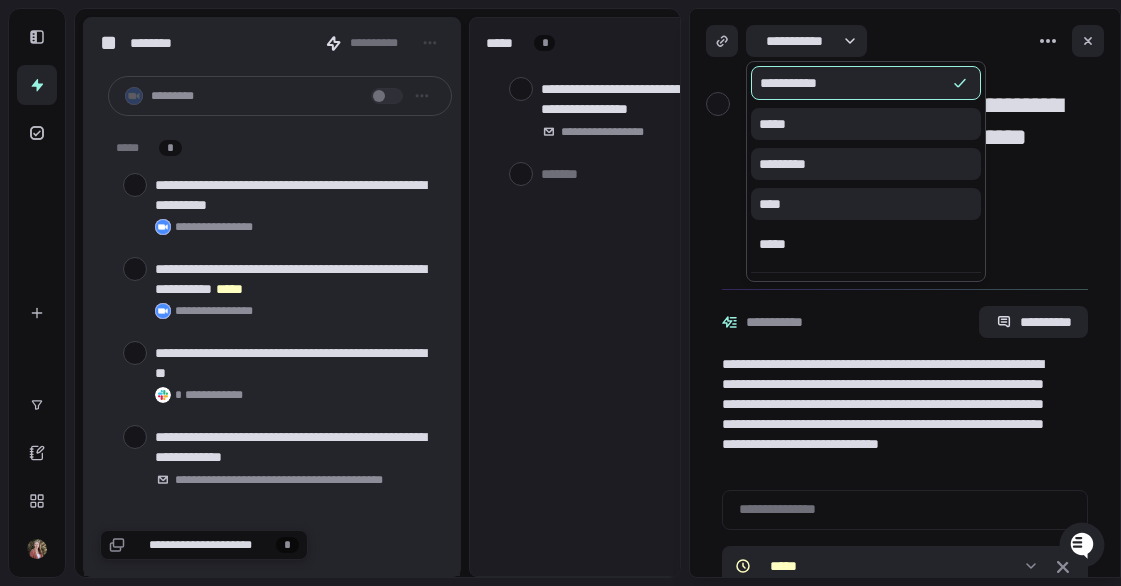 click on "*****" at bounding box center [866, 244] 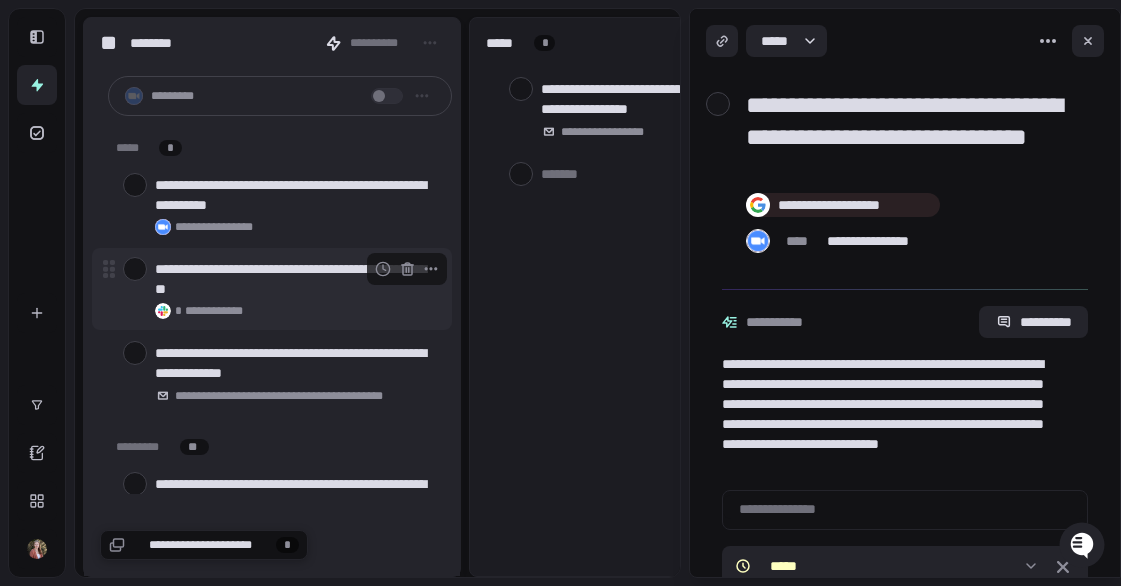 click at bounding box center [135, 269] 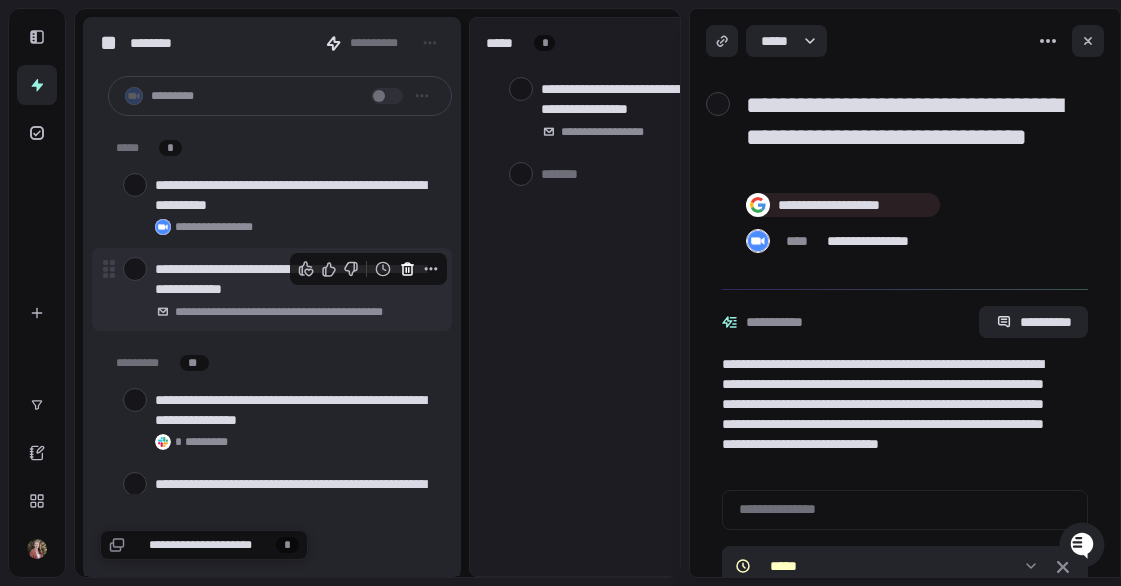click 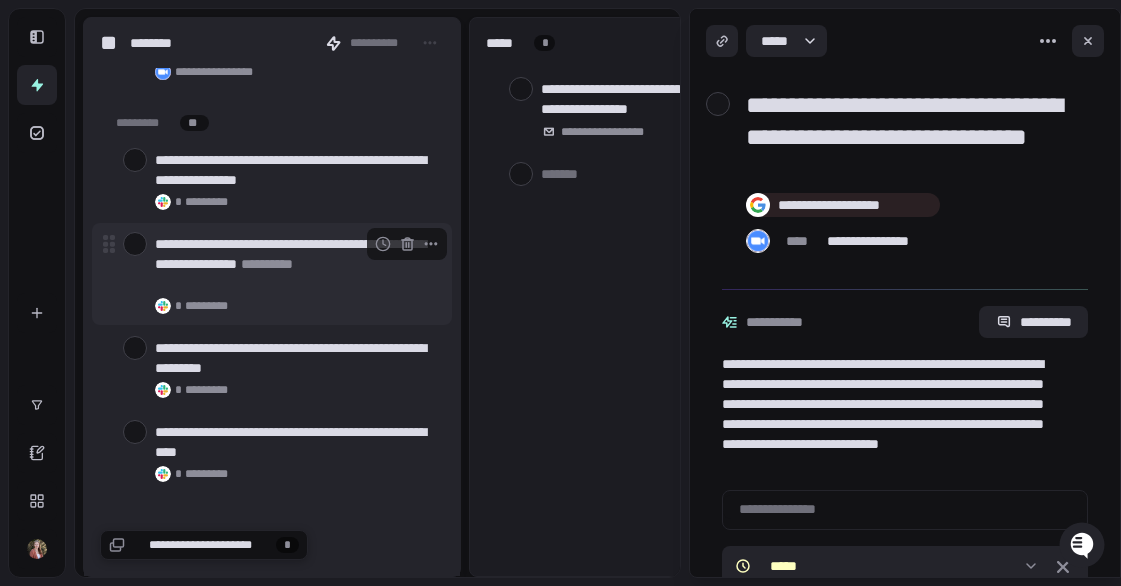 scroll, scrollTop: 161, scrollLeft: 0, axis: vertical 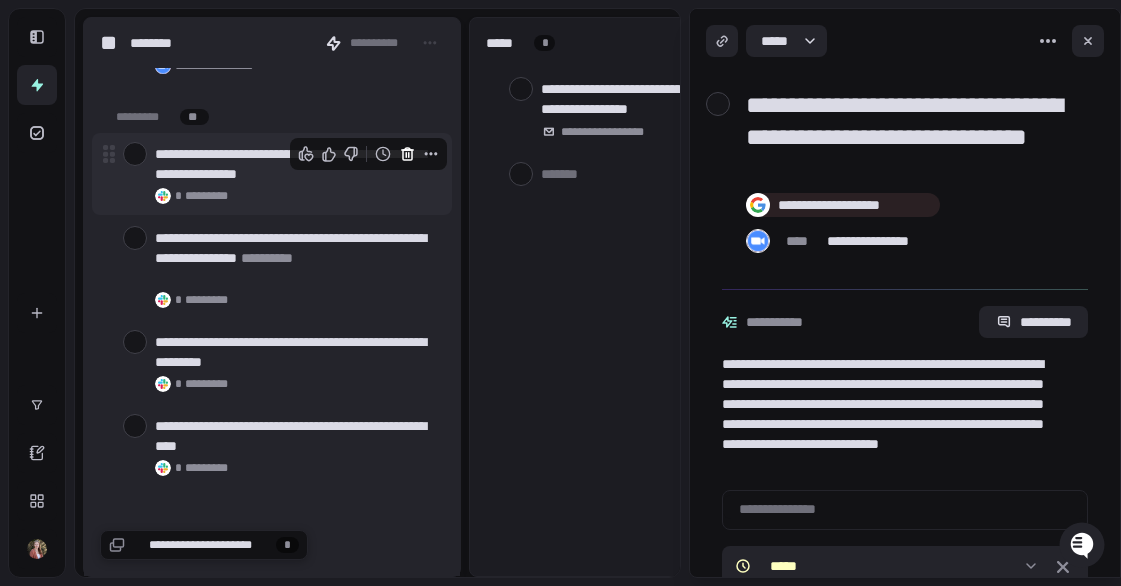 click 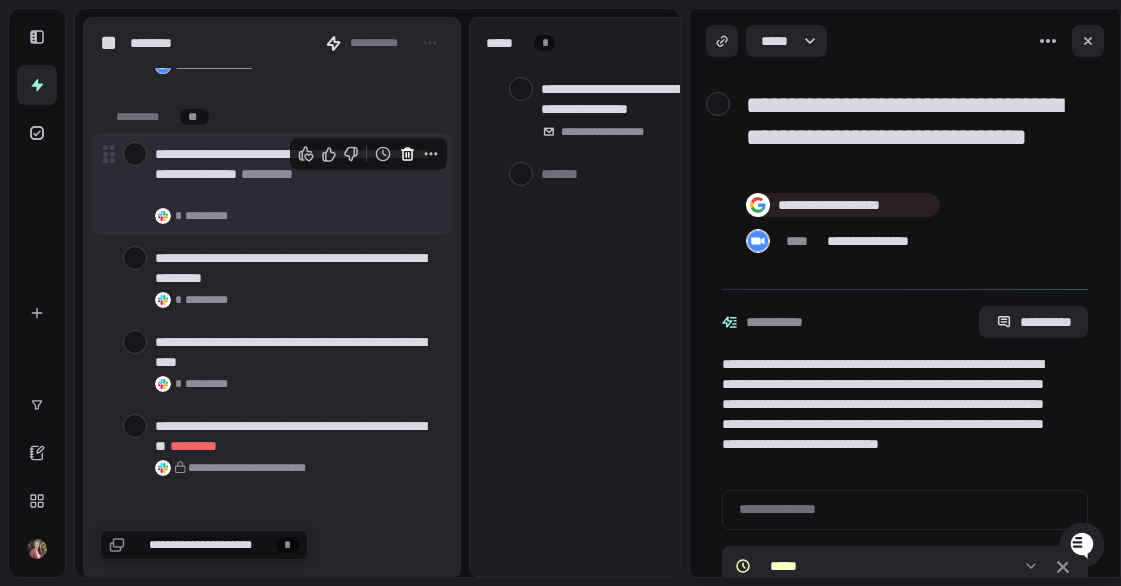 click 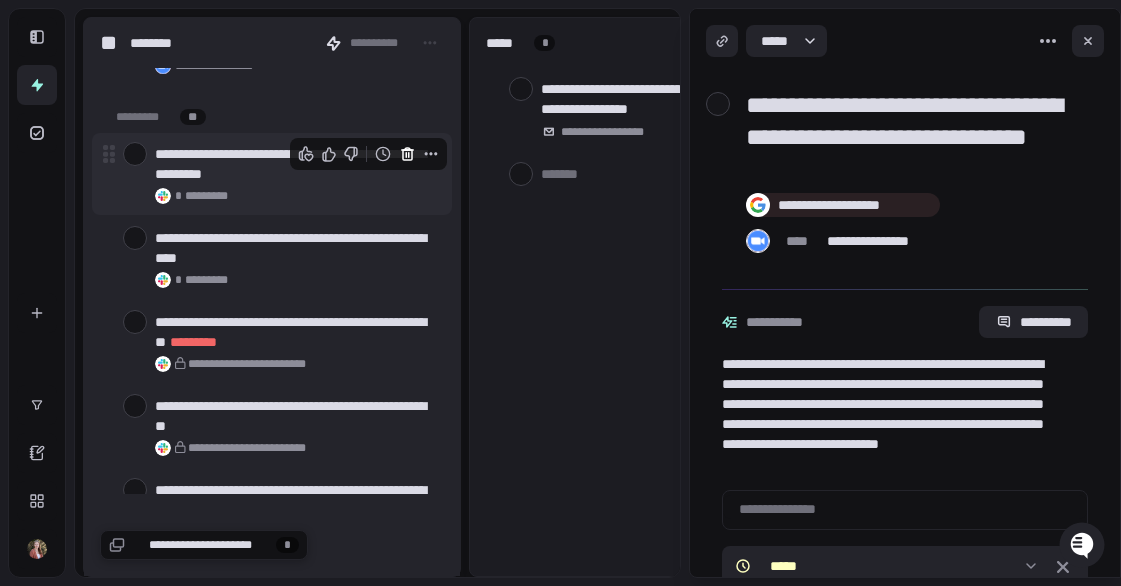 click 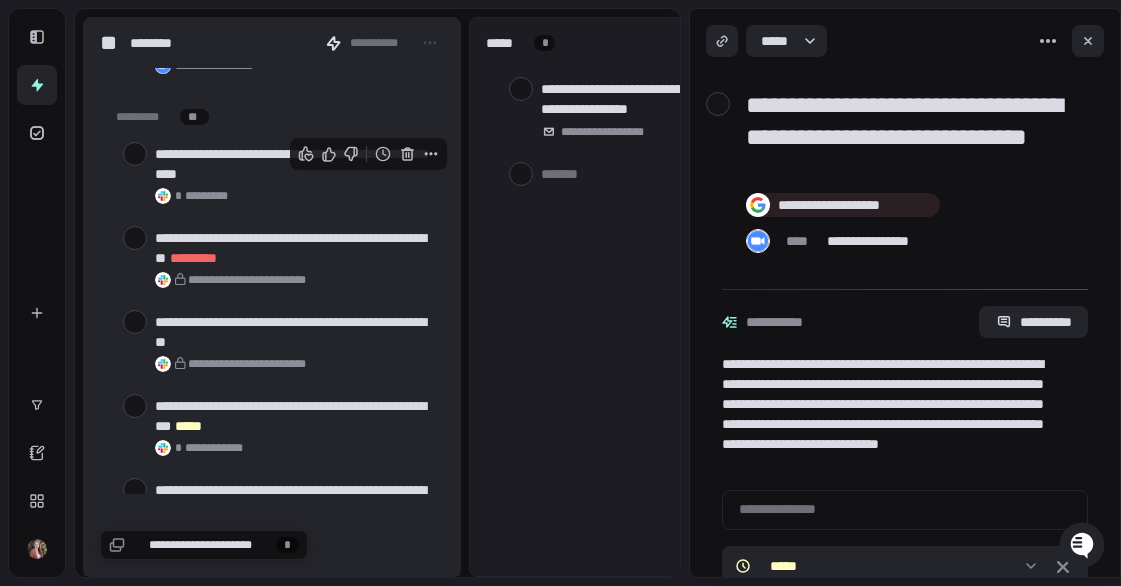 click 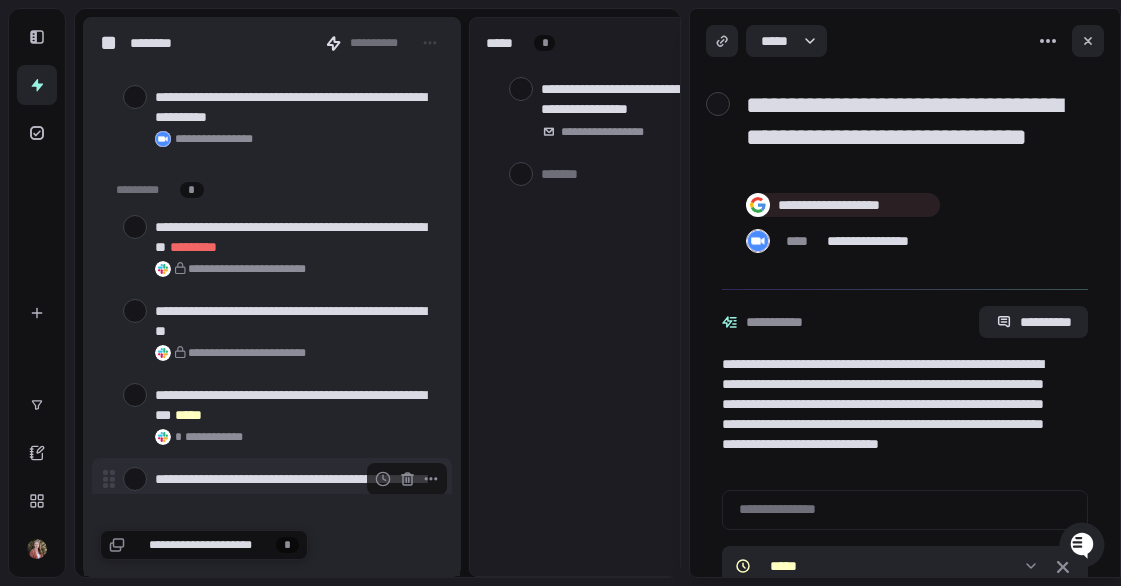 scroll, scrollTop: 7, scrollLeft: 0, axis: vertical 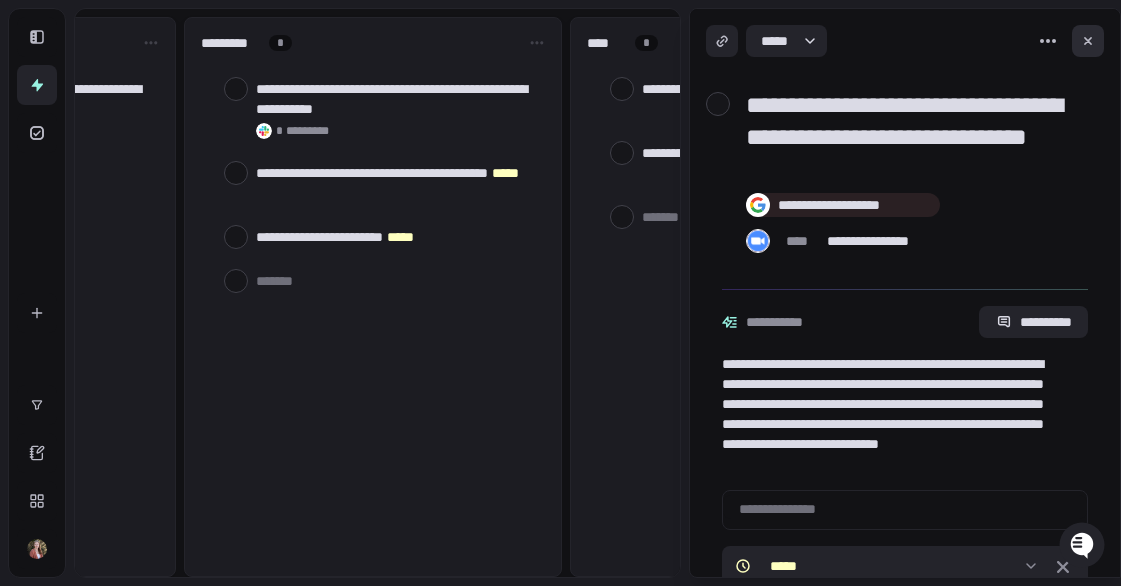 click at bounding box center (1088, 41) 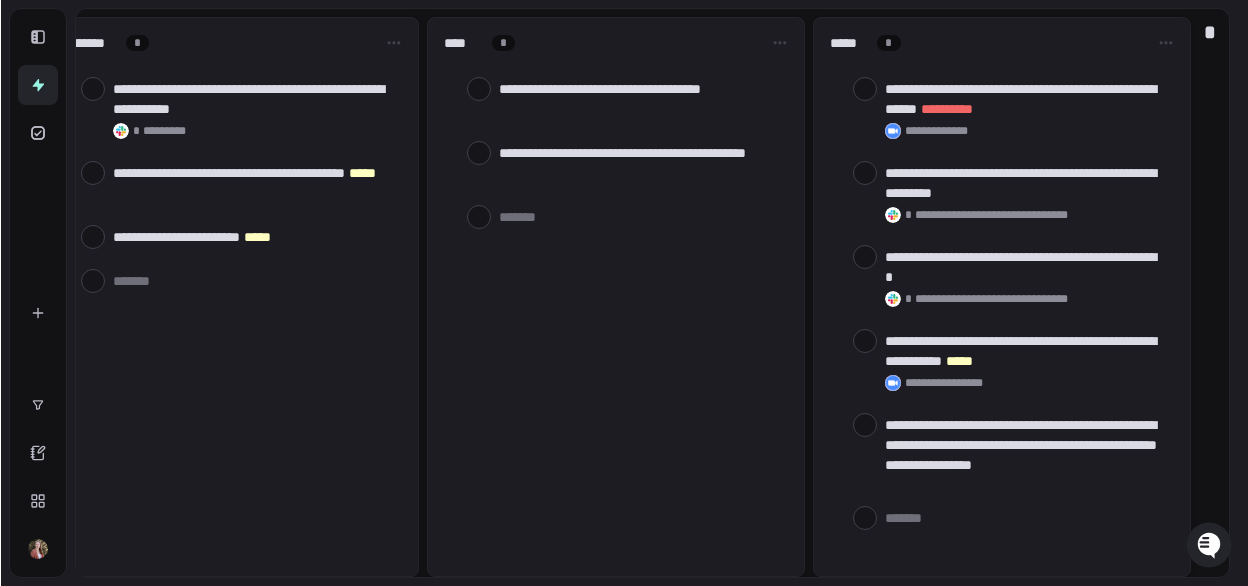 scroll, scrollTop: 0, scrollLeft: 813, axis: horizontal 